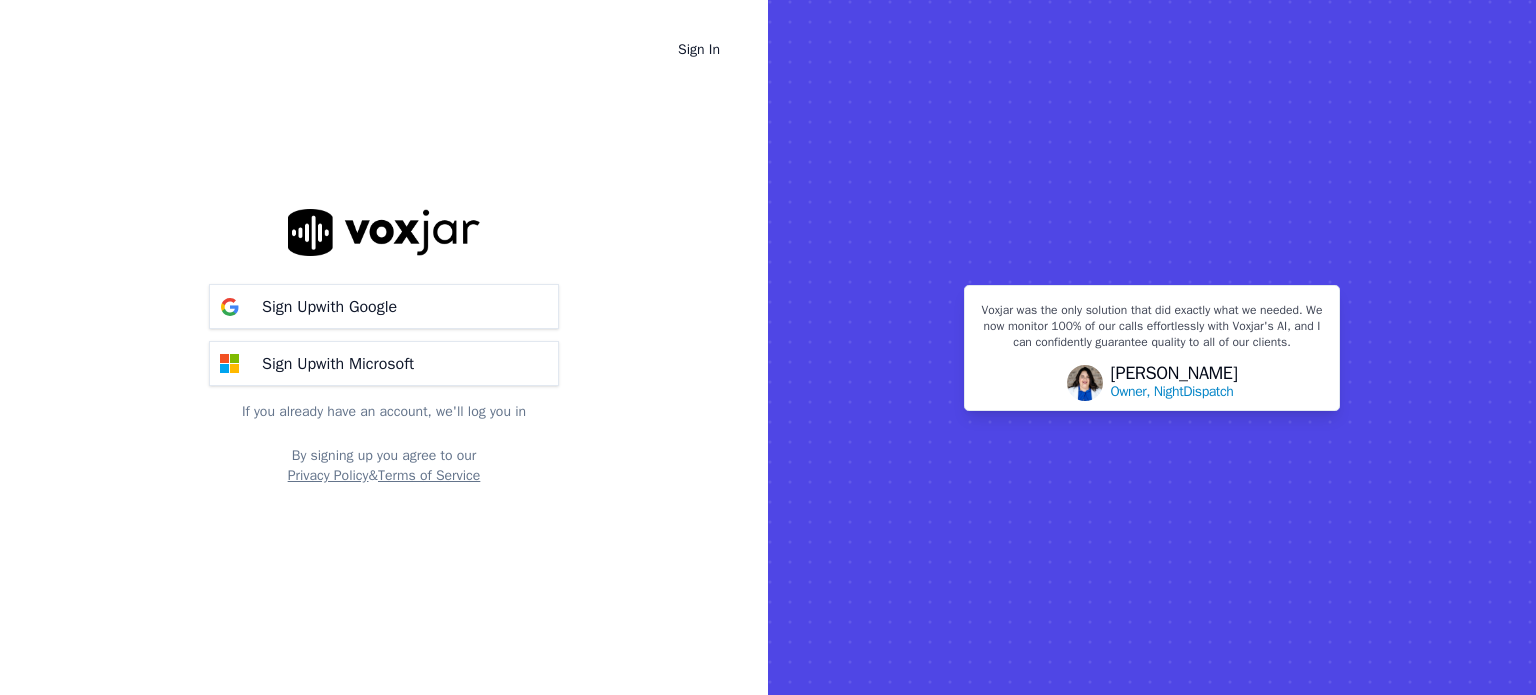 scroll, scrollTop: 0, scrollLeft: 0, axis: both 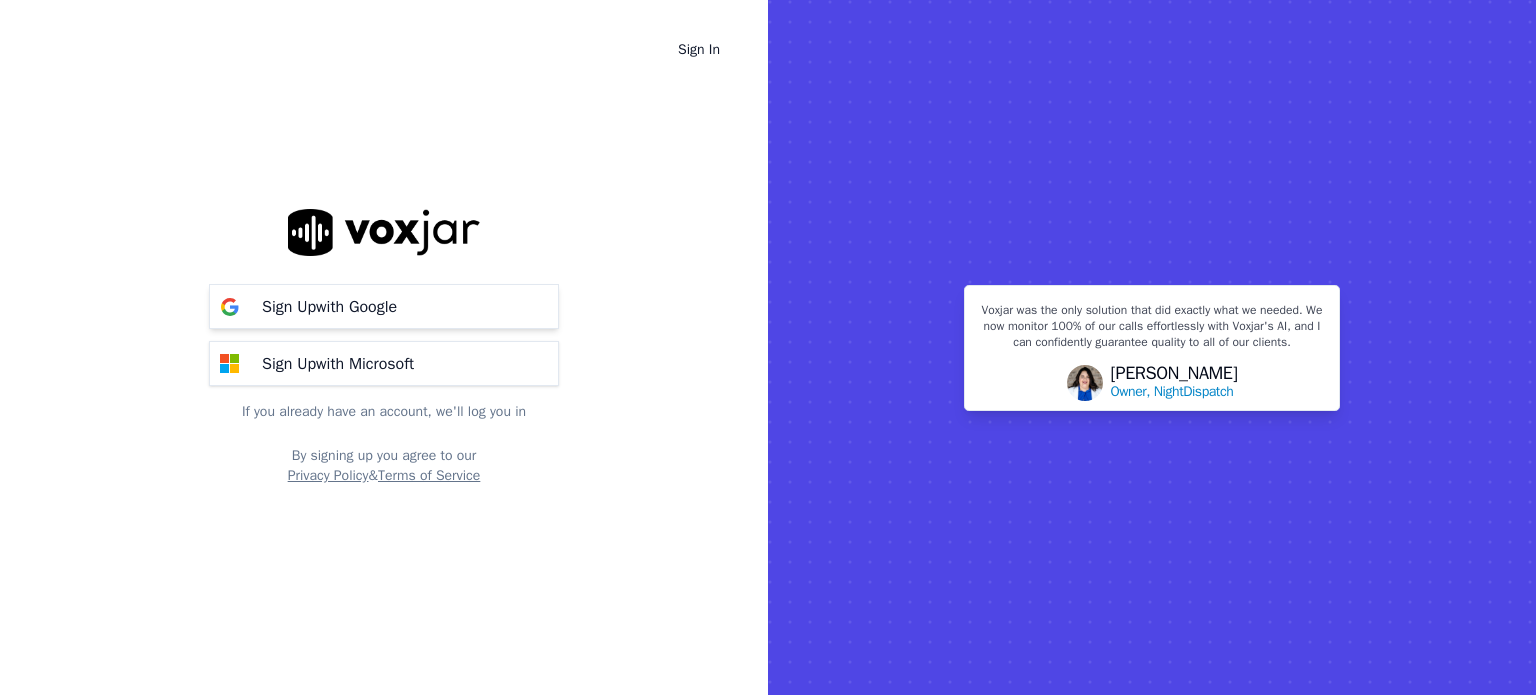 click on "Sign Up  with Google" at bounding box center (329, 307) 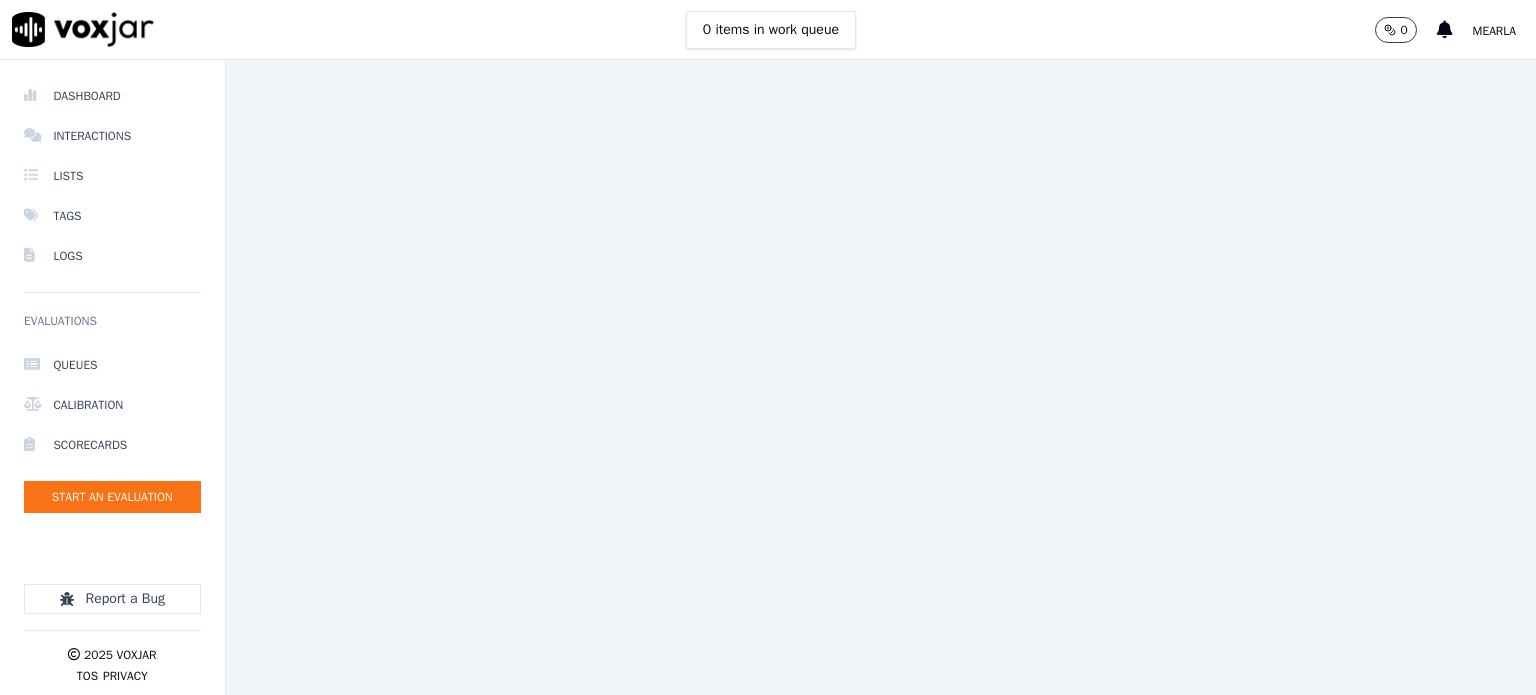 scroll, scrollTop: 0, scrollLeft: 0, axis: both 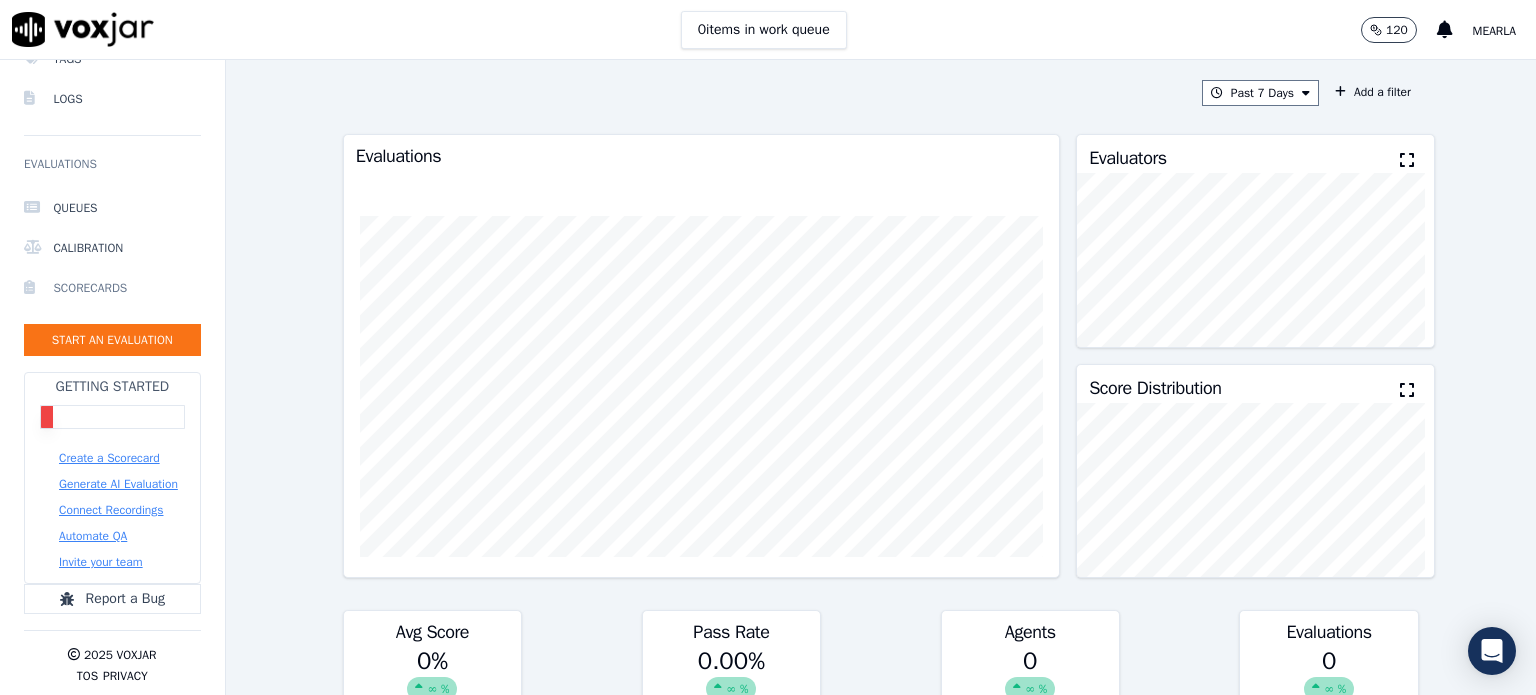 click on "Scorecards" at bounding box center (112, 288) 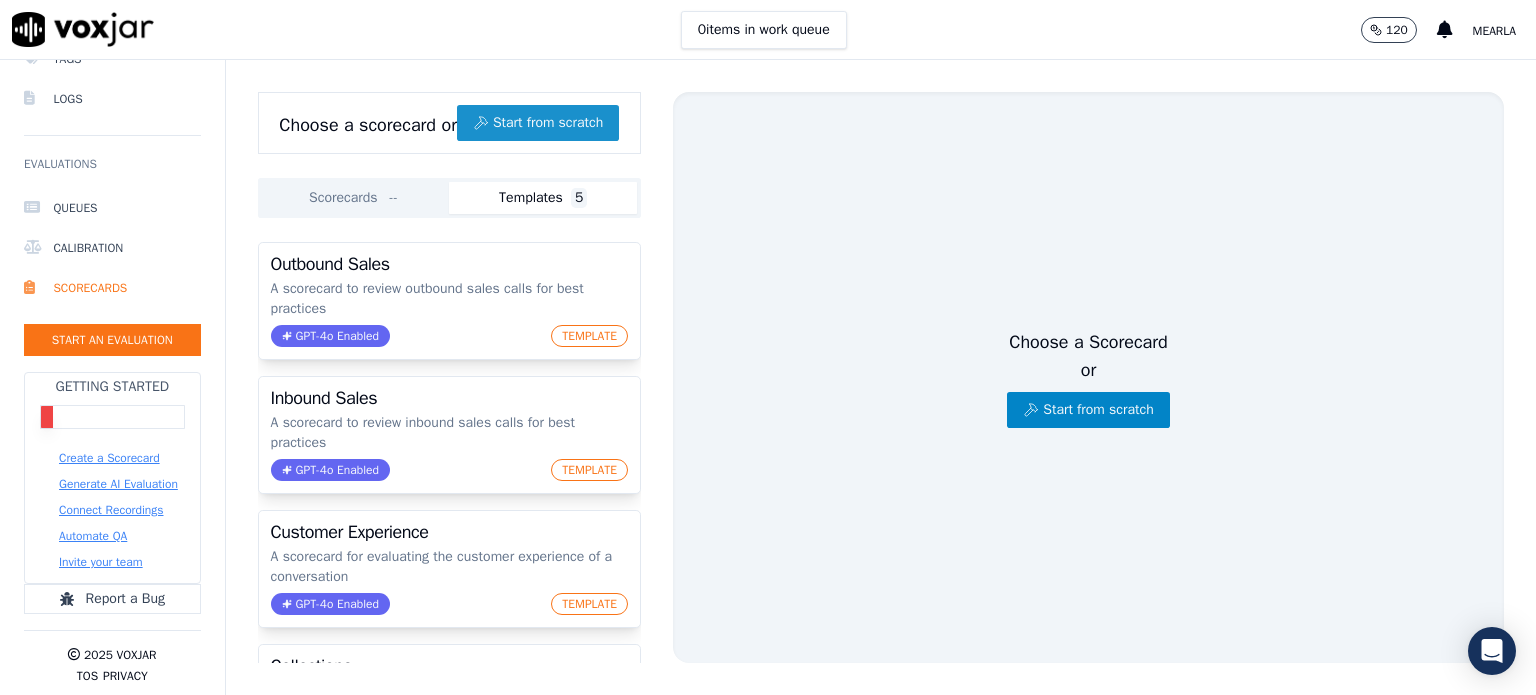 click on "Start from scratch" at bounding box center [538, 123] 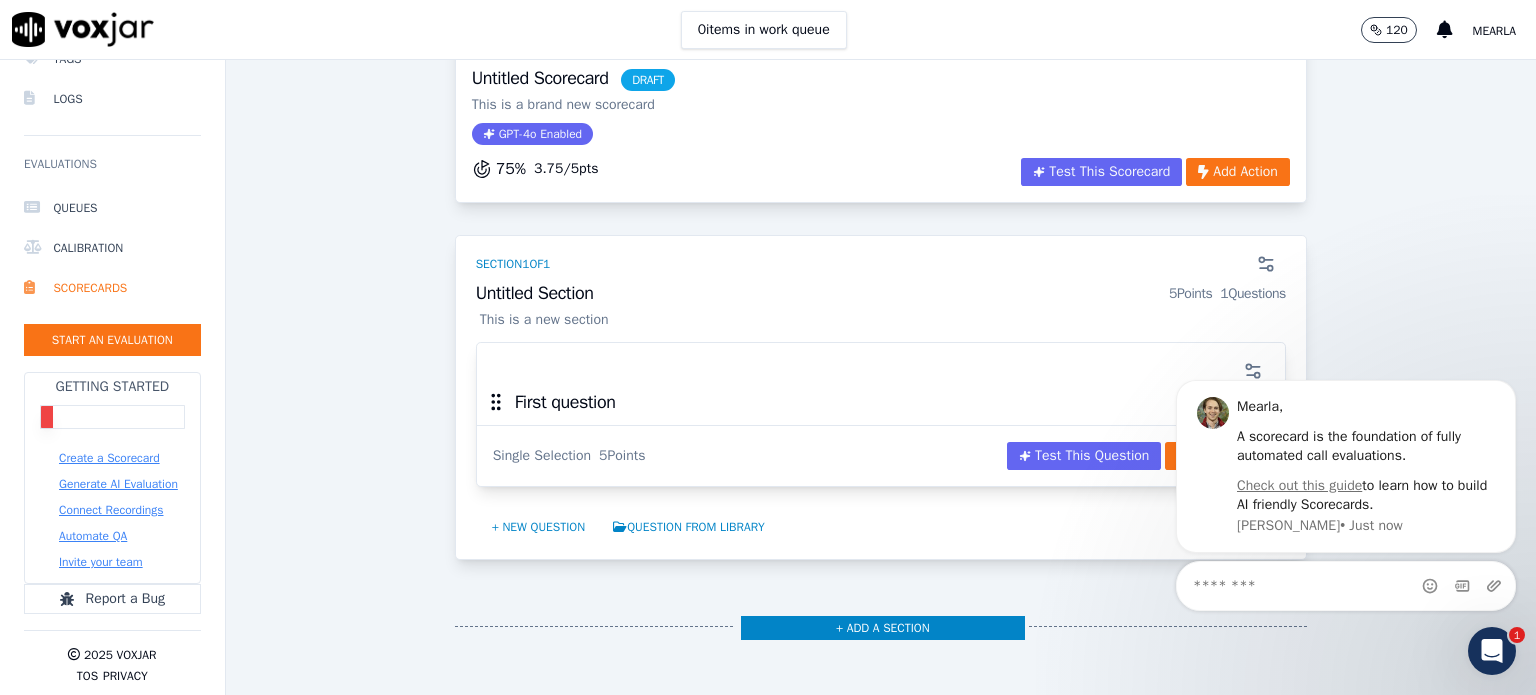 scroll, scrollTop: 0, scrollLeft: 0, axis: both 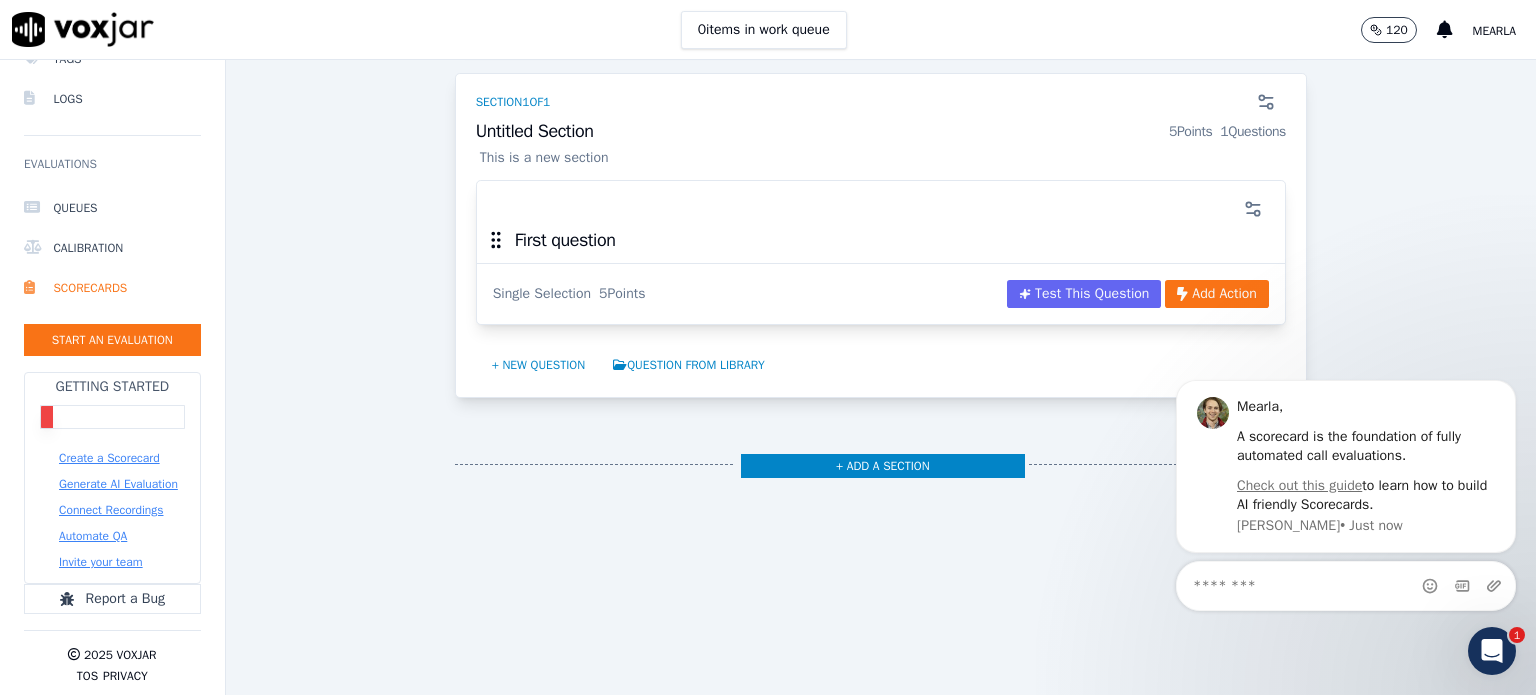 drag, startPoint x: 1502, startPoint y: 261, endPoint x: 346, endPoint y: 75, distance: 1170.868 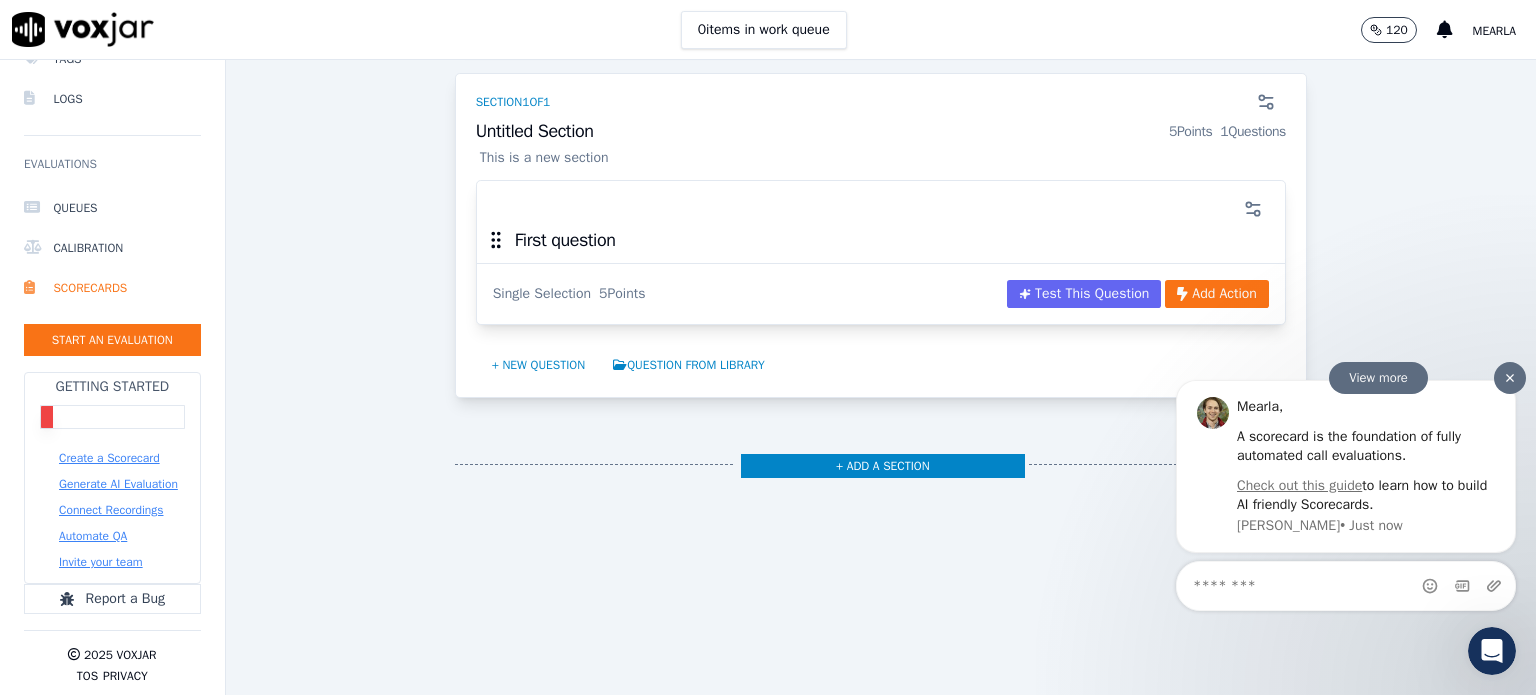 click at bounding box center [1510, 378] 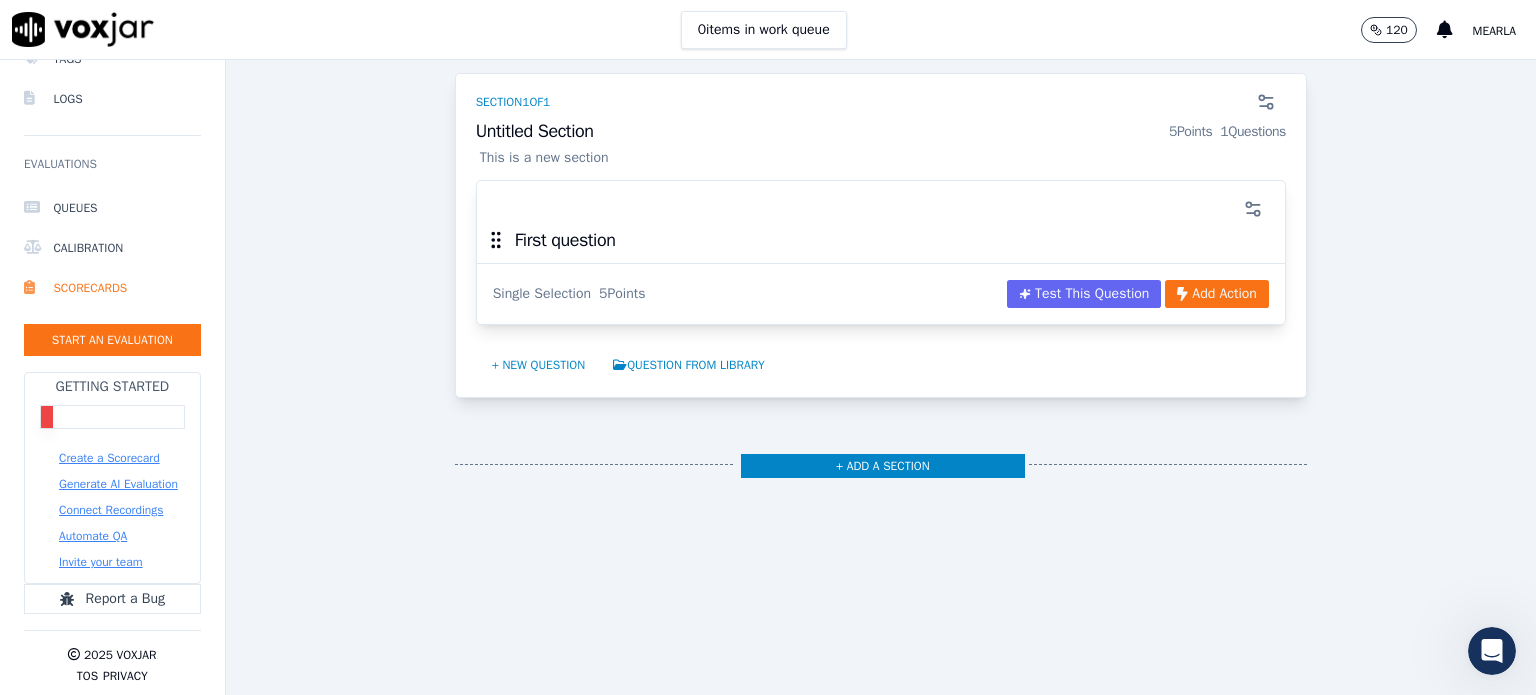 click on "First question" at bounding box center (881, 246) 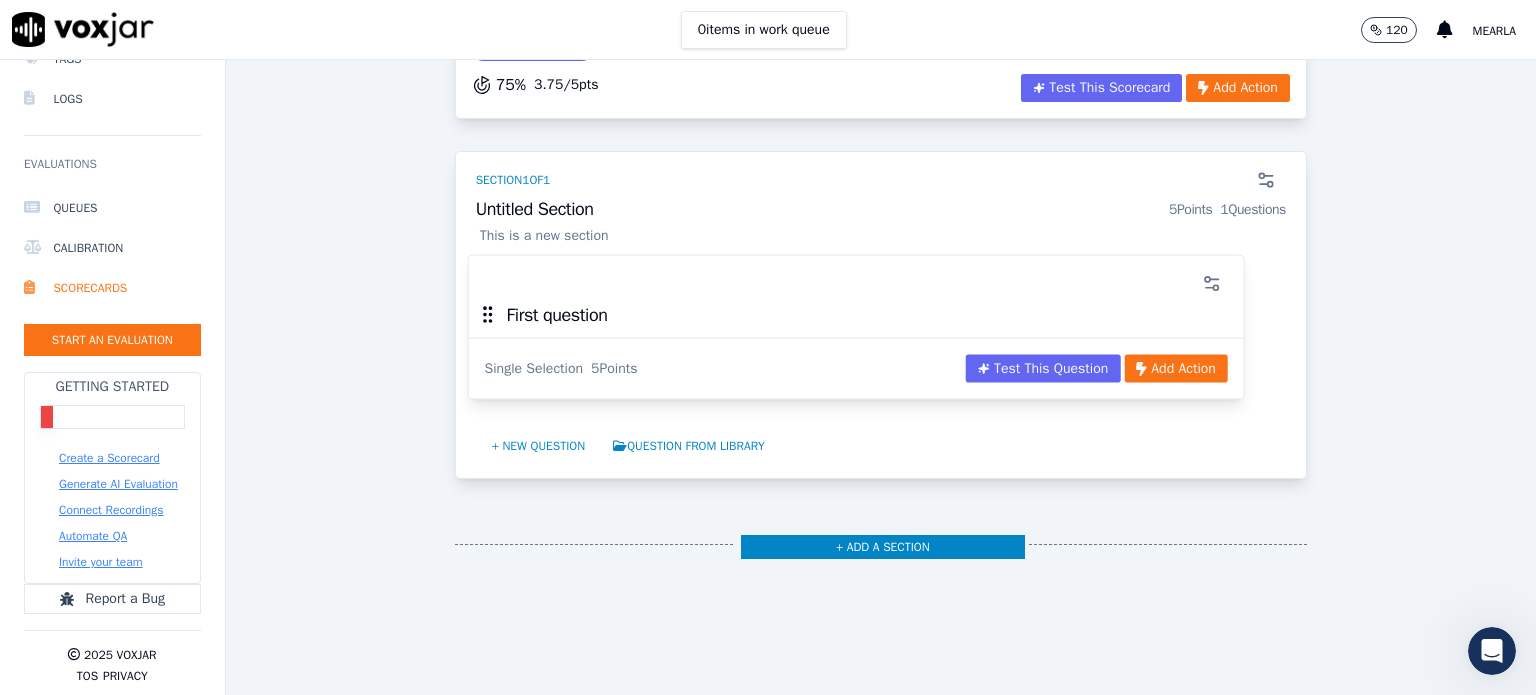 scroll, scrollTop: 136, scrollLeft: 0, axis: vertical 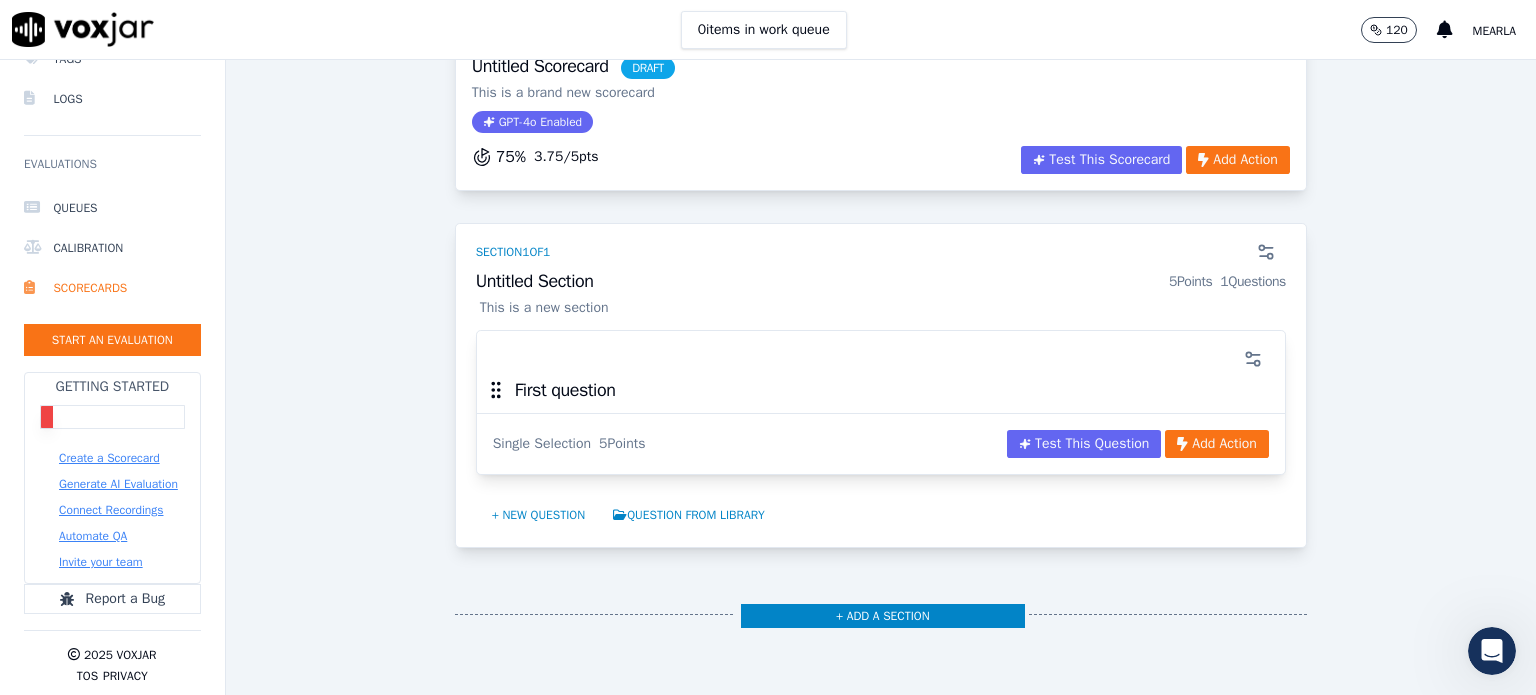 click on "First question" at bounding box center (565, 390) 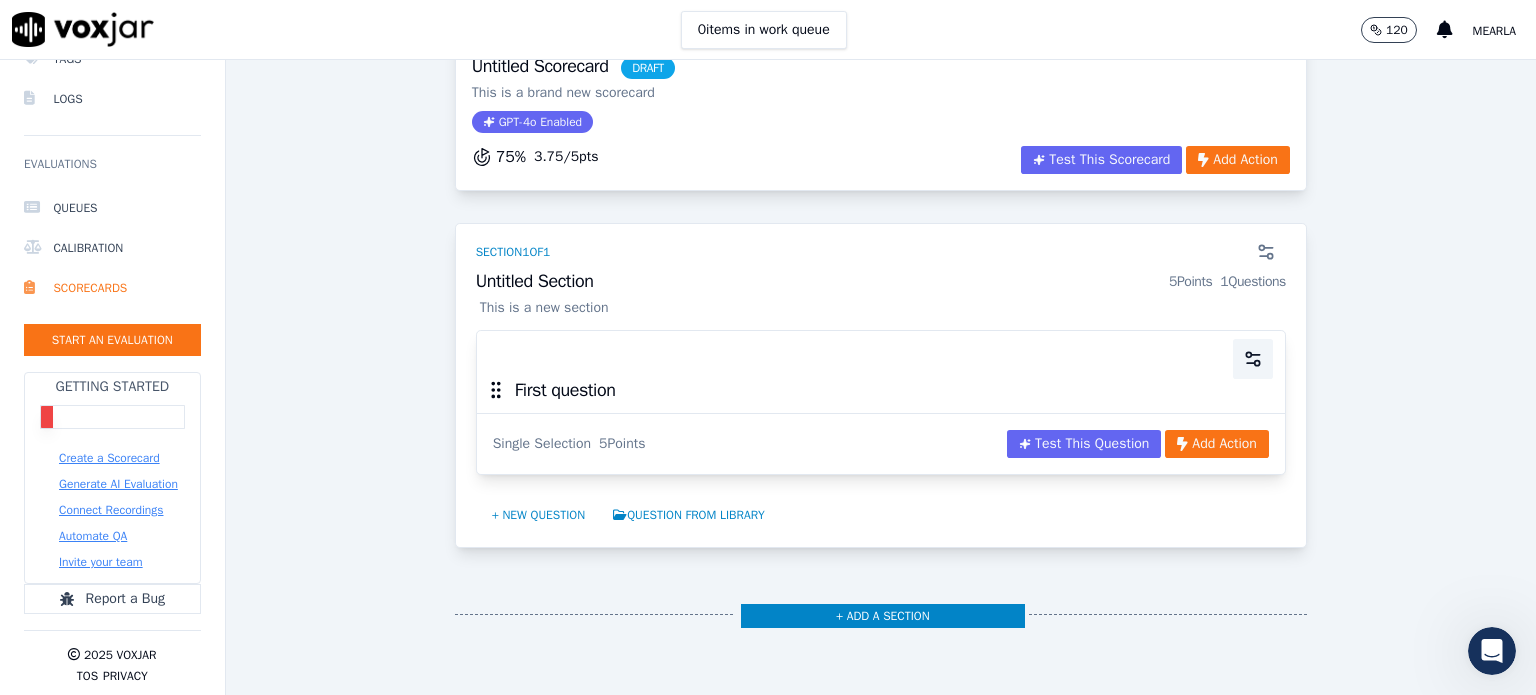 click 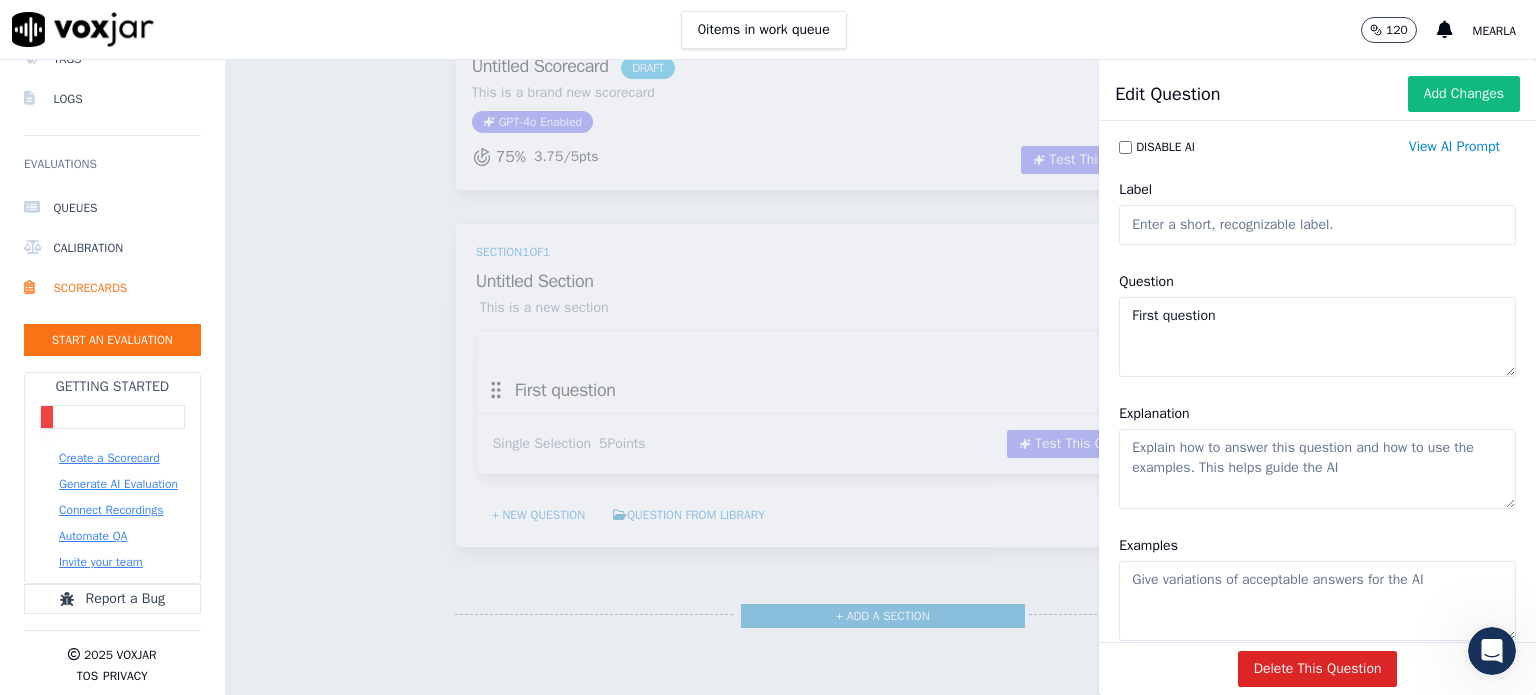 click on "Label" 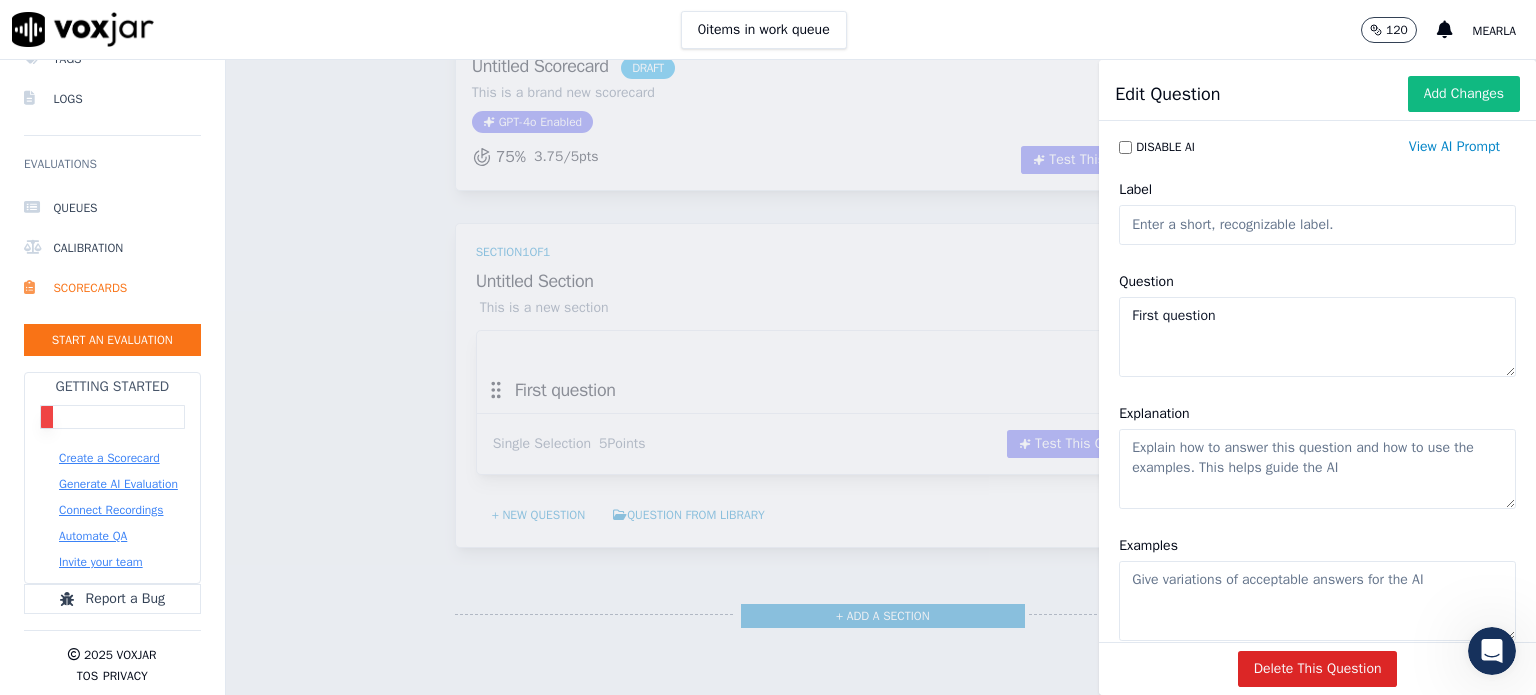 click on "Label" 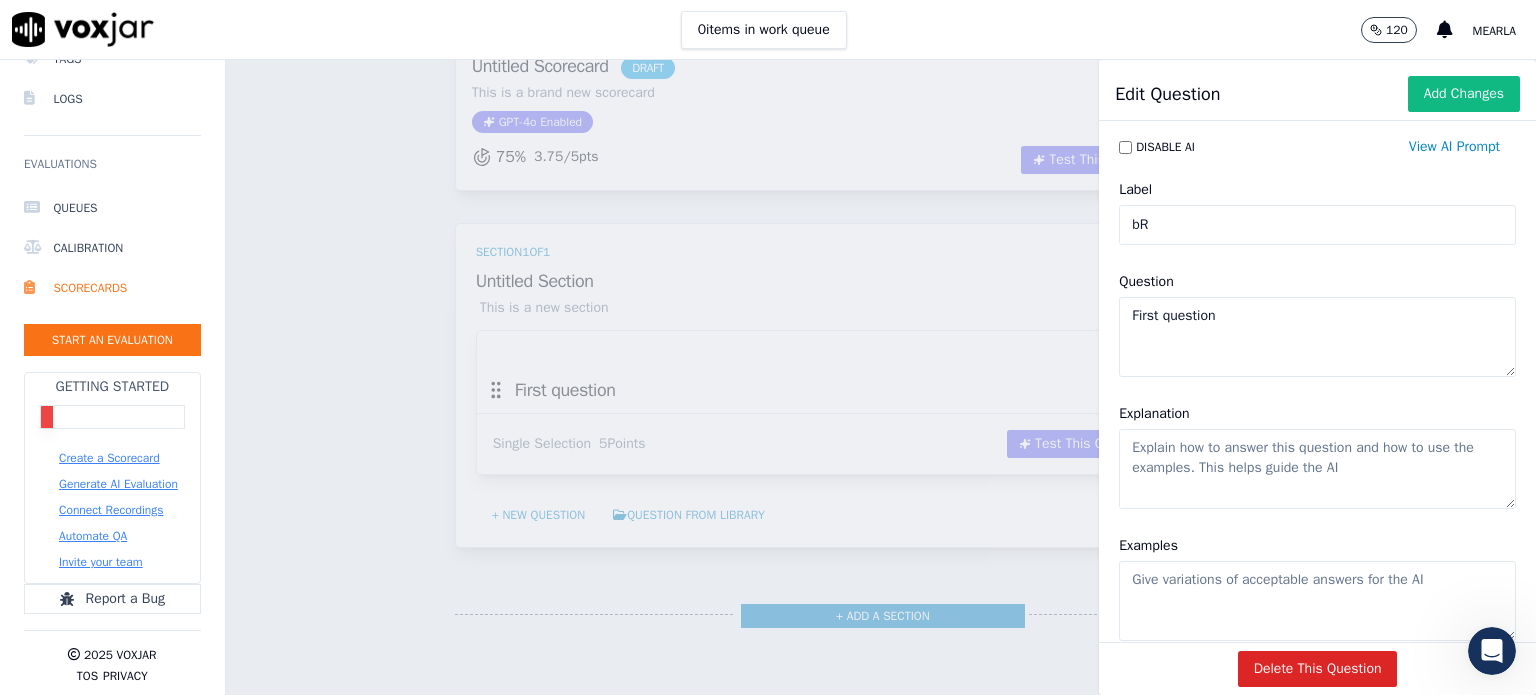 type on "b" 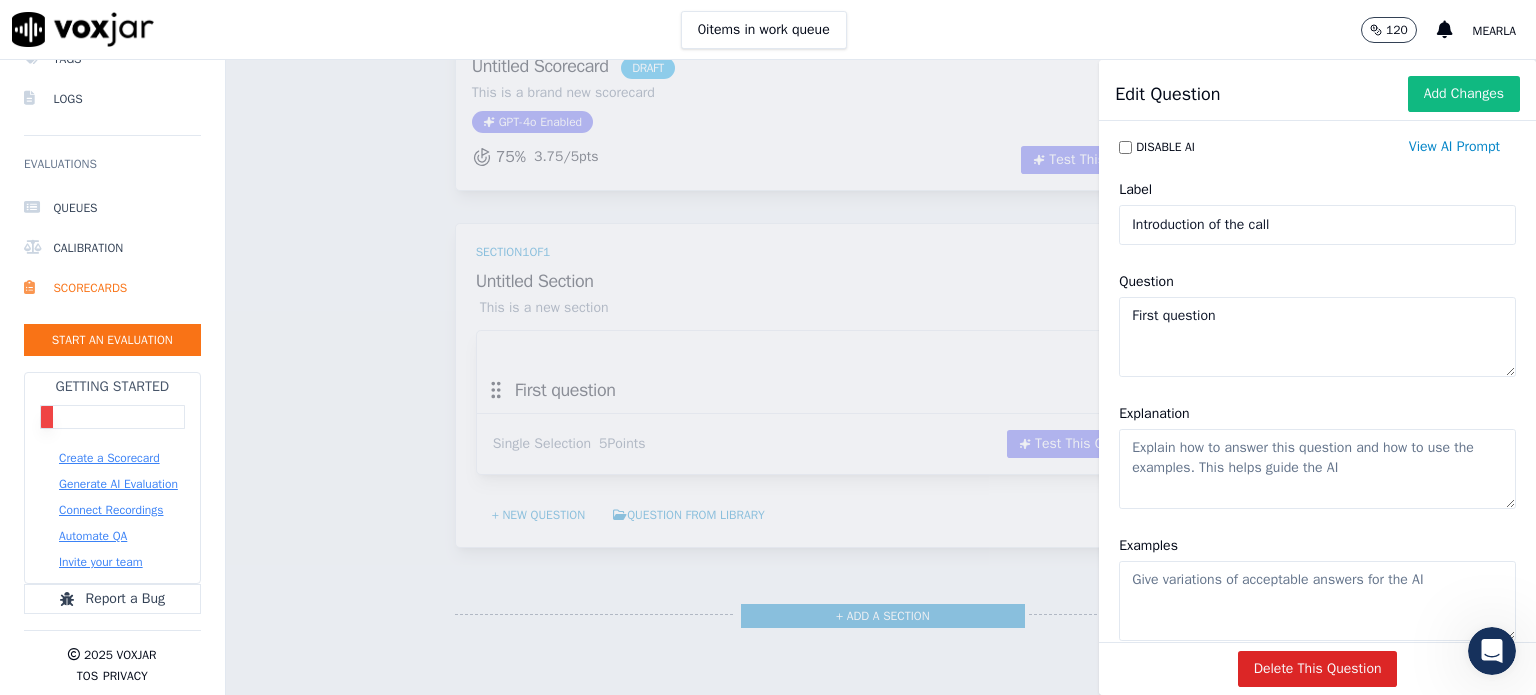 type on "Introduction of the call" 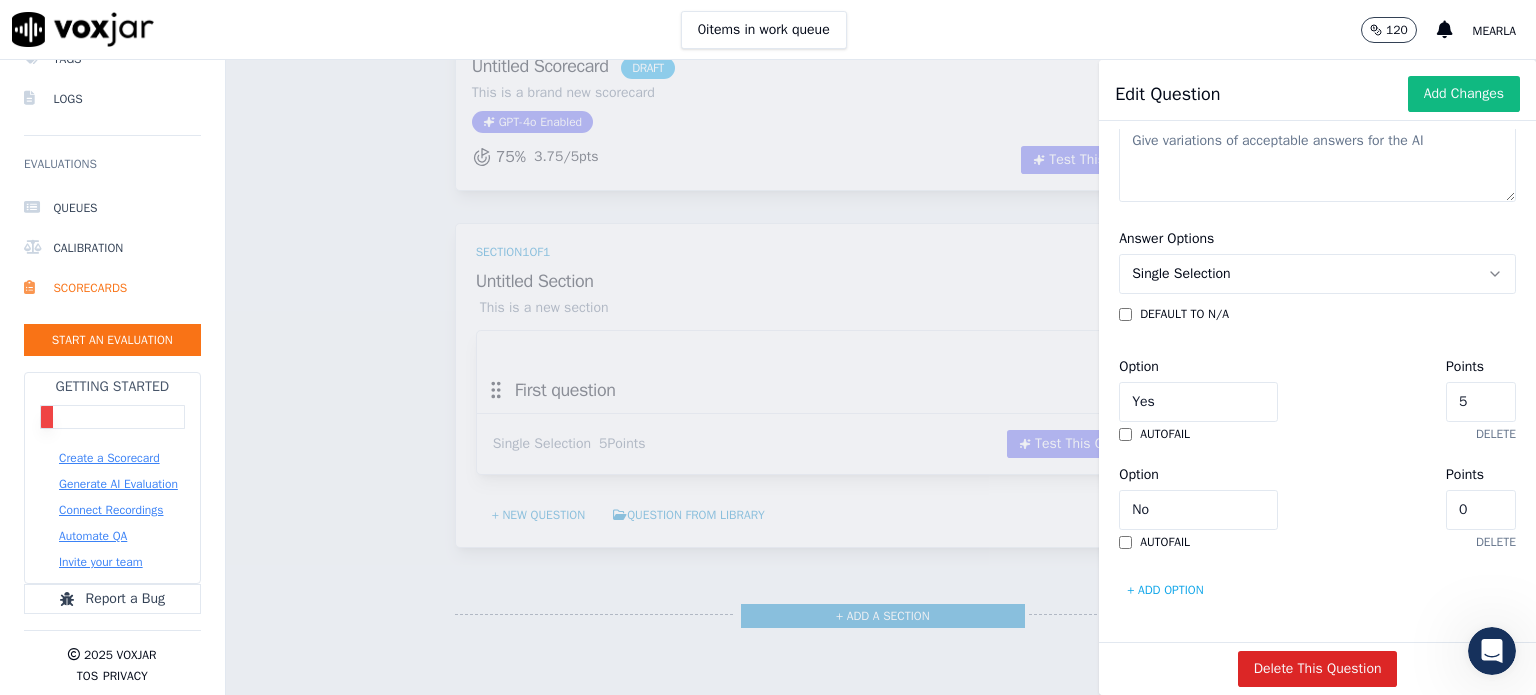 scroll, scrollTop: 499, scrollLeft: 0, axis: vertical 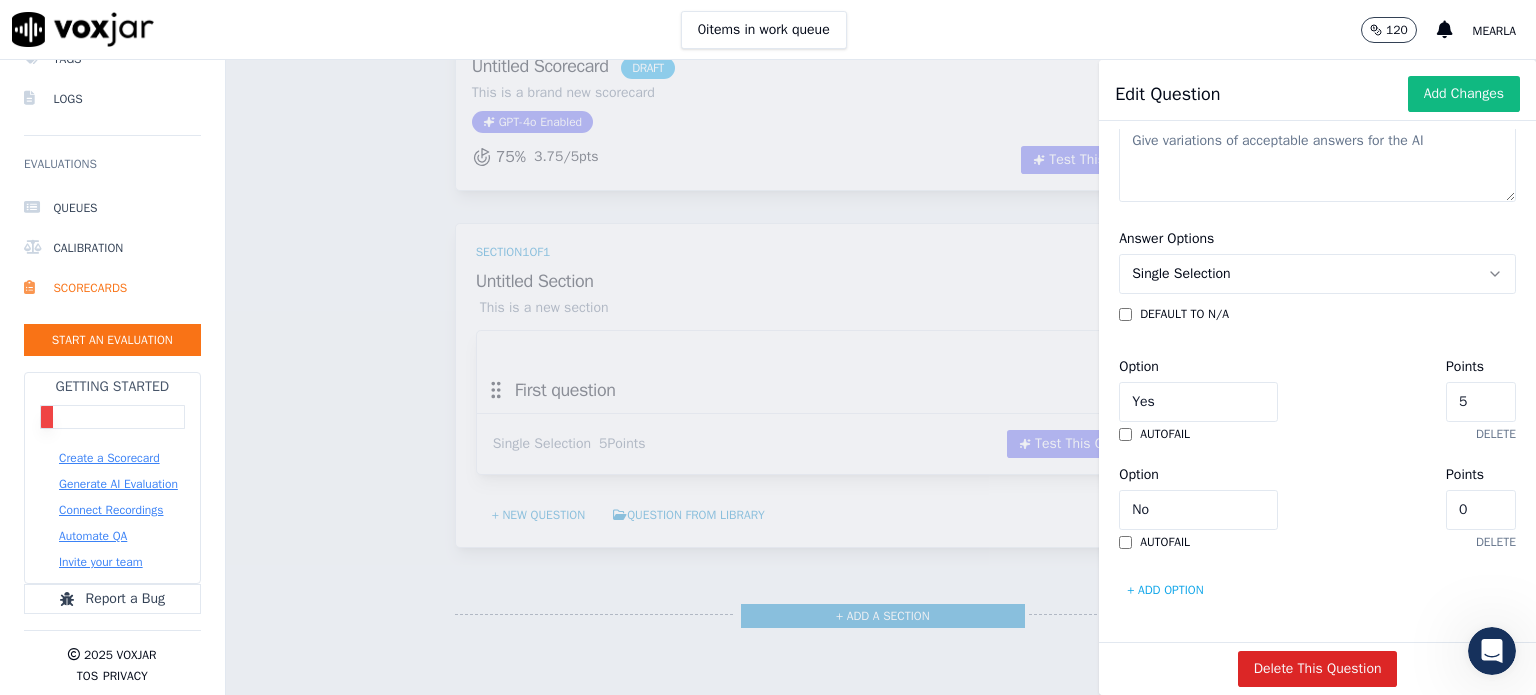 type on "“Thank you for calling [Your Brand Name] Storage, this is [Your Name] — how can I assist you [DATE]?”" 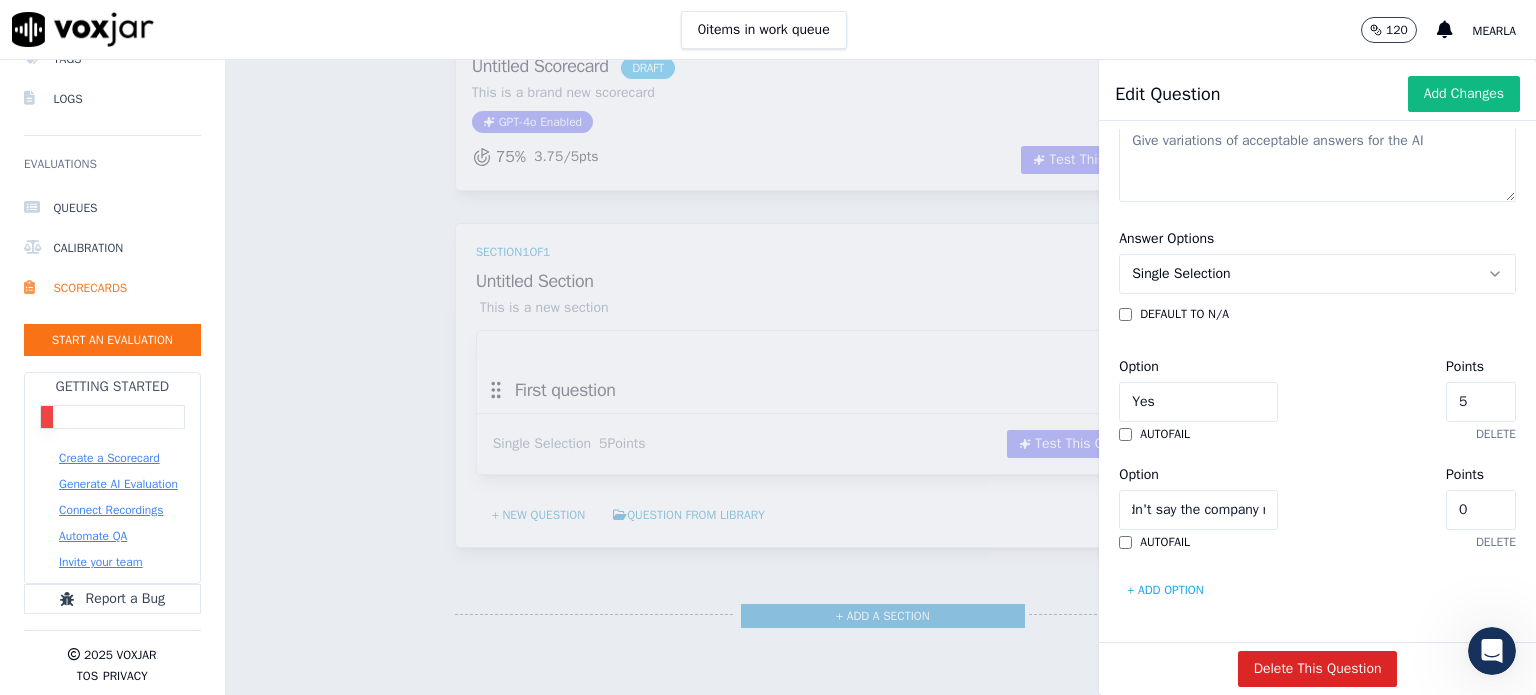 scroll, scrollTop: 0, scrollLeft: 24, axis: horizontal 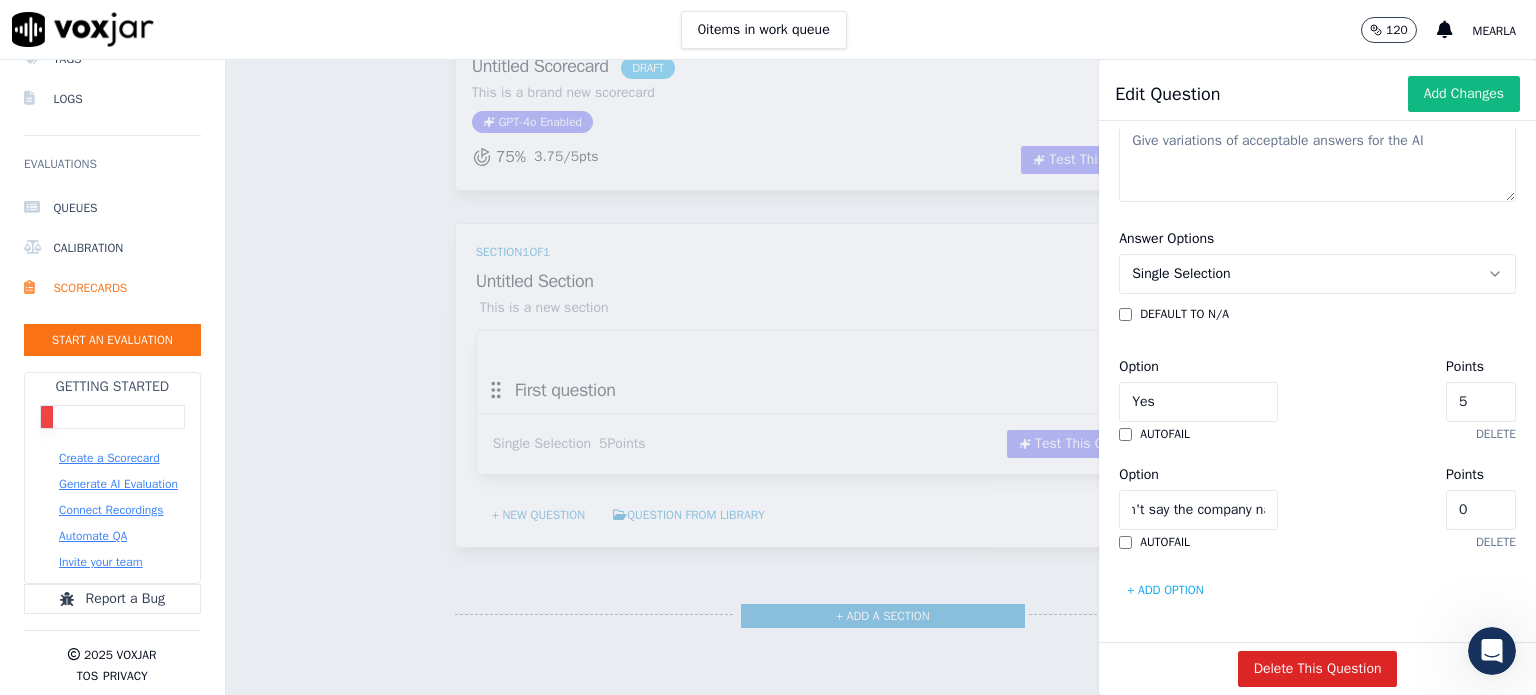 type on "Didn't say the company name" 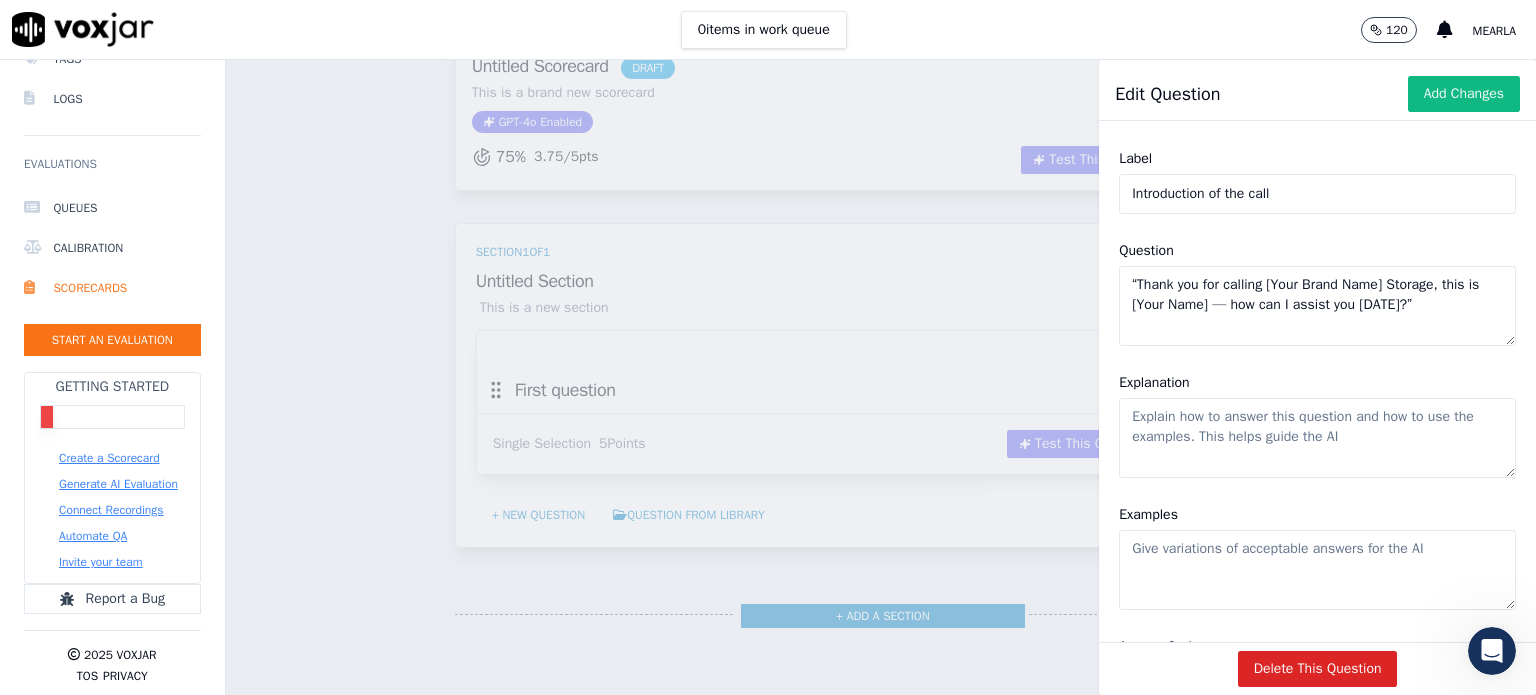 scroll, scrollTop: 0, scrollLeft: 0, axis: both 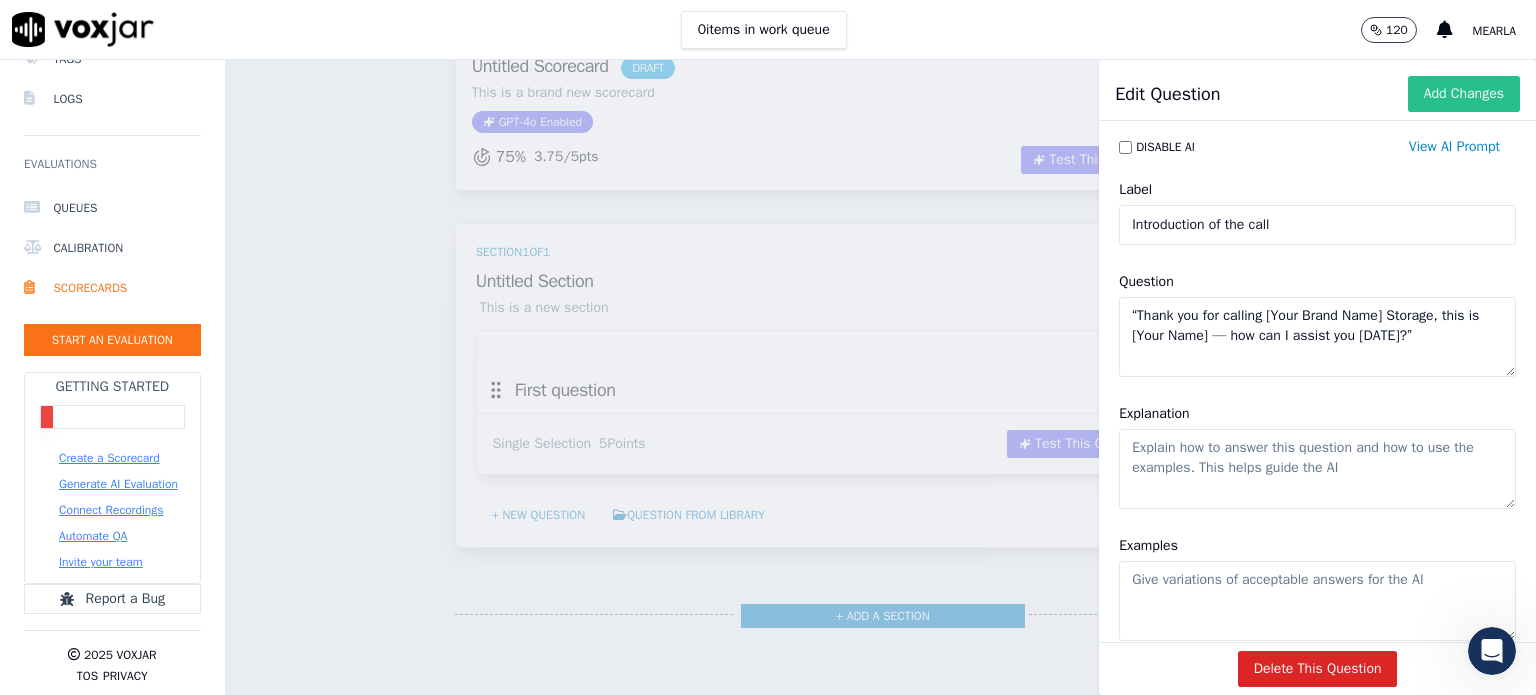 click on "Add Changes" at bounding box center [1464, 94] 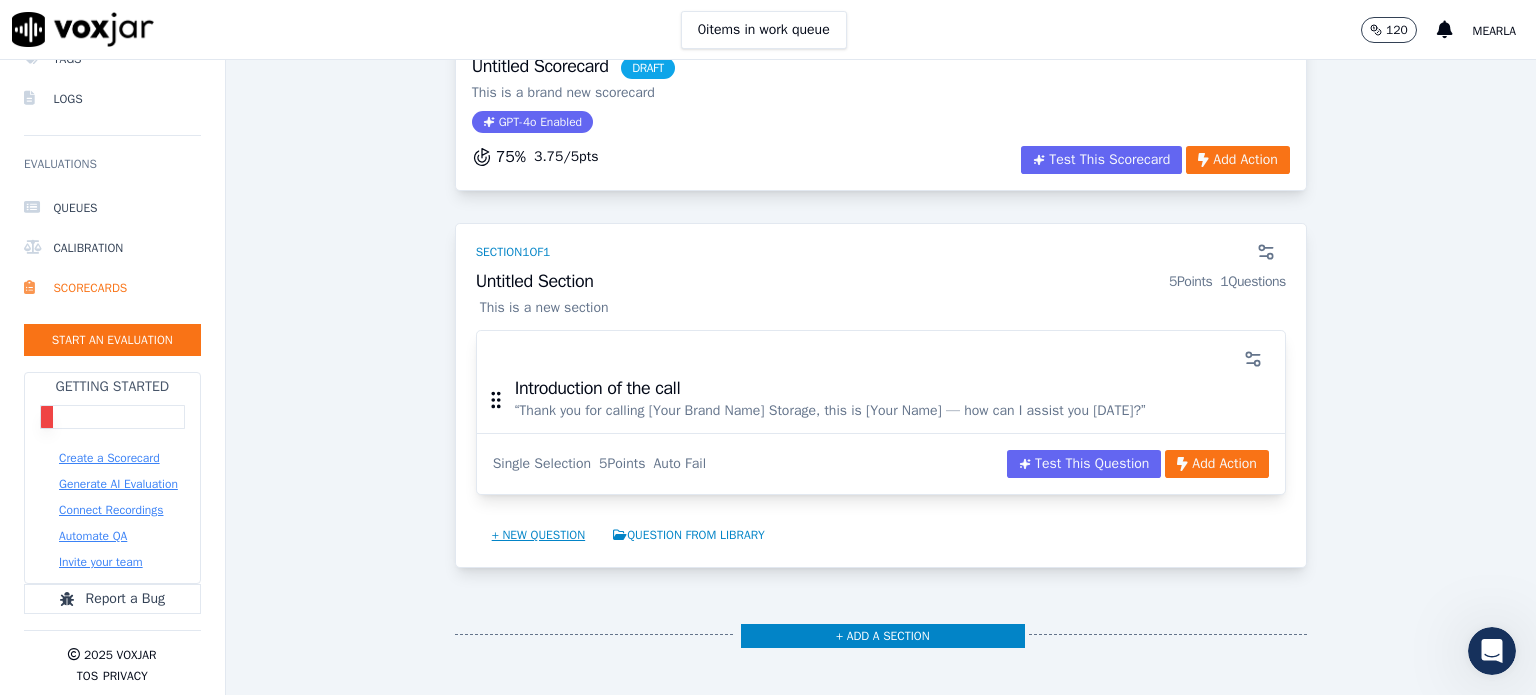 click on "+ New question" at bounding box center (539, 535) 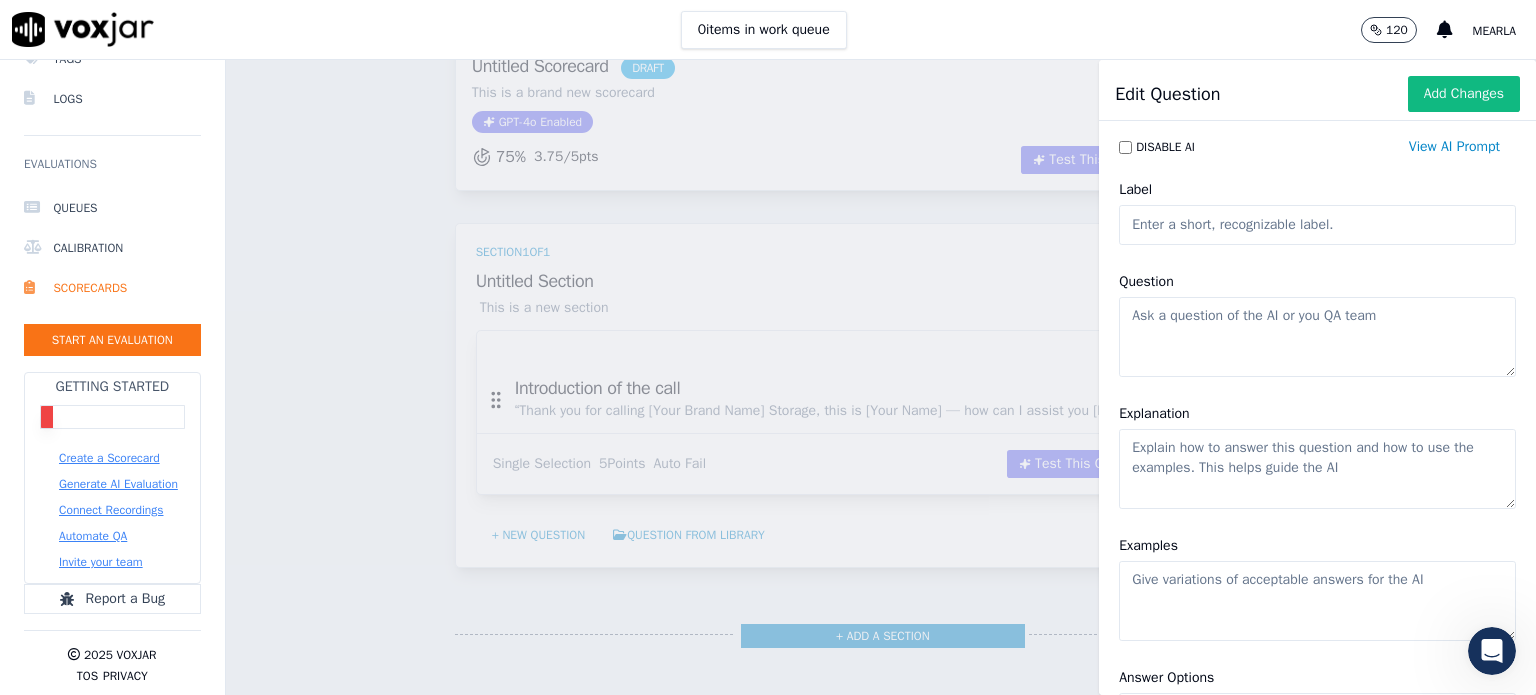 click on "Label" 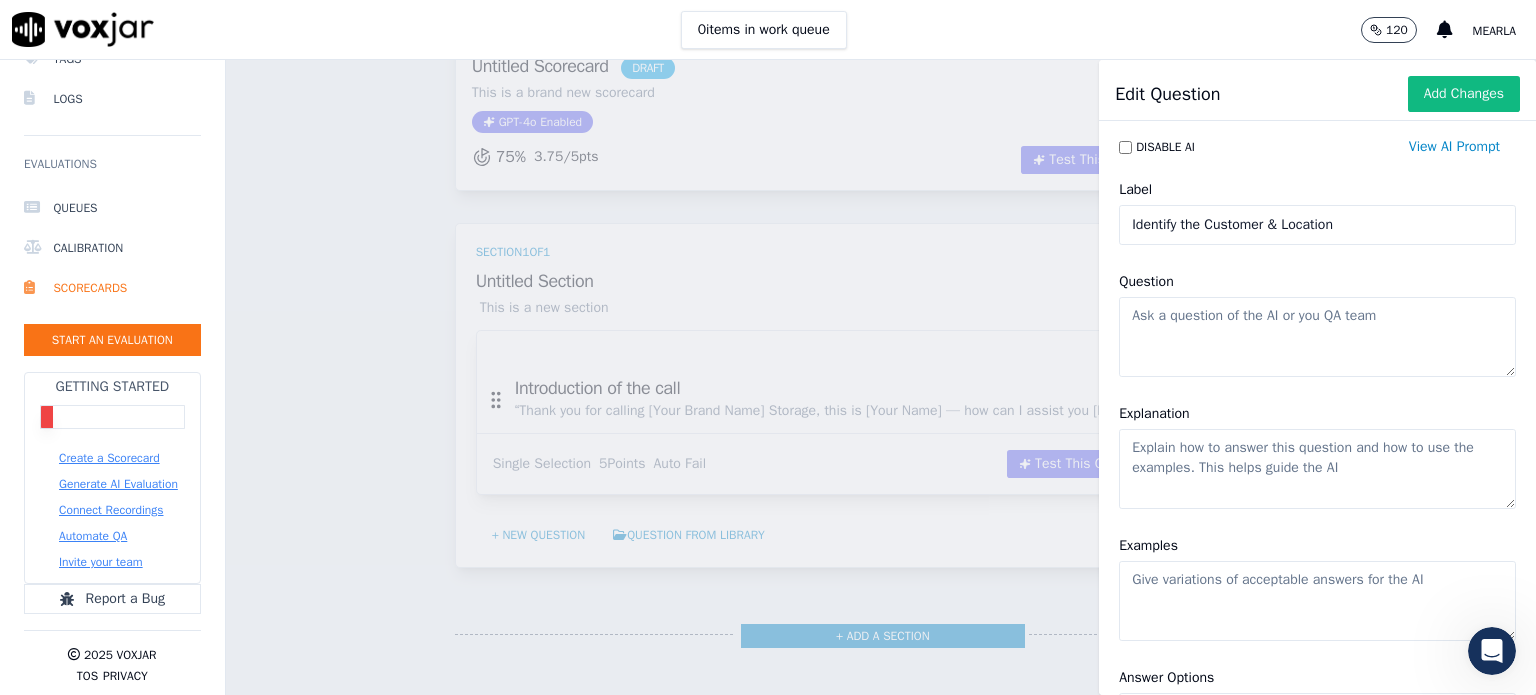 type on "Identify the Customer & Location" 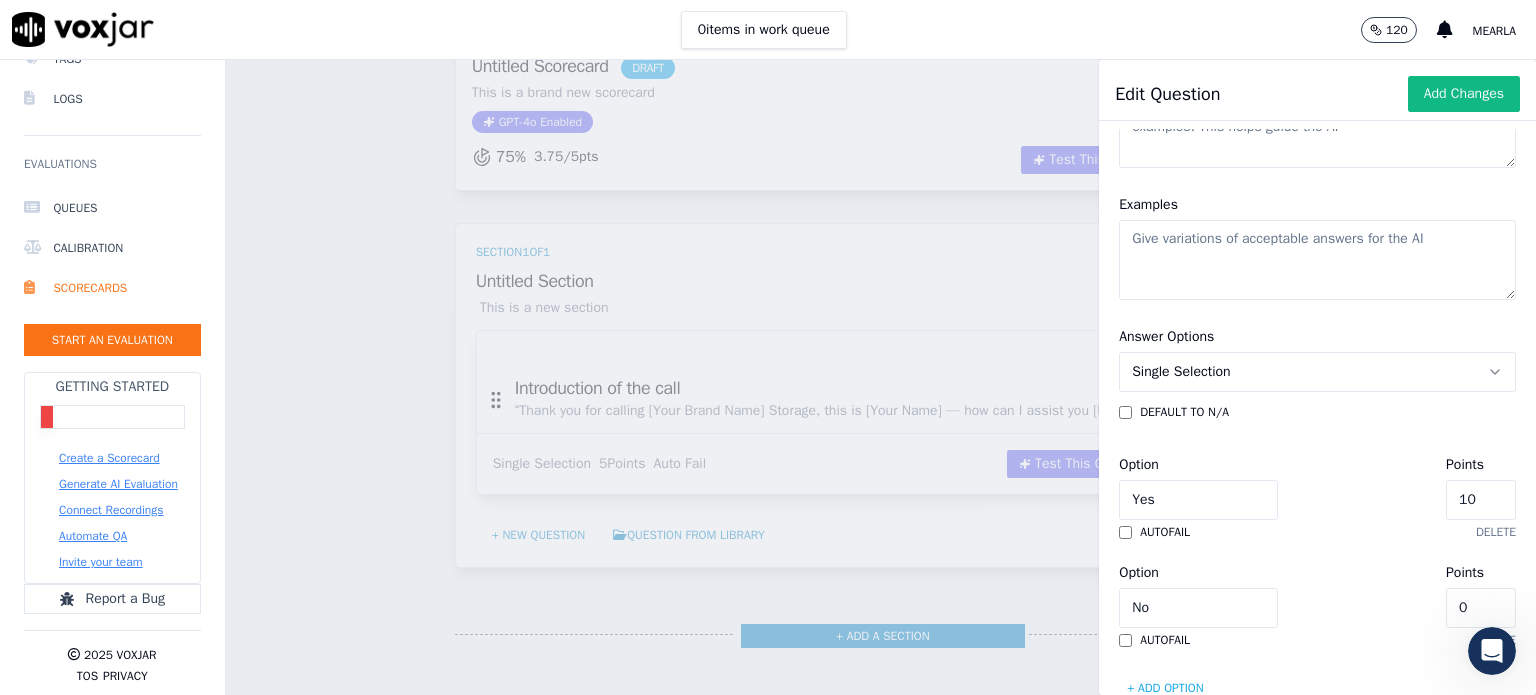 scroll, scrollTop: 364, scrollLeft: 0, axis: vertical 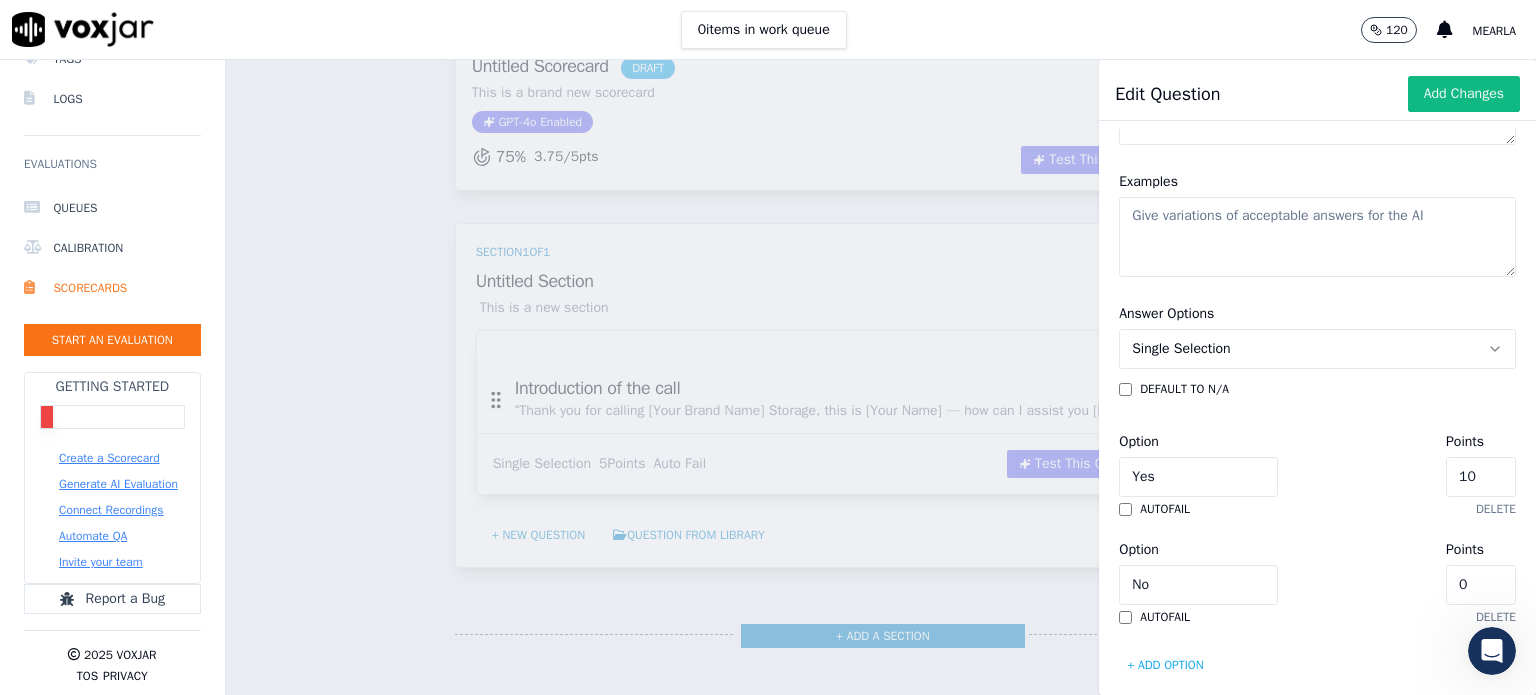 type on "“May I start with the phone number associated to your account, so I can better assist you?”" 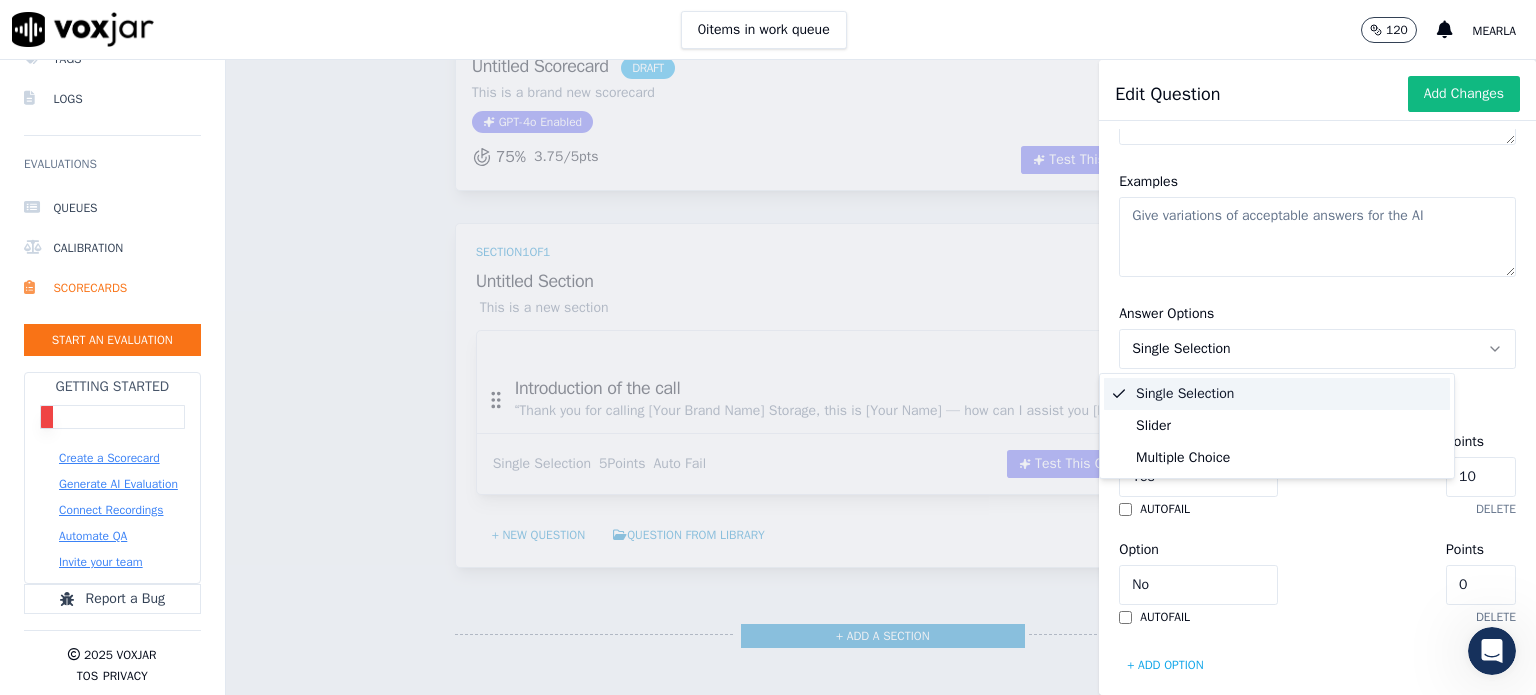 click 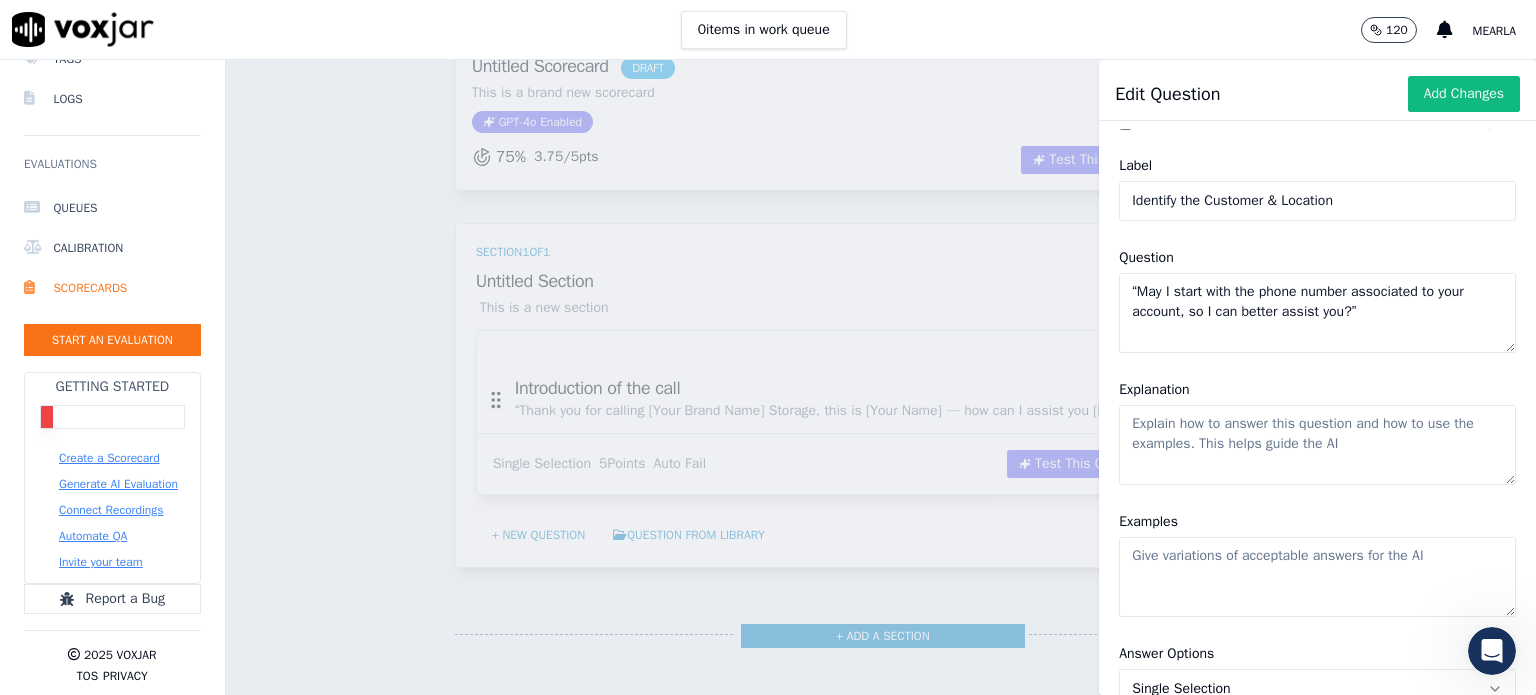 scroll, scrollTop: 26, scrollLeft: 0, axis: vertical 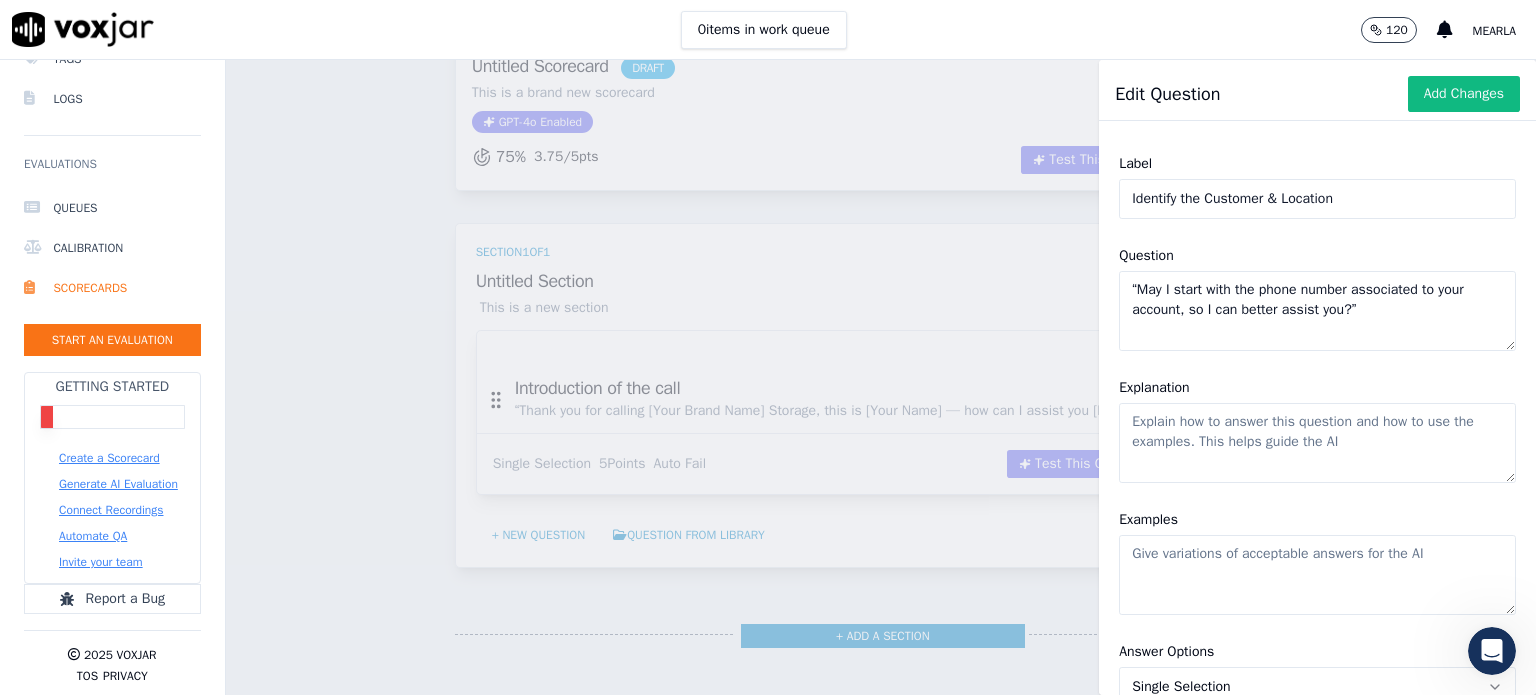click on "Explanation" 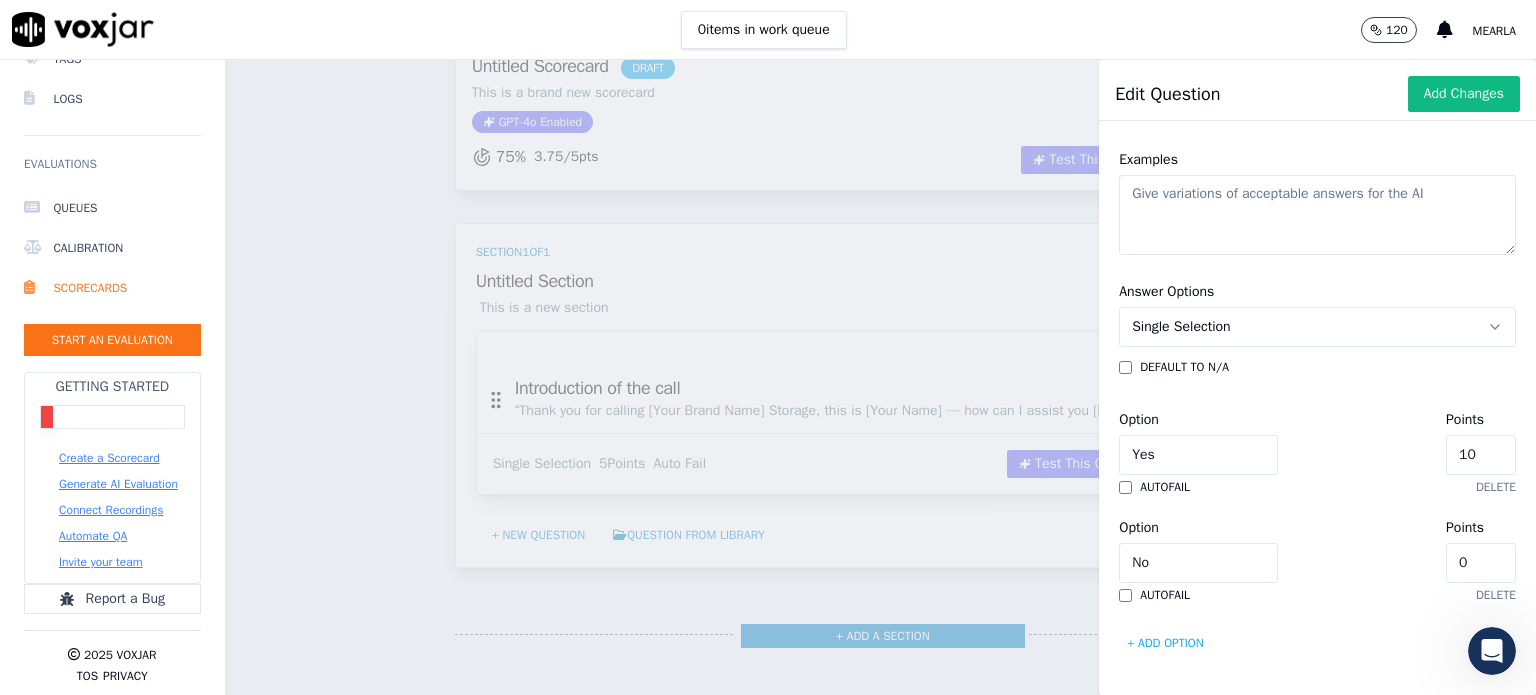 scroll, scrollTop: 446, scrollLeft: 0, axis: vertical 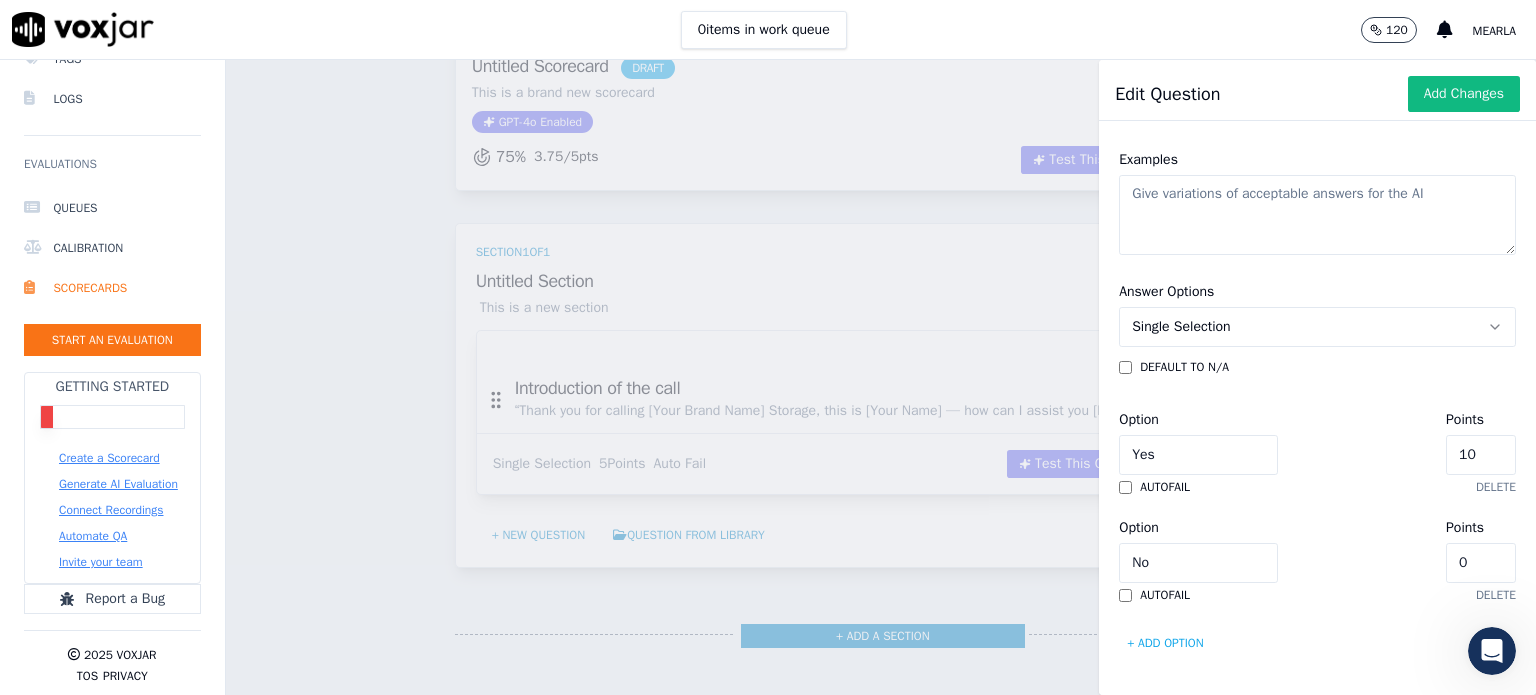 type on "Agent need to find the right account on the right location" 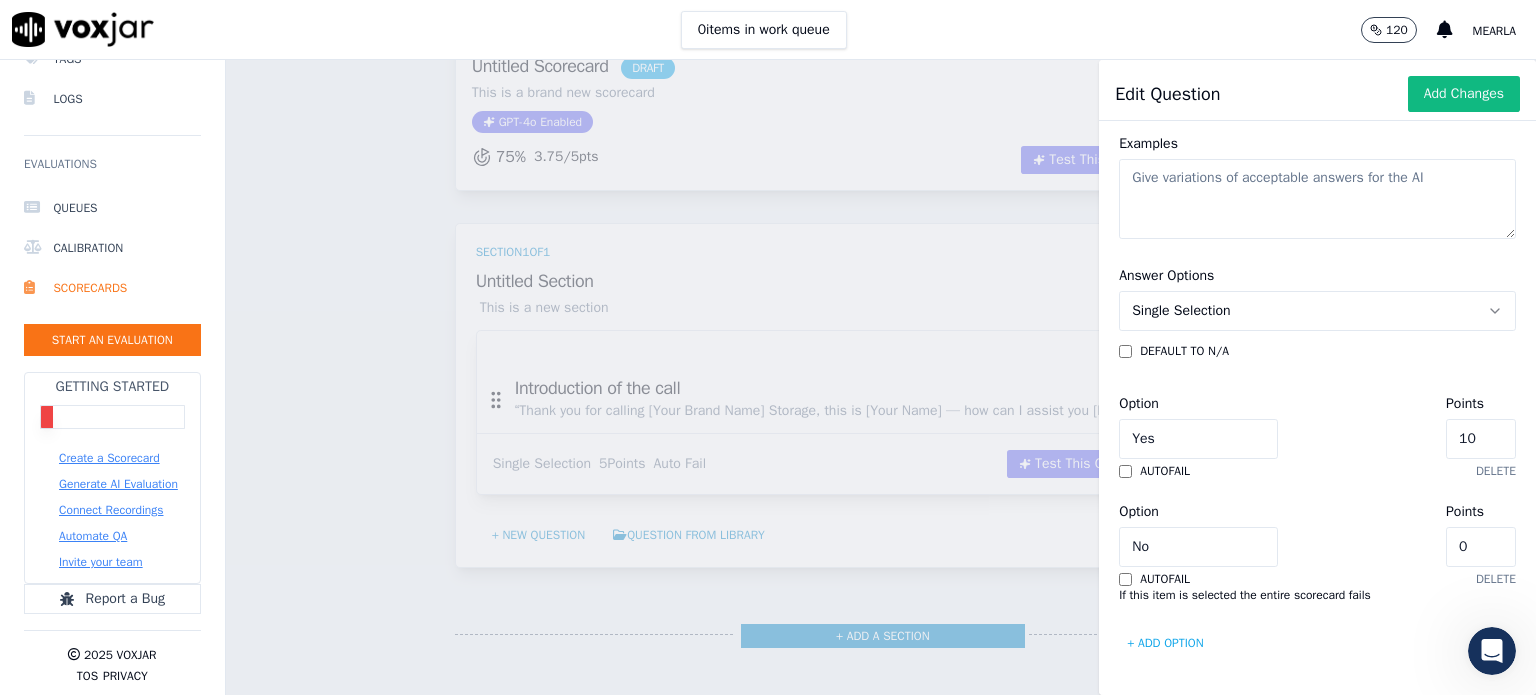 click on "10" 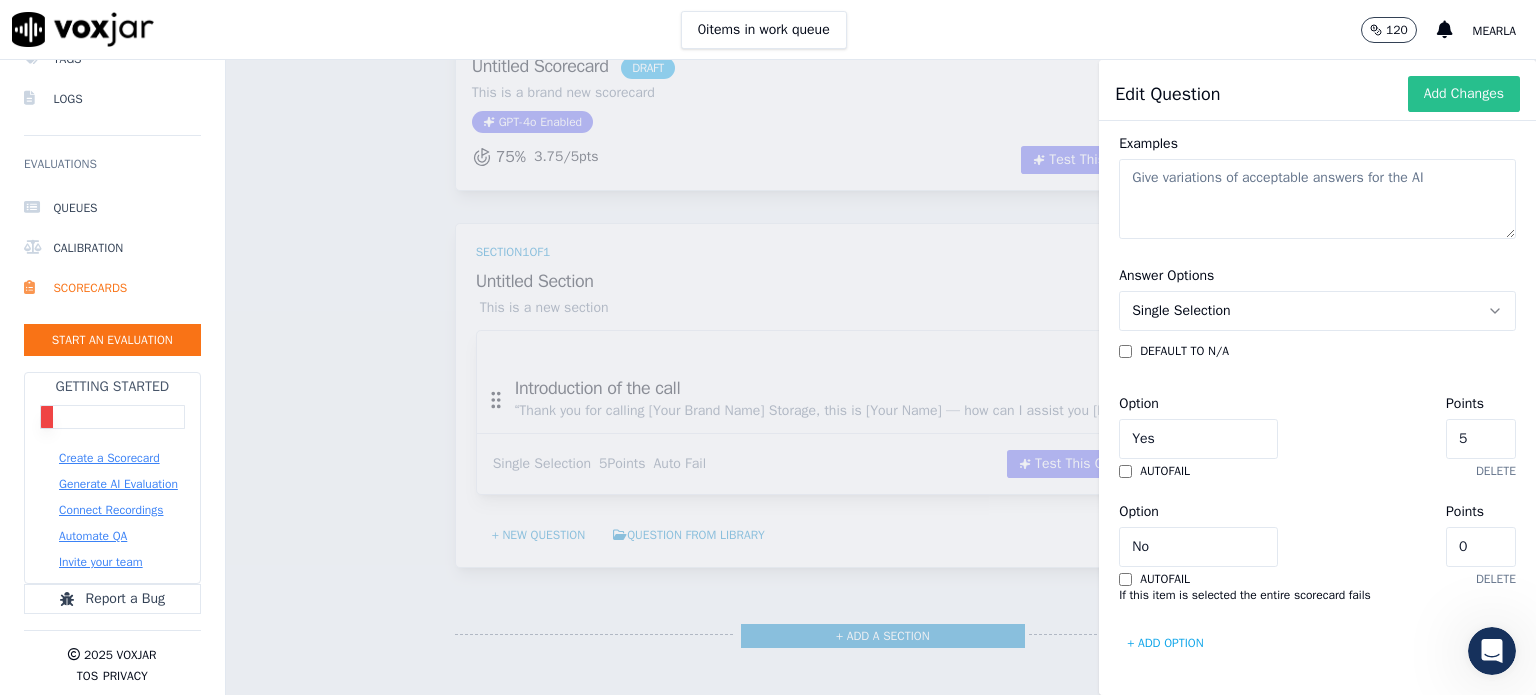 click on "Add Changes" at bounding box center (1464, 94) 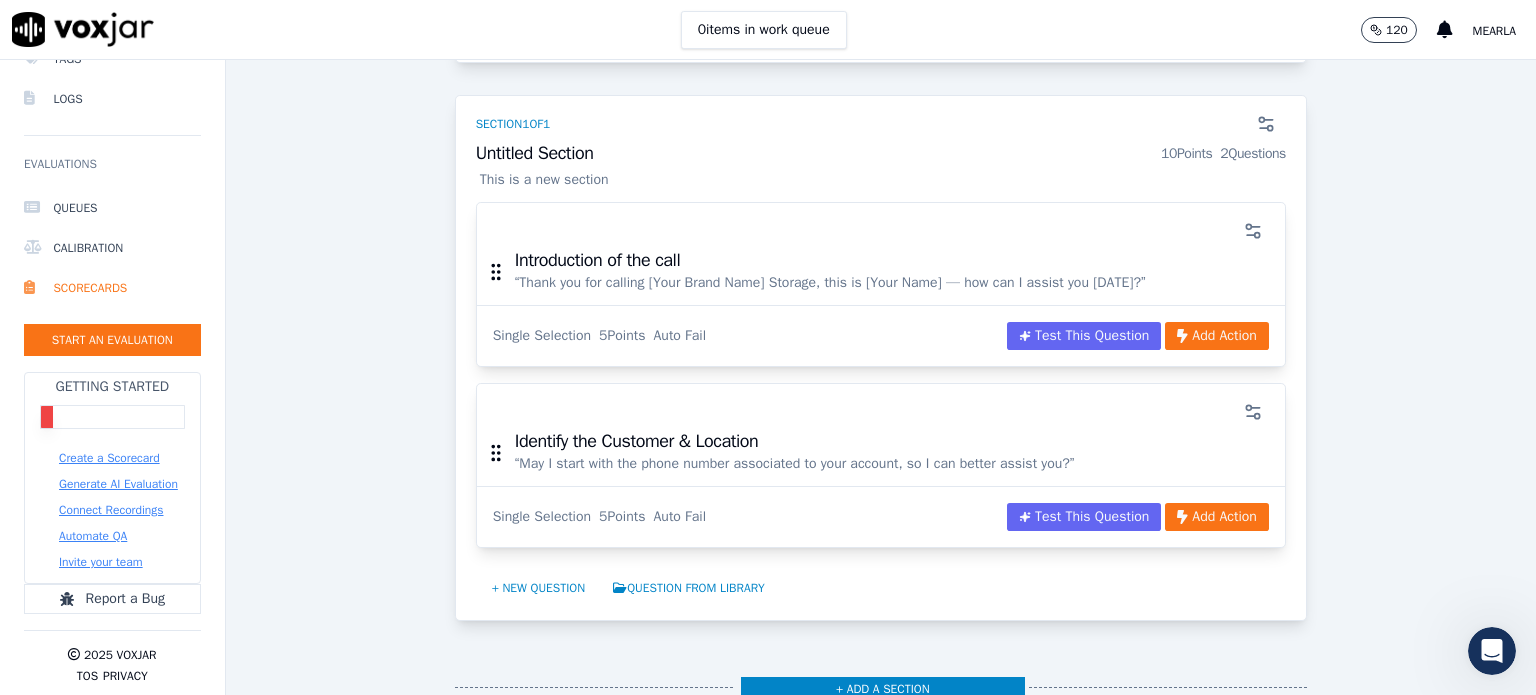 scroll, scrollTop: 323, scrollLeft: 0, axis: vertical 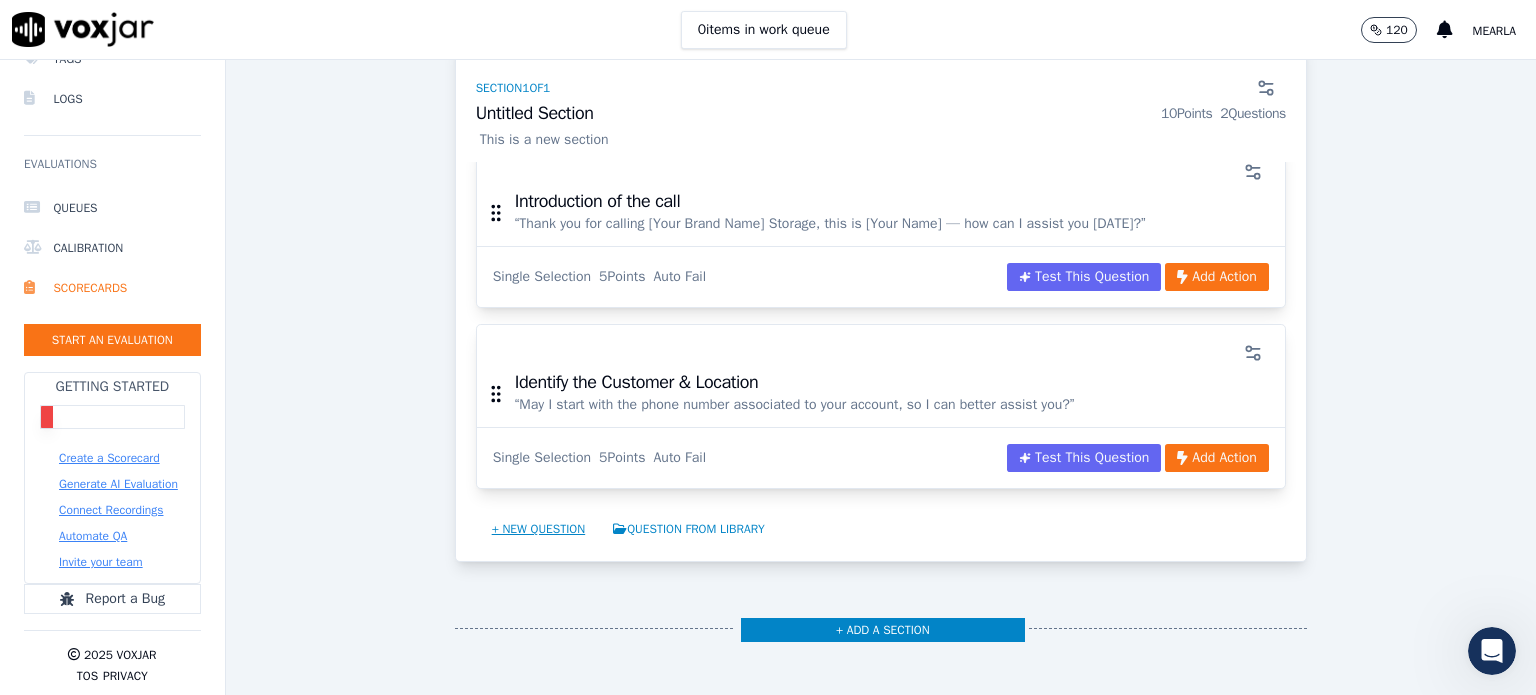 click on "+ New question" at bounding box center (539, 529) 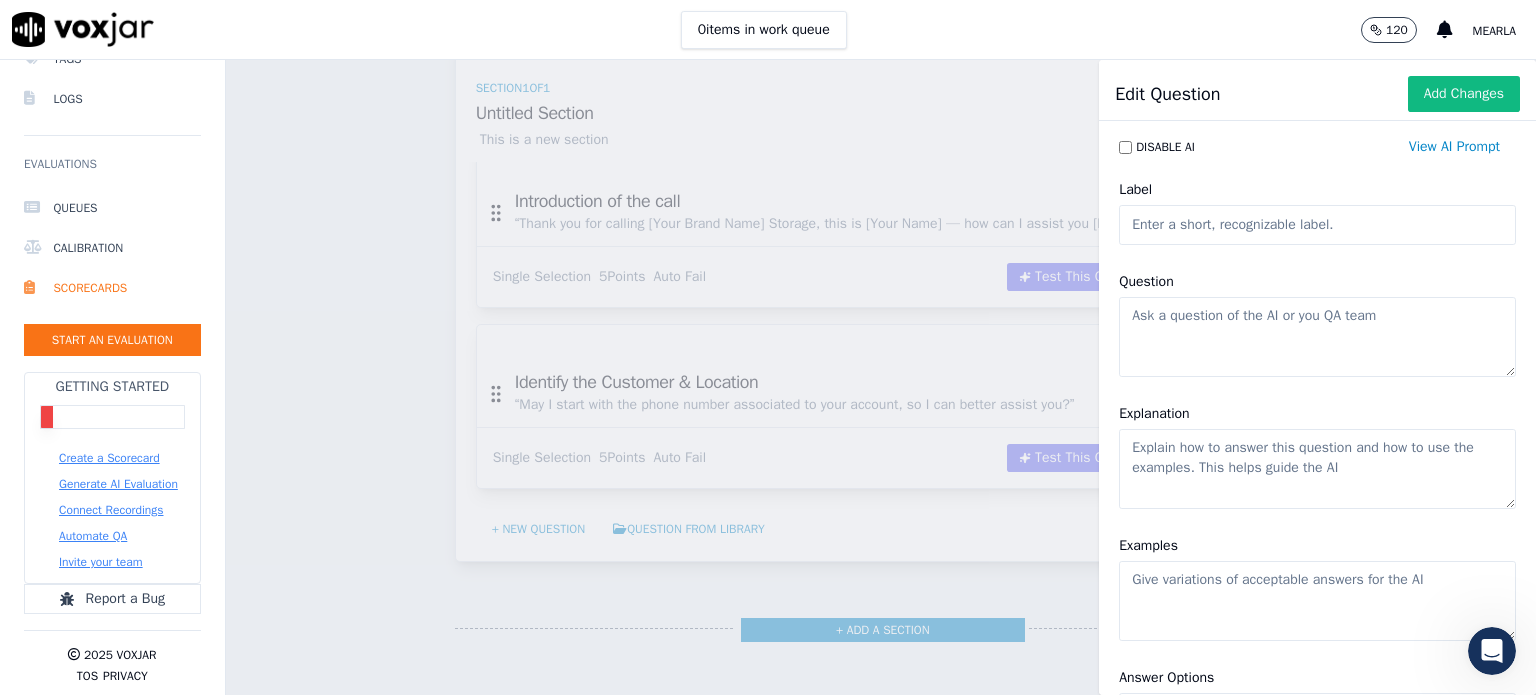click on "Label" 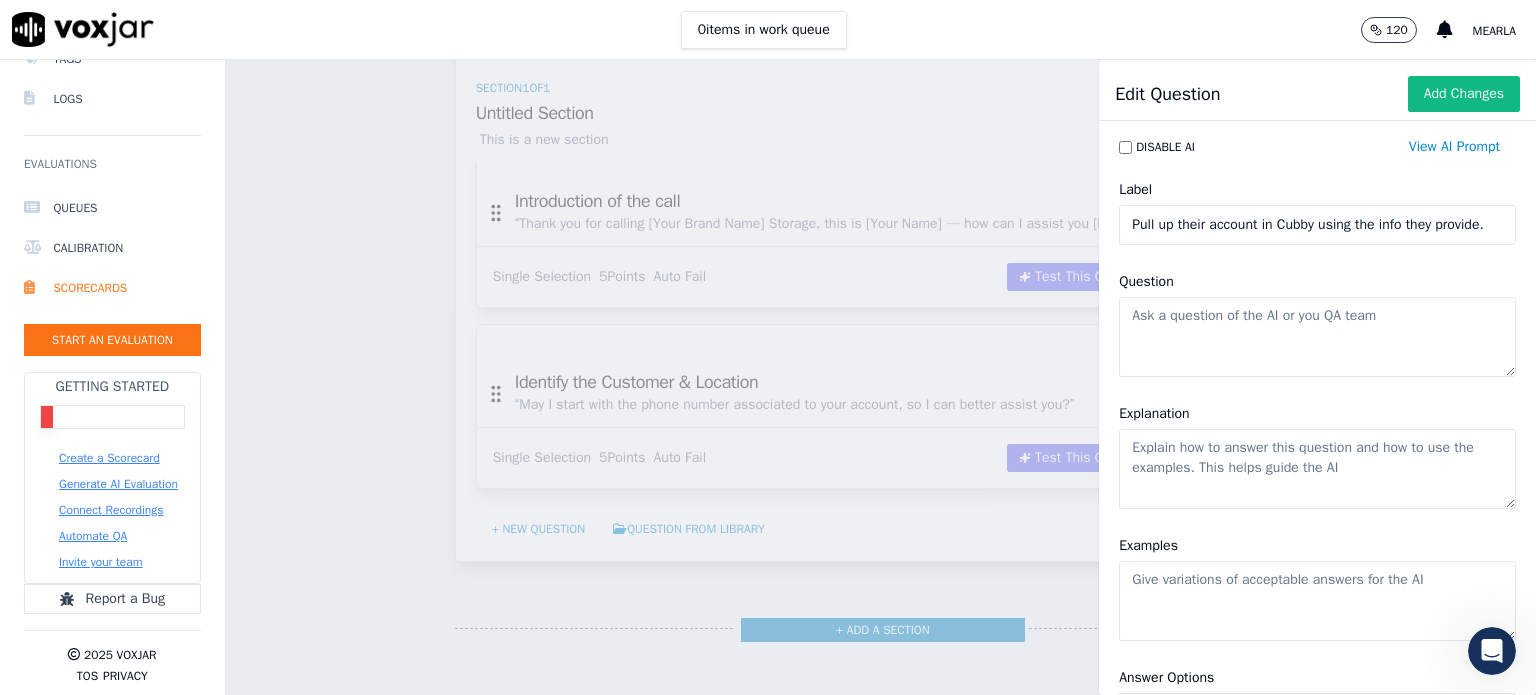 scroll, scrollTop: 0, scrollLeft: 28, axis: horizontal 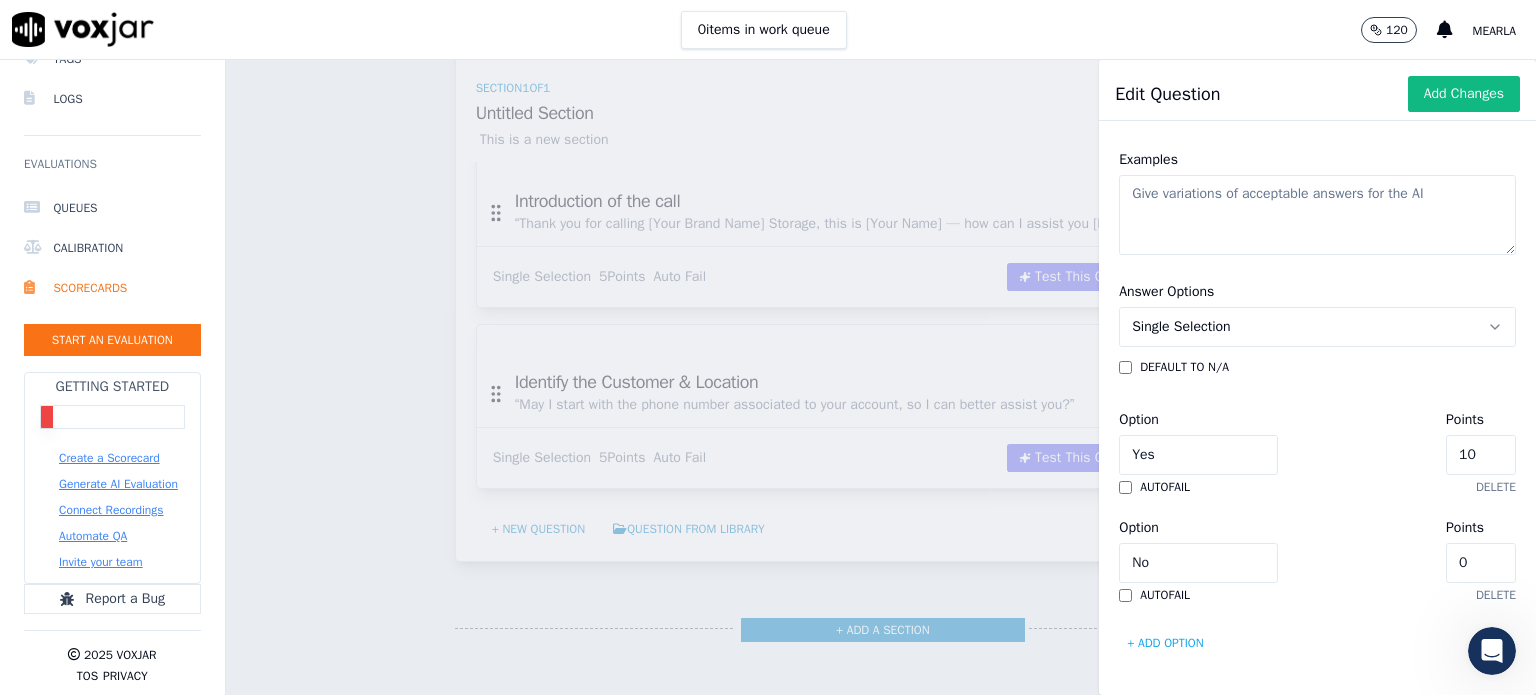 type on "Find the right account based on the information the customer gave" 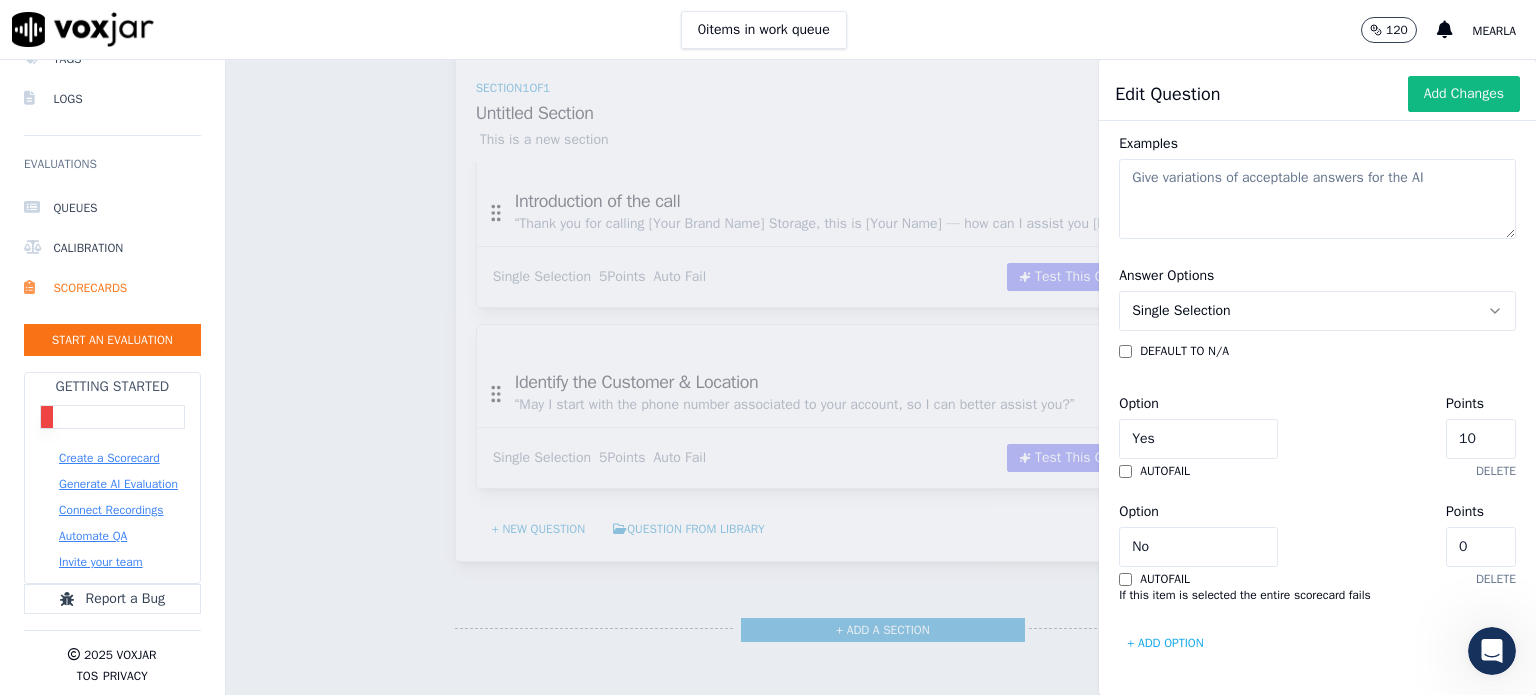 click on "10" 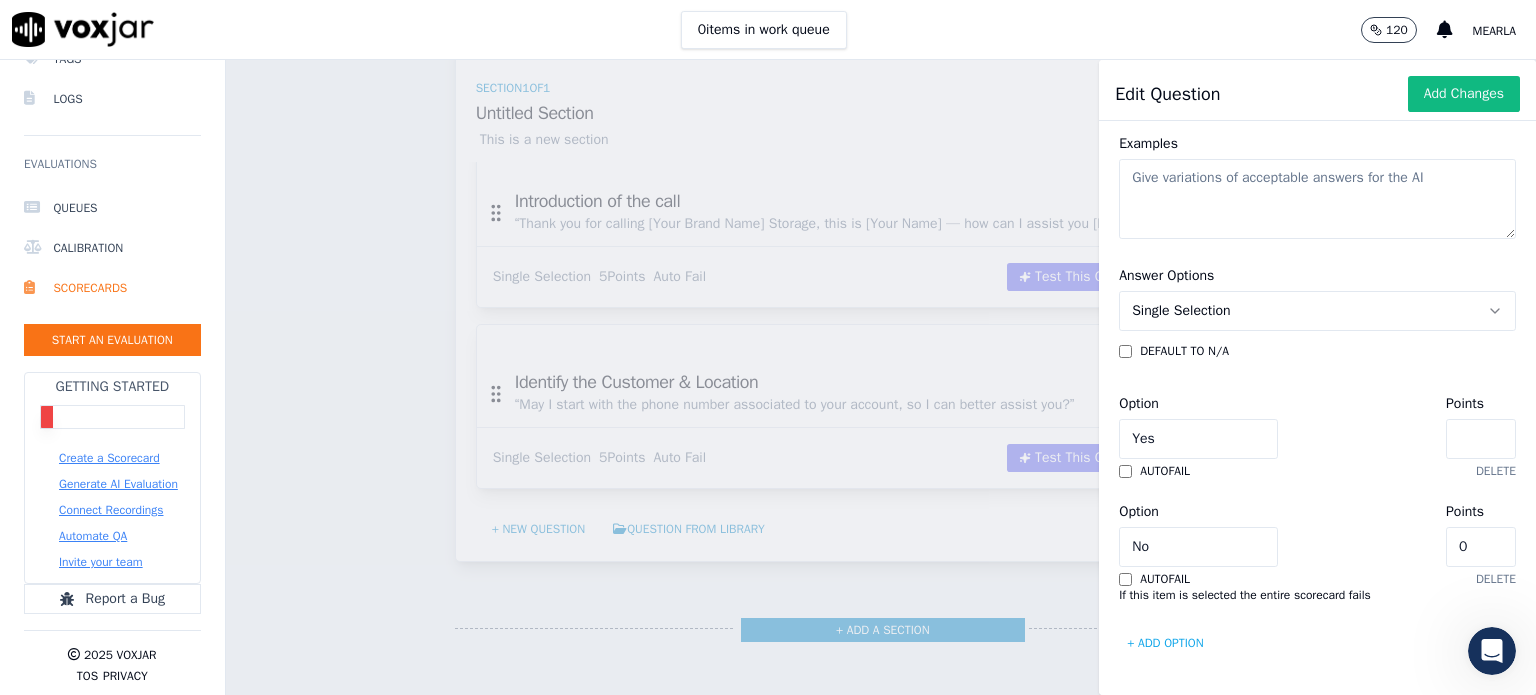 type on "5" 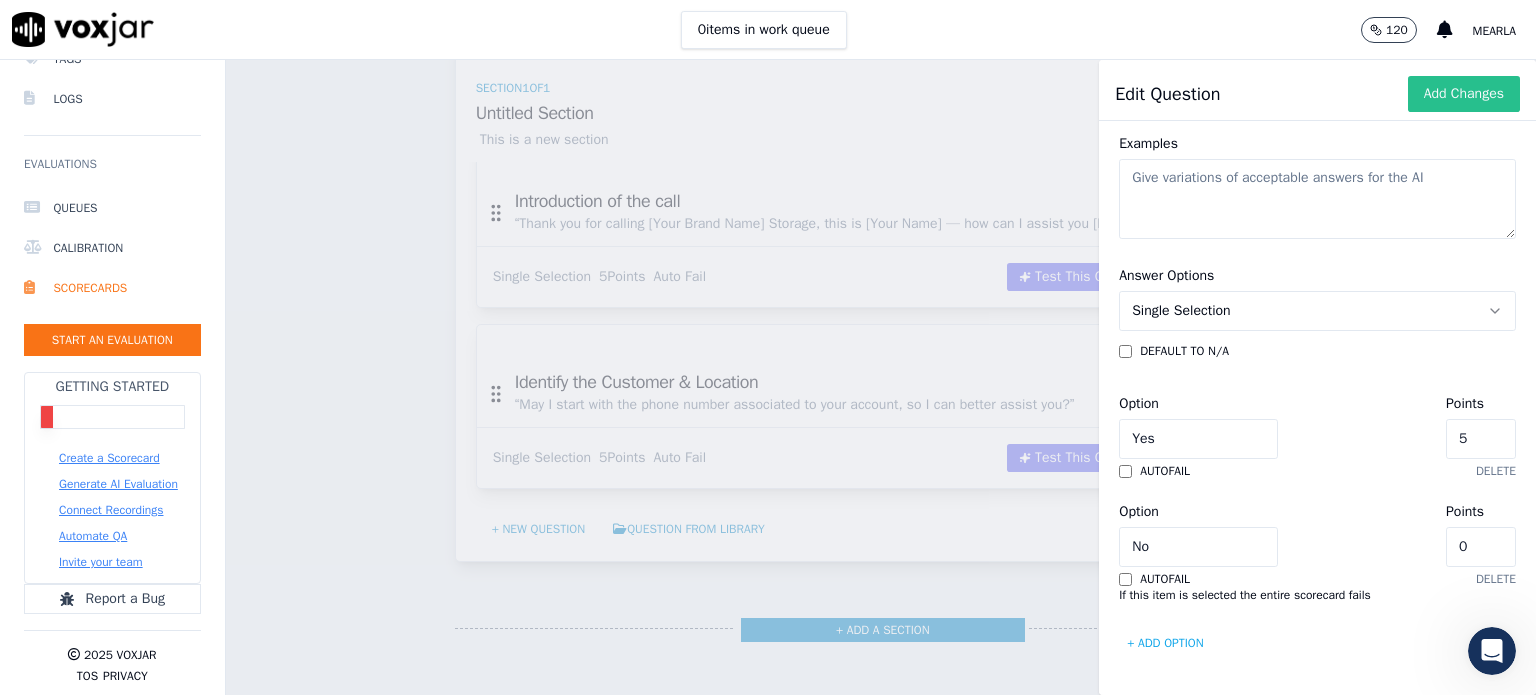 click on "Add Changes" at bounding box center [1464, 94] 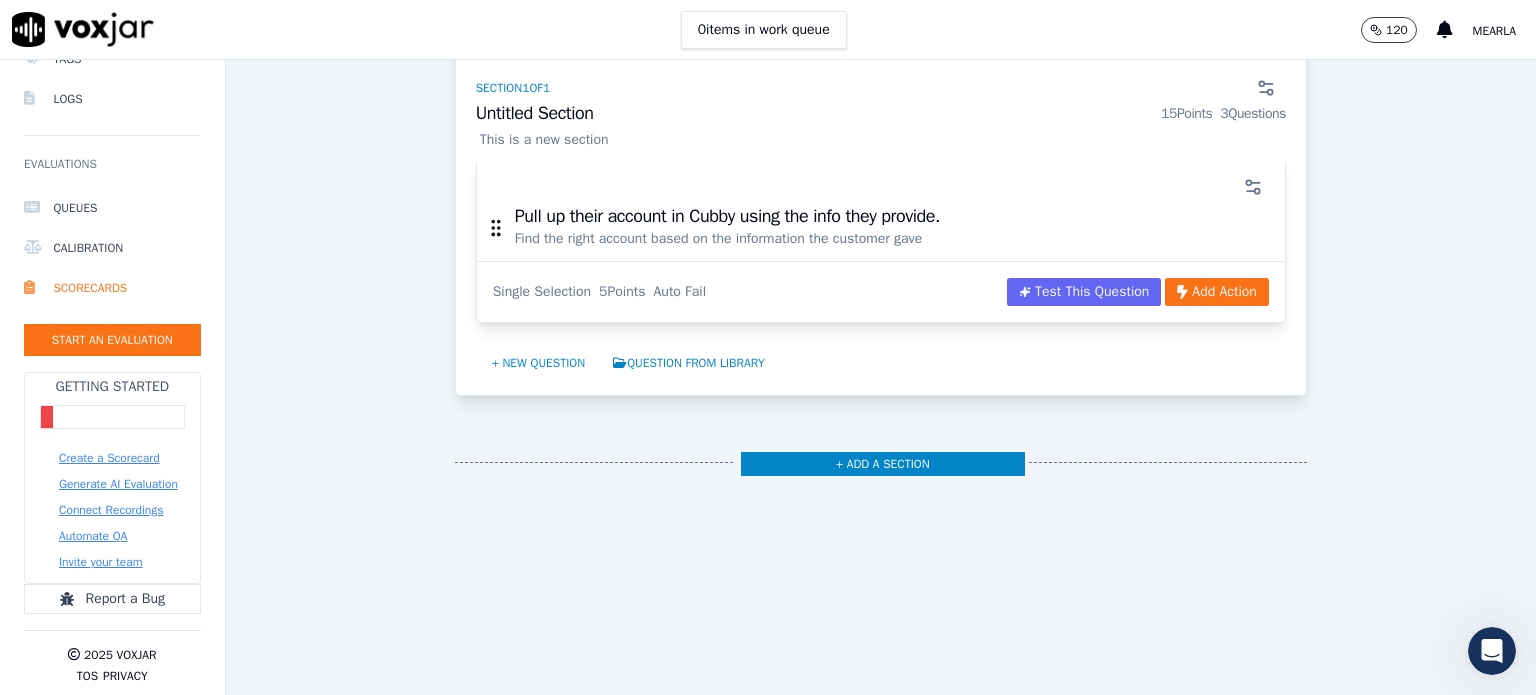 scroll, scrollTop: 679, scrollLeft: 0, axis: vertical 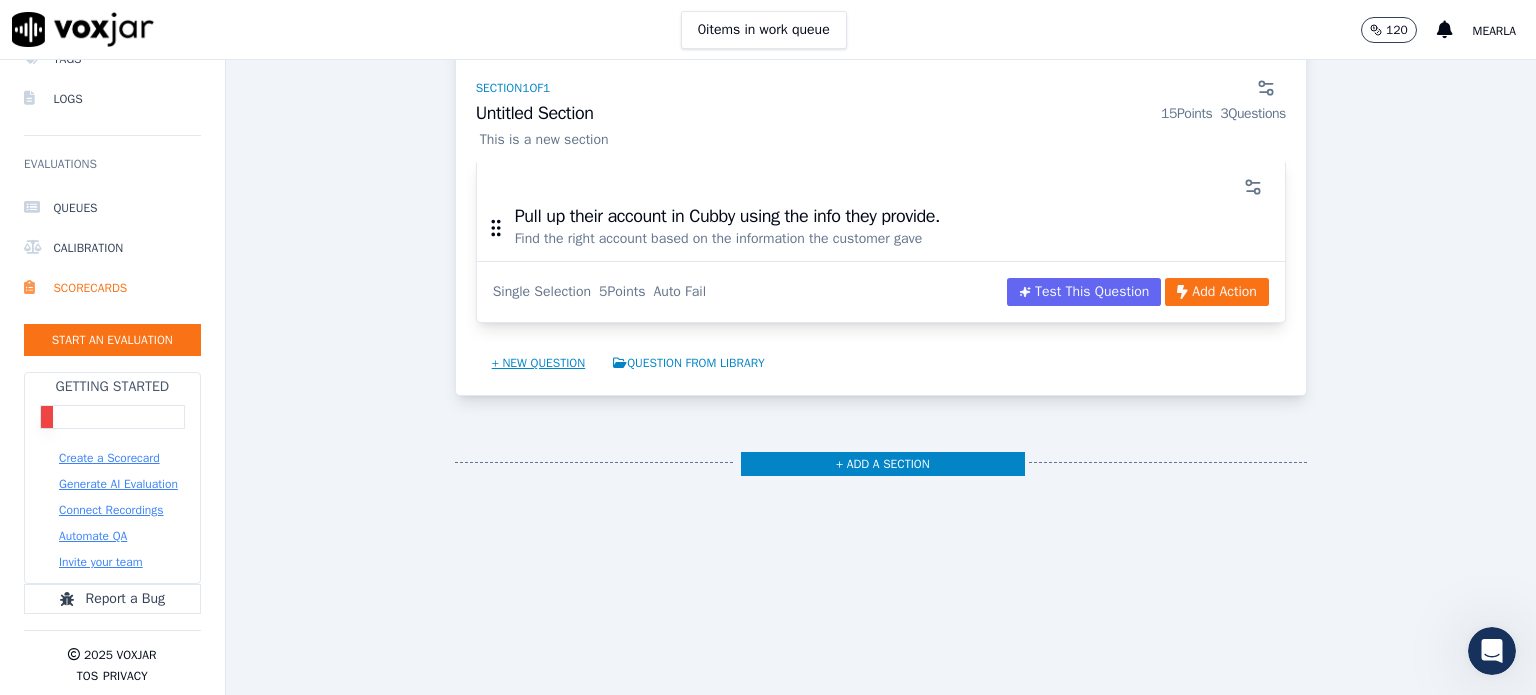 click on "+ New question" at bounding box center [539, 363] 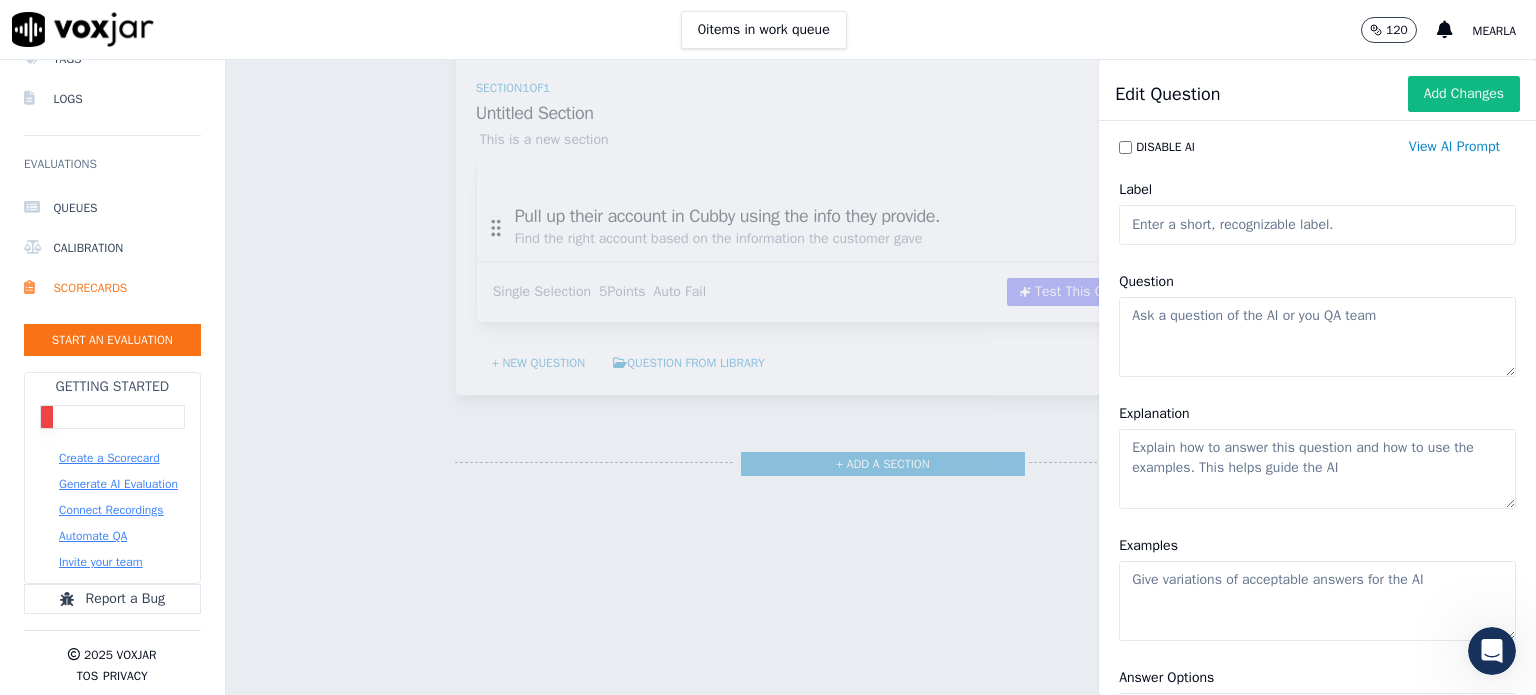 click on "Label" 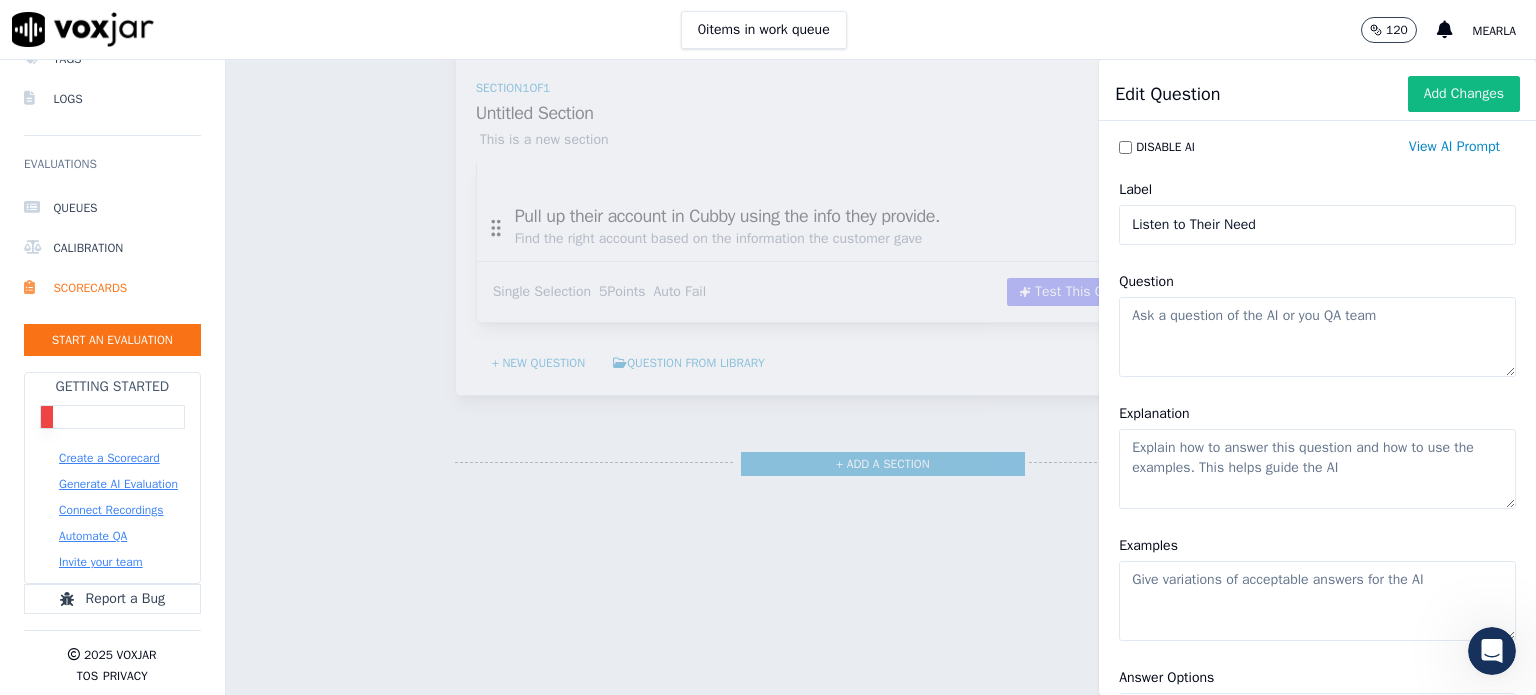 type on "Listen to Their Need" 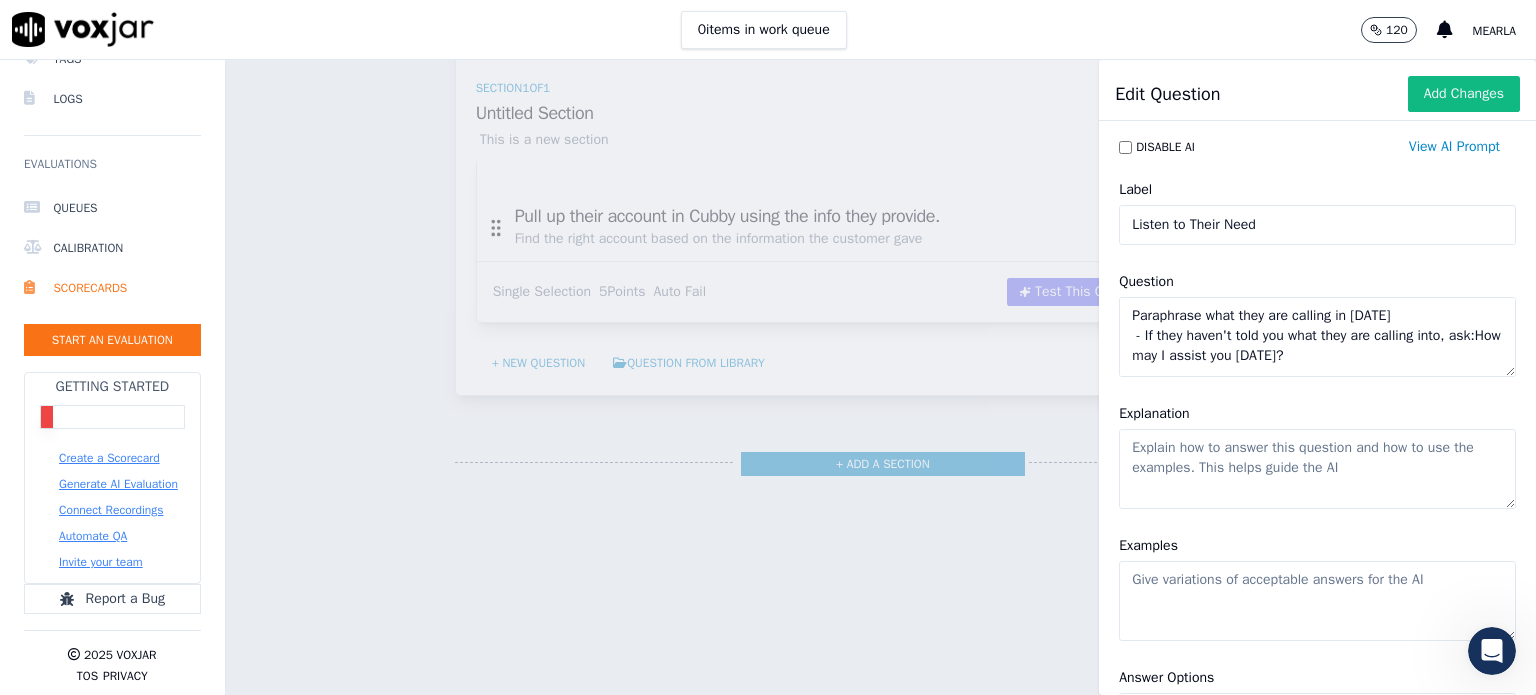 scroll, scrollTop: 168, scrollLeft: 0, axis: vertical 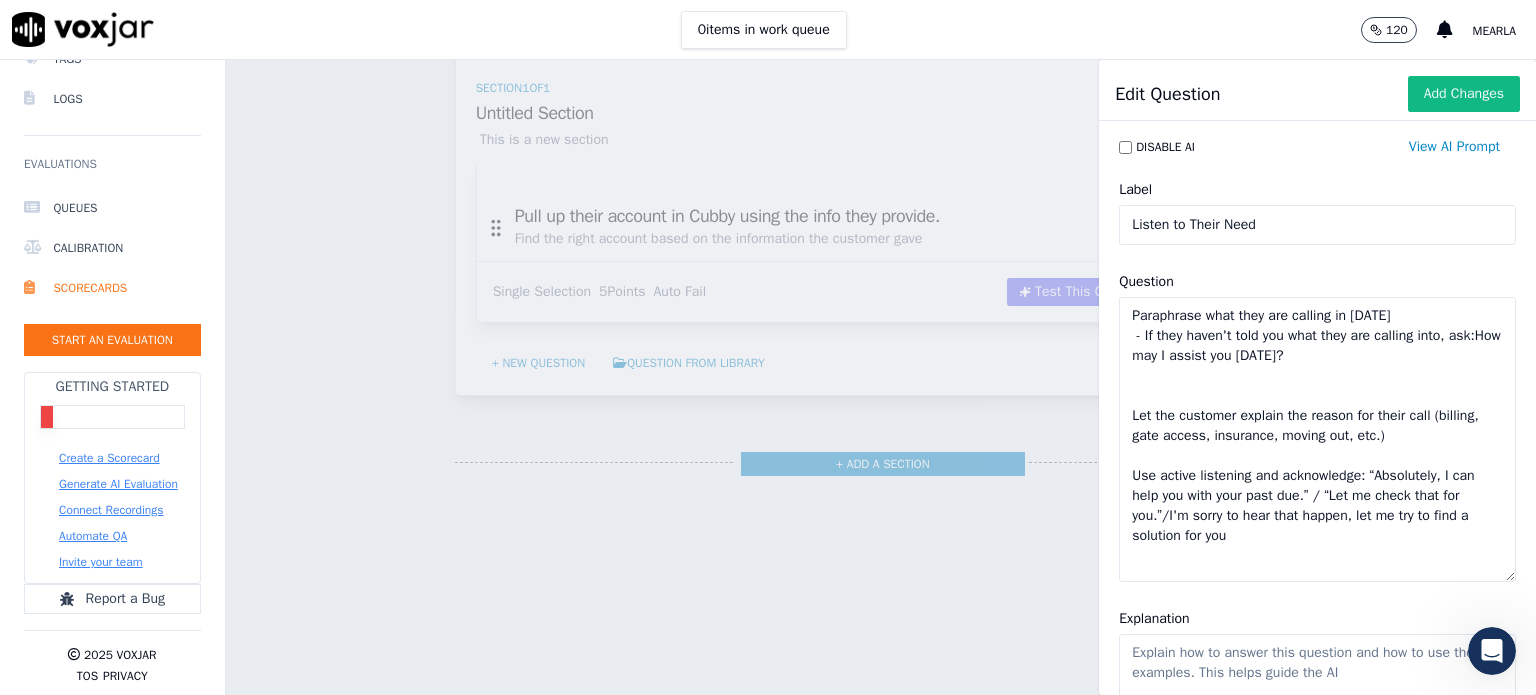 drag, startPoint x: 1450, startPoint y: 371, endPoint x: 1468, endPoint y: 576, distance: 205.78873 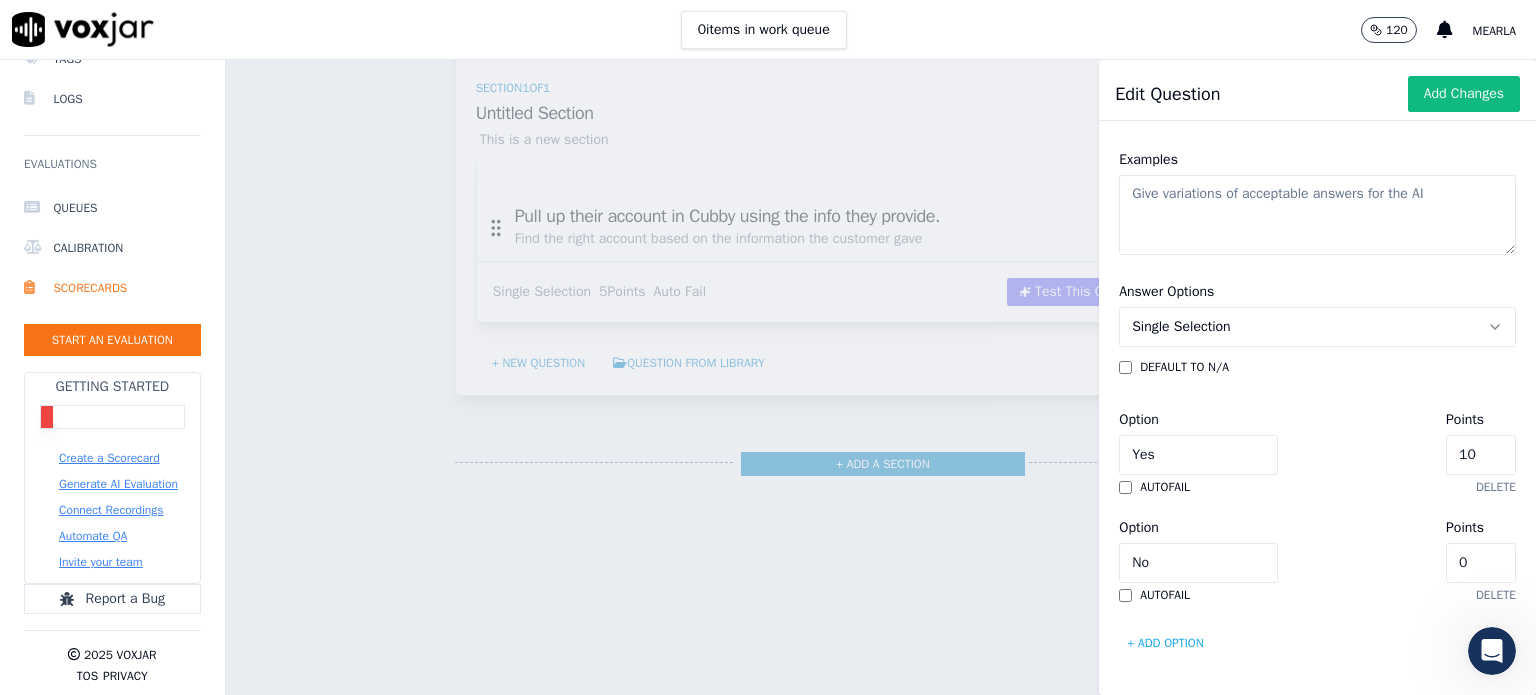 scroll, scrollTop: 651, scrollLeft: 0, axis: vertical 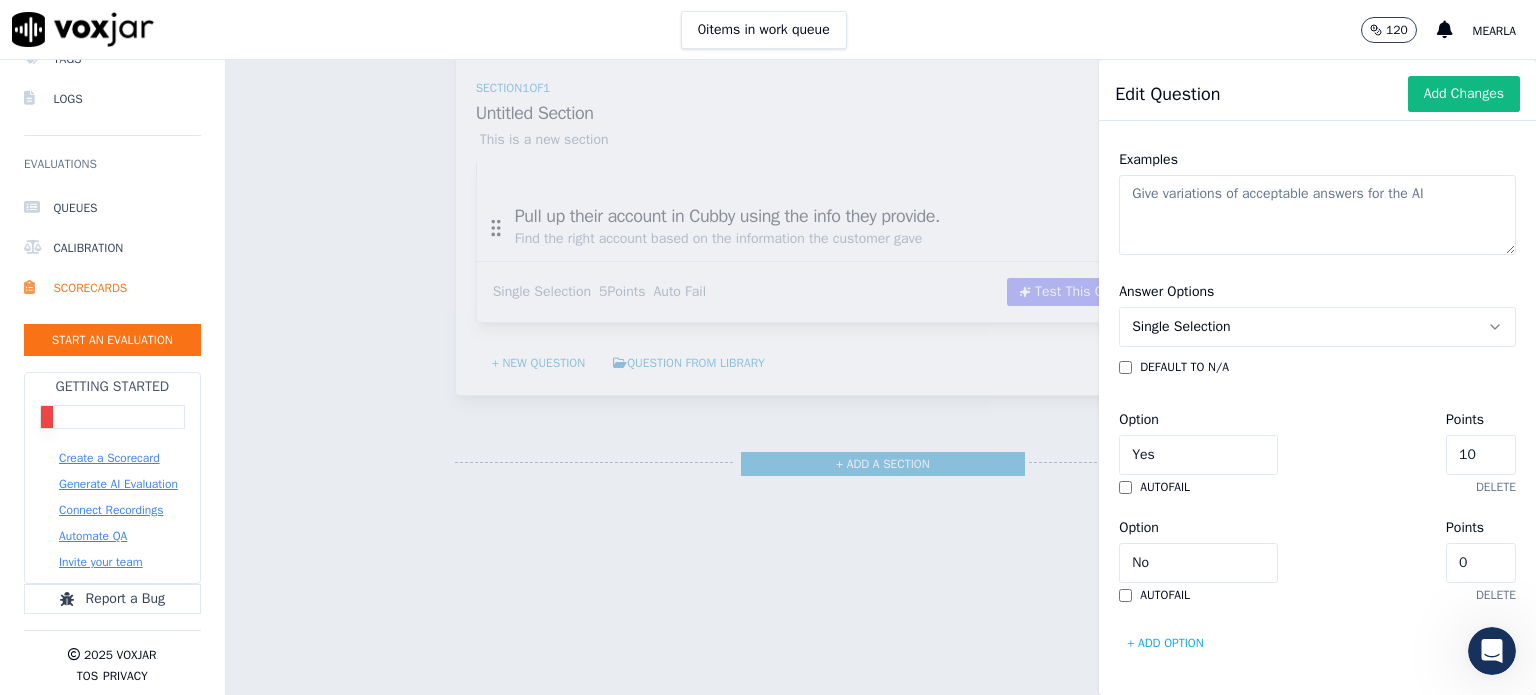 type on "Paraphrase what they are calling in [DATE]
- If they haven't told you what they are calling into, ask:How may I assist you [DATE]?
Let the customer explain the reason for their call (billing, gate access, insurance, moving out, etc.)
Use active listening and acknowledge: “Absolutely, I can help you with your past due.” / “Let me check that for you.”/I'm sorry to hear that happen, let me try to find a solution for you" 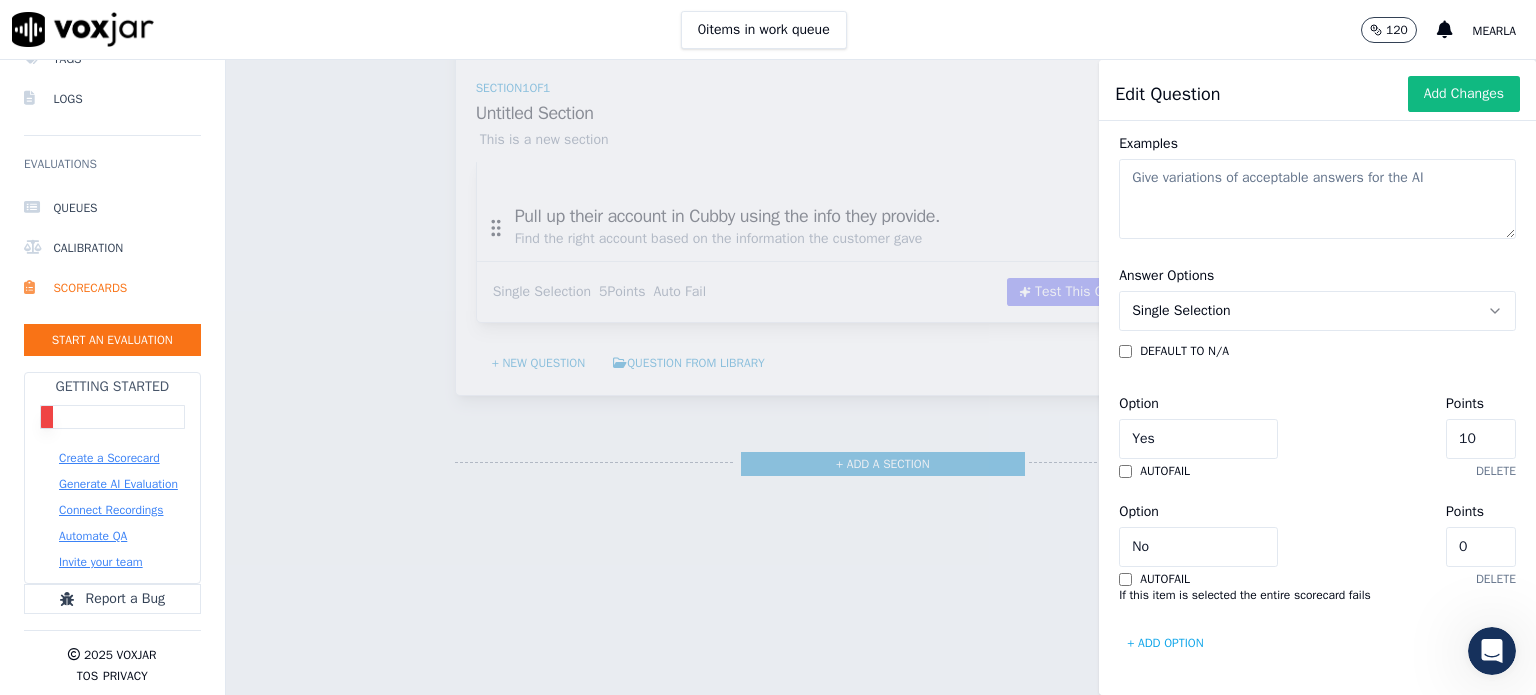 click on "+ Add option" at bounding box center (1165, 643) 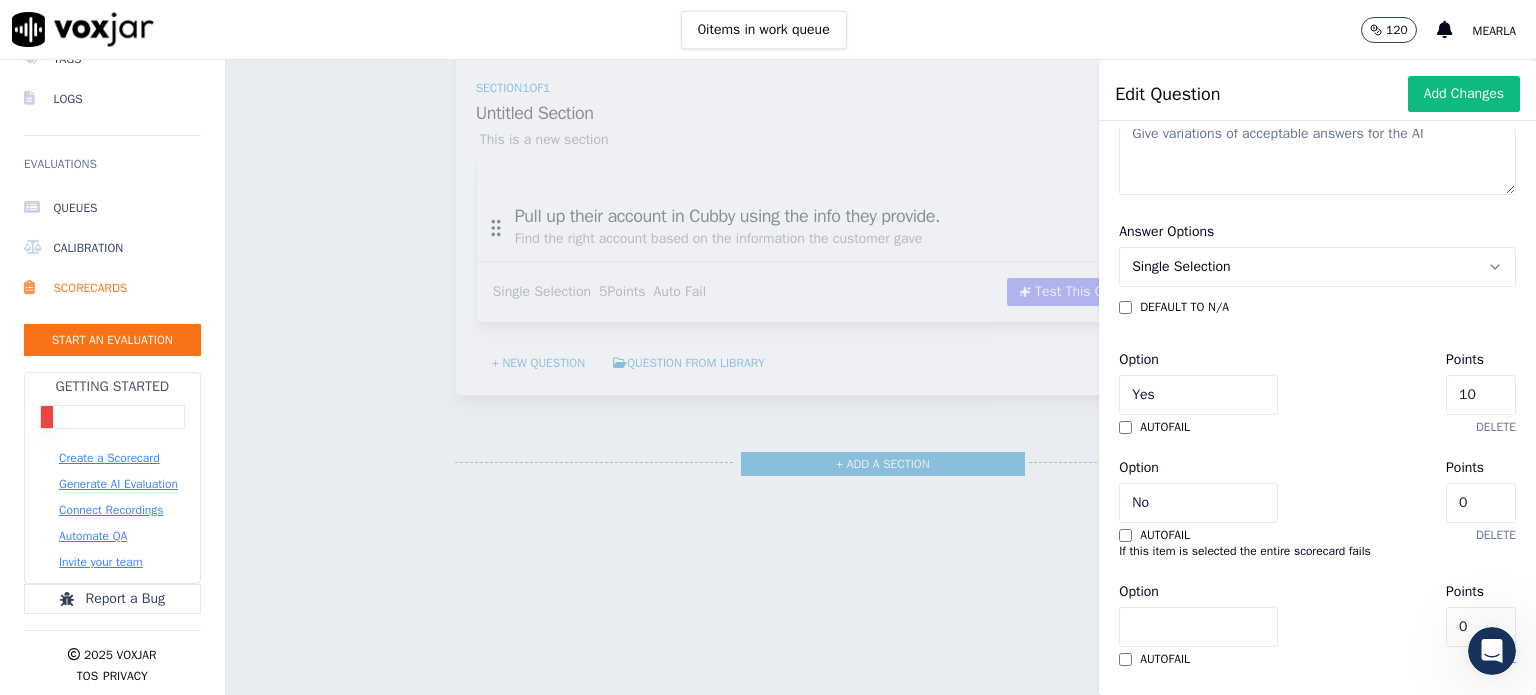 scroll, scrollTop: 791, scrollLeft: 0, axis: vertical 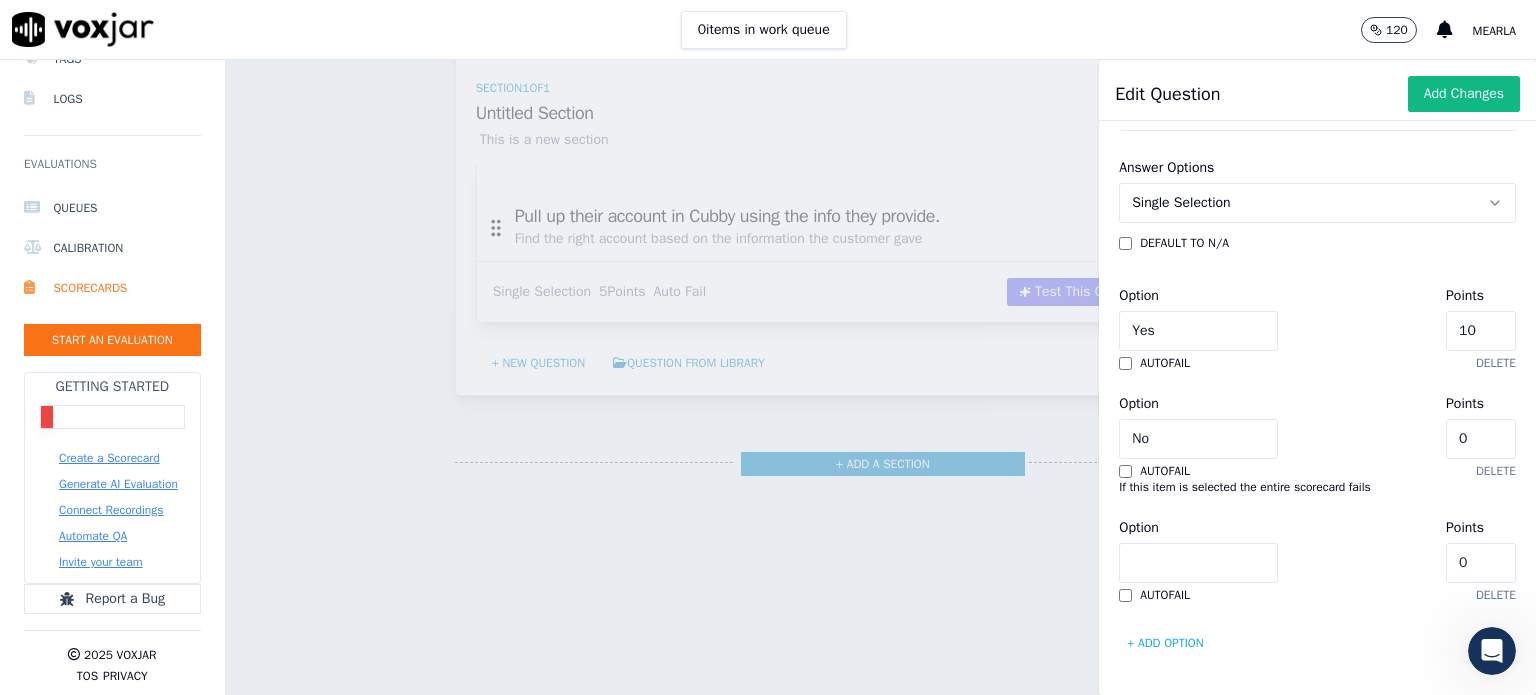 click on "Option" 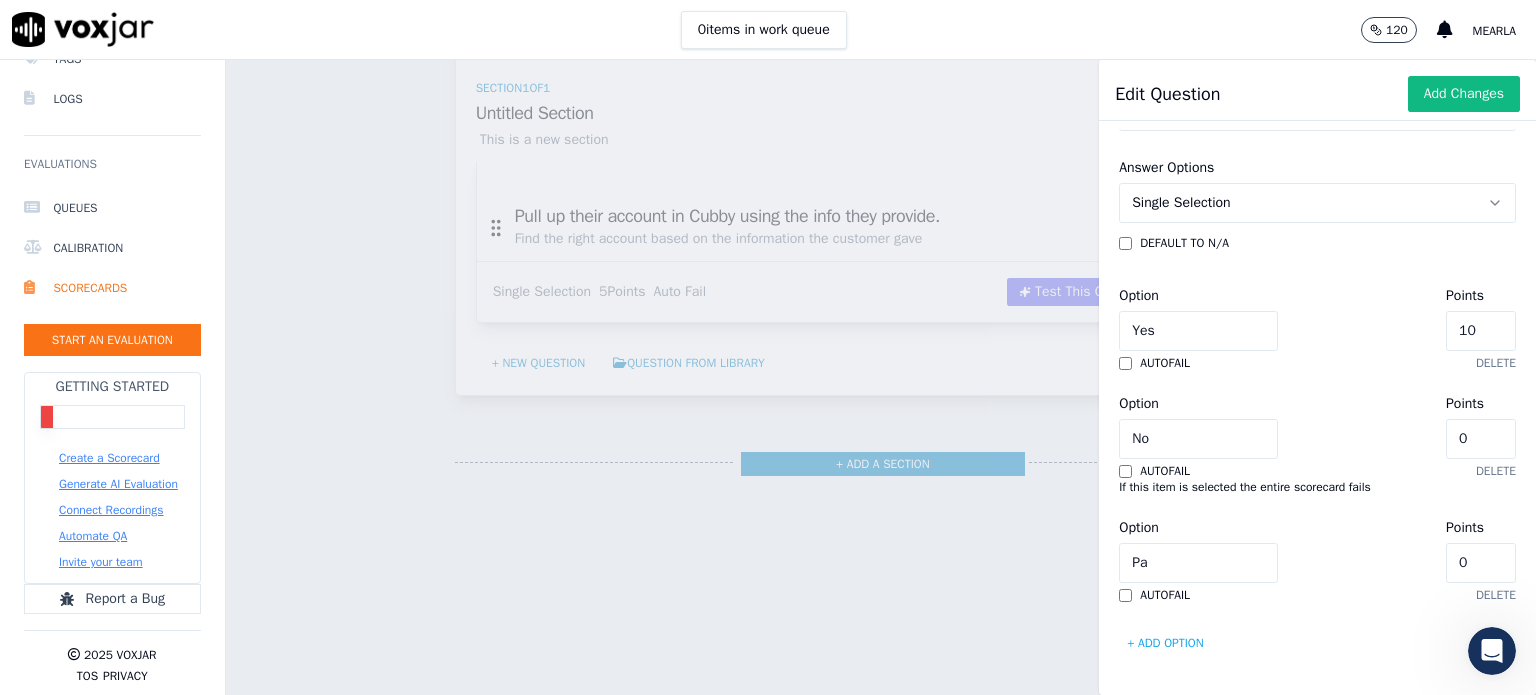 type on "P" 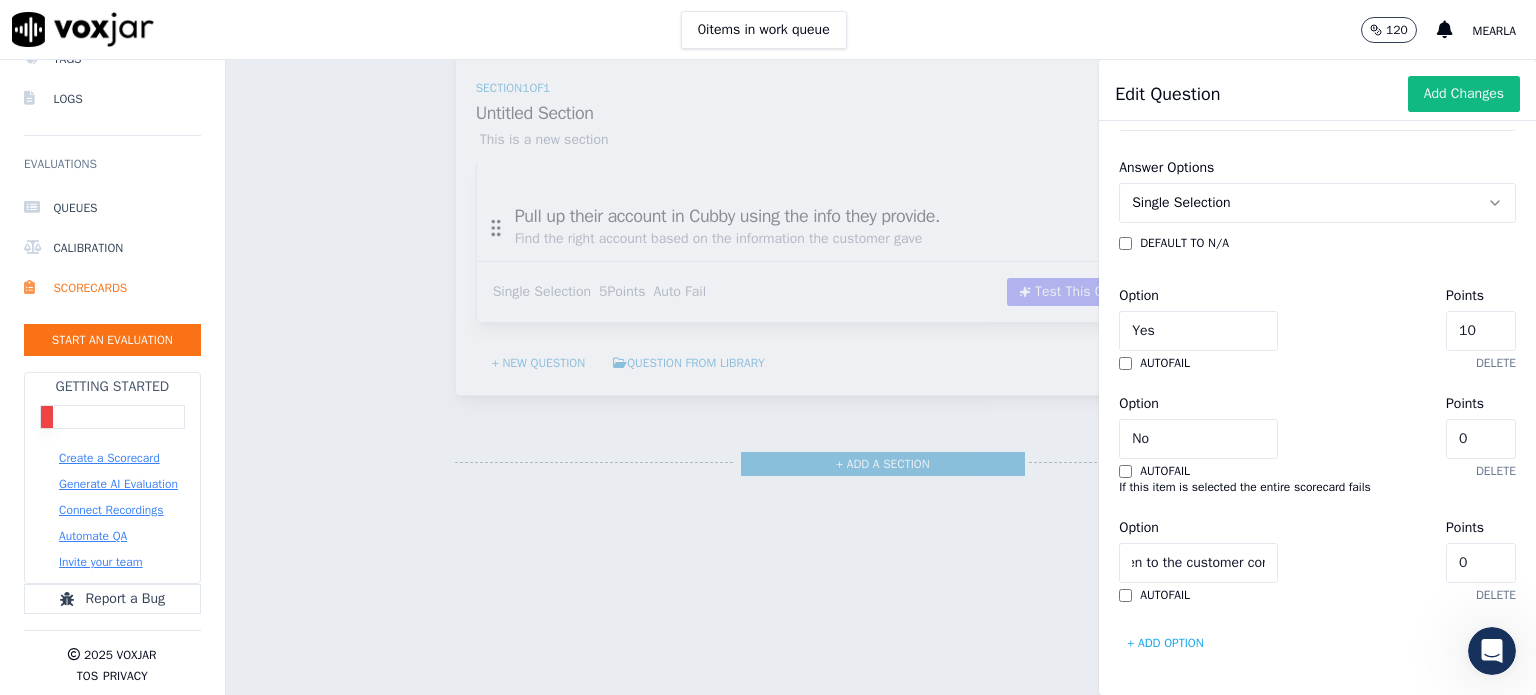 scroll, scrollTop: 0, scrollLeft: 73, axis: horizontal 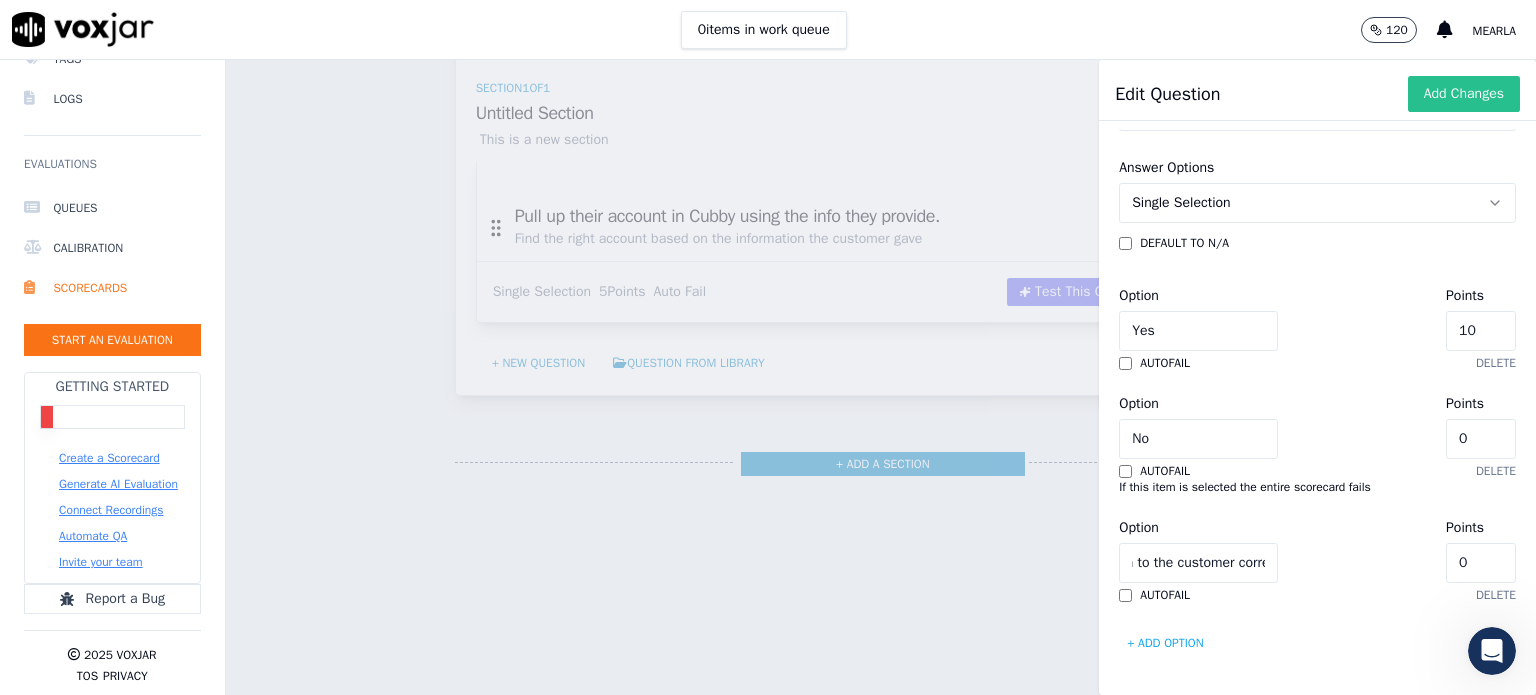 type on "Didn't listen to the customer correctly" 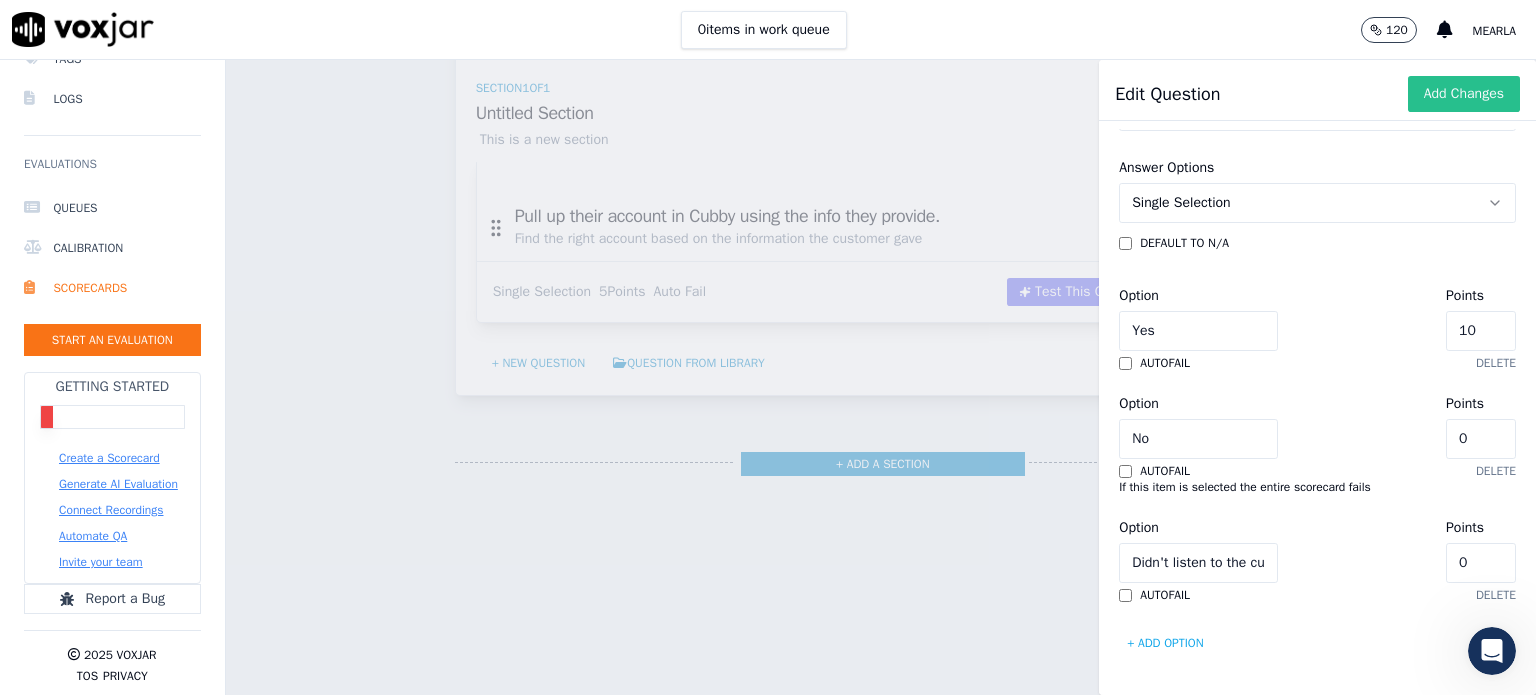 click on "Add Changes" at bounding box center (1464, 94) 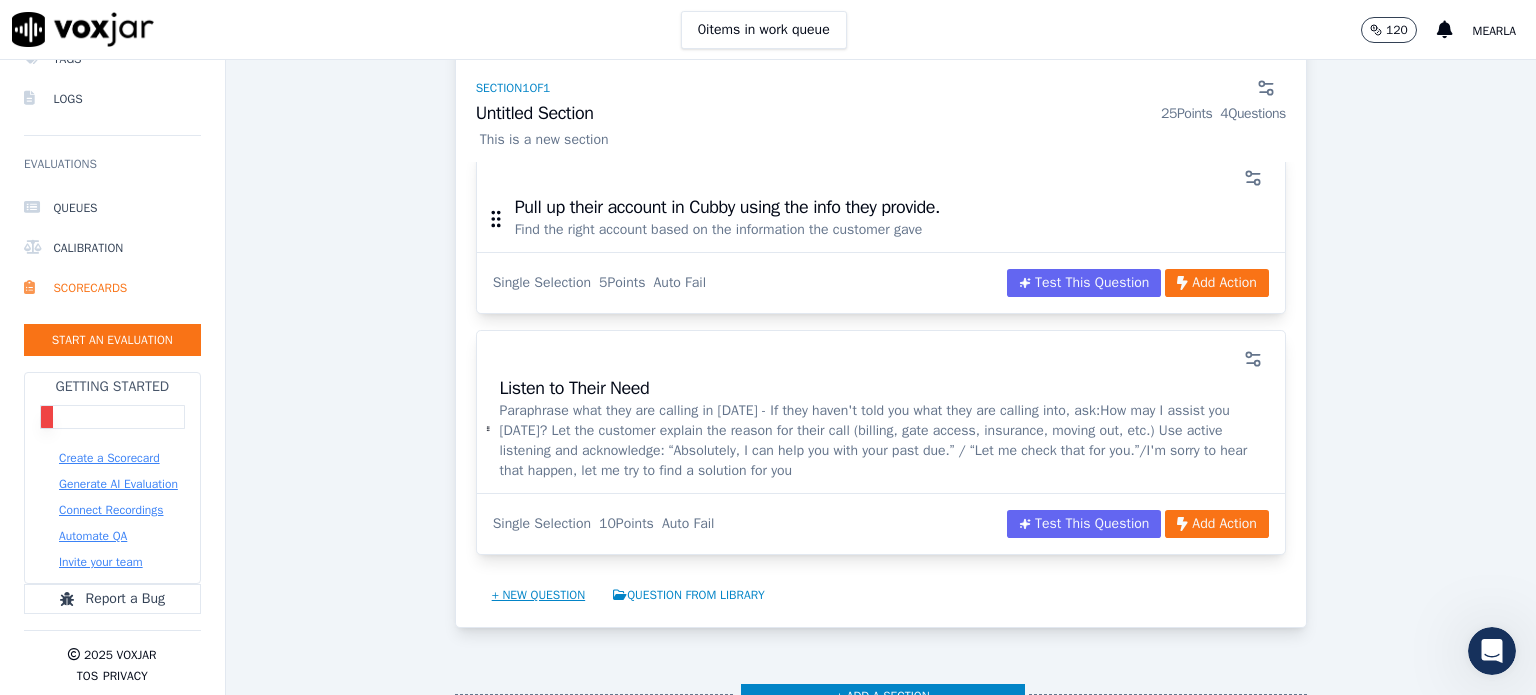 click on "+ New question" at bounding box center [539, 595] 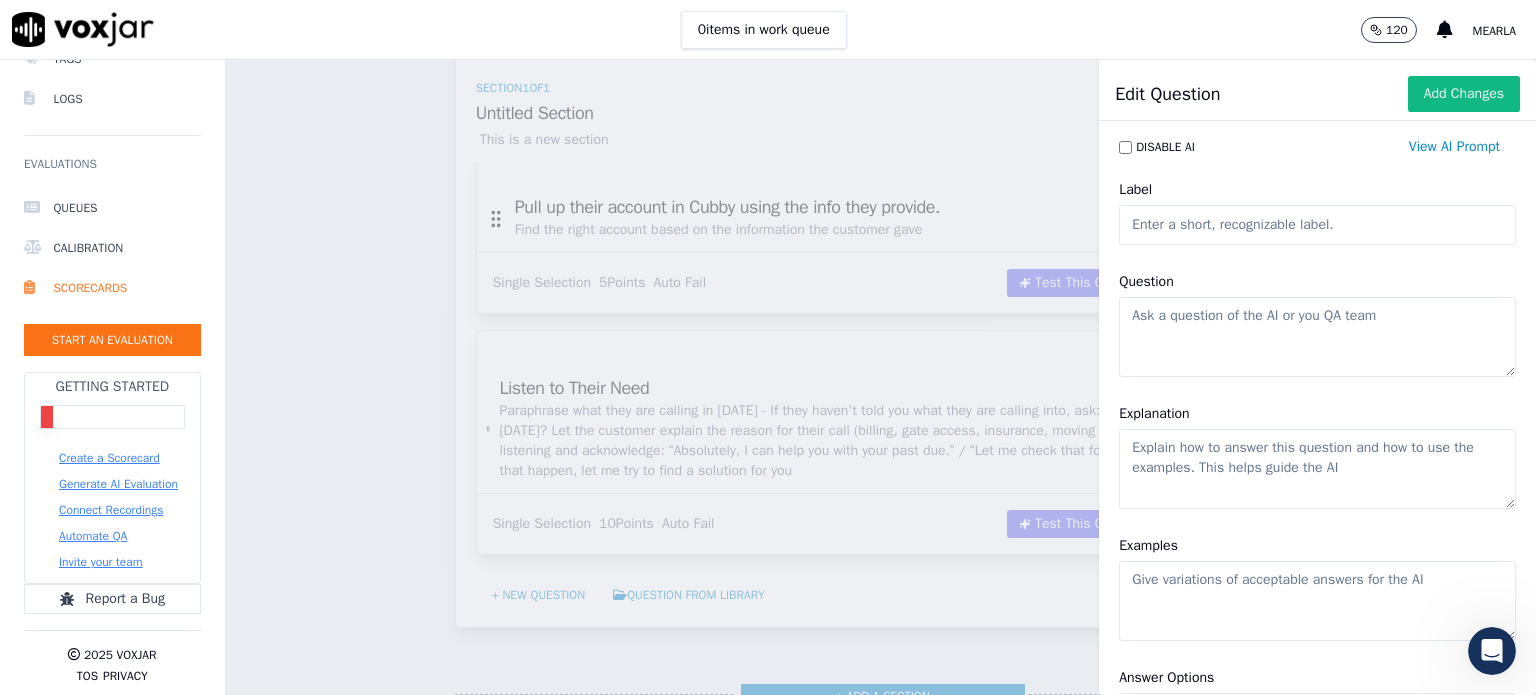click on "Question" 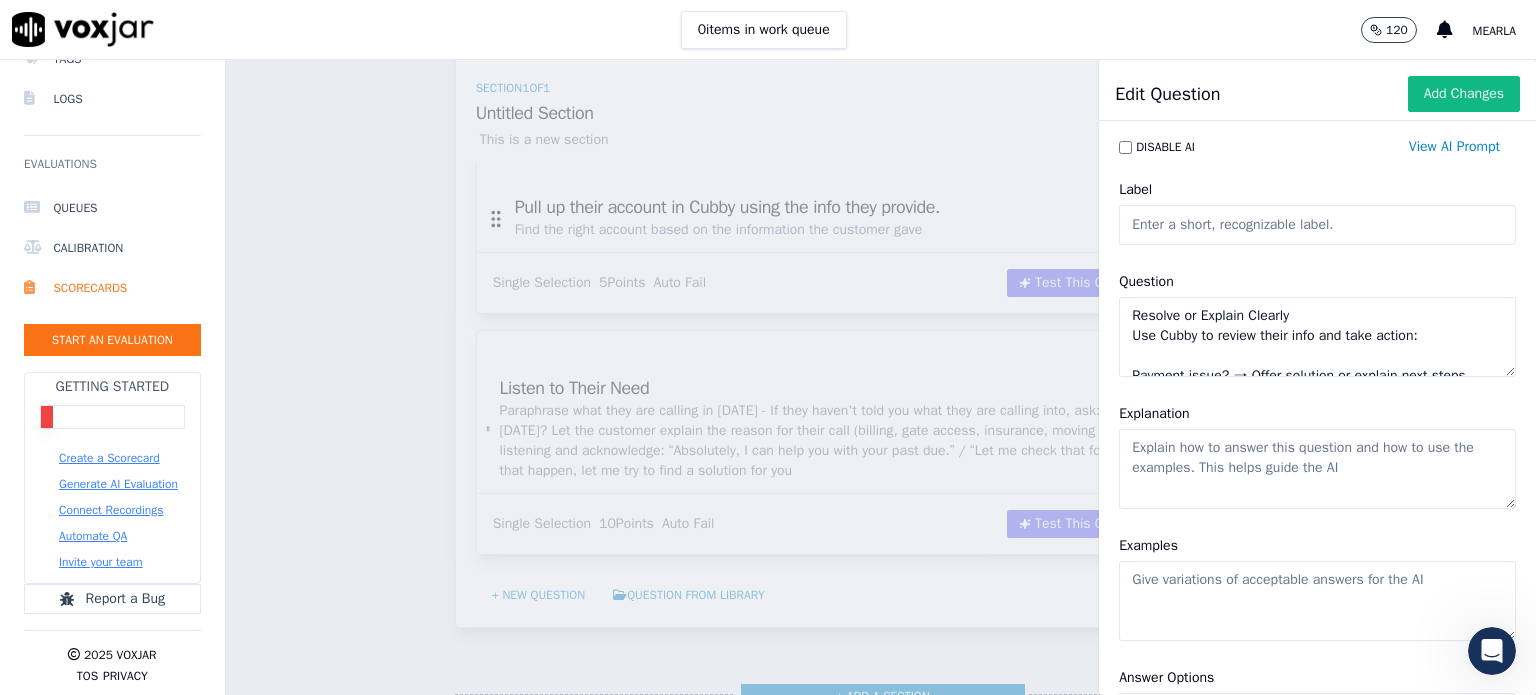 scroll, scrollTop: 188, scrollLeft: 0, axis: vertical 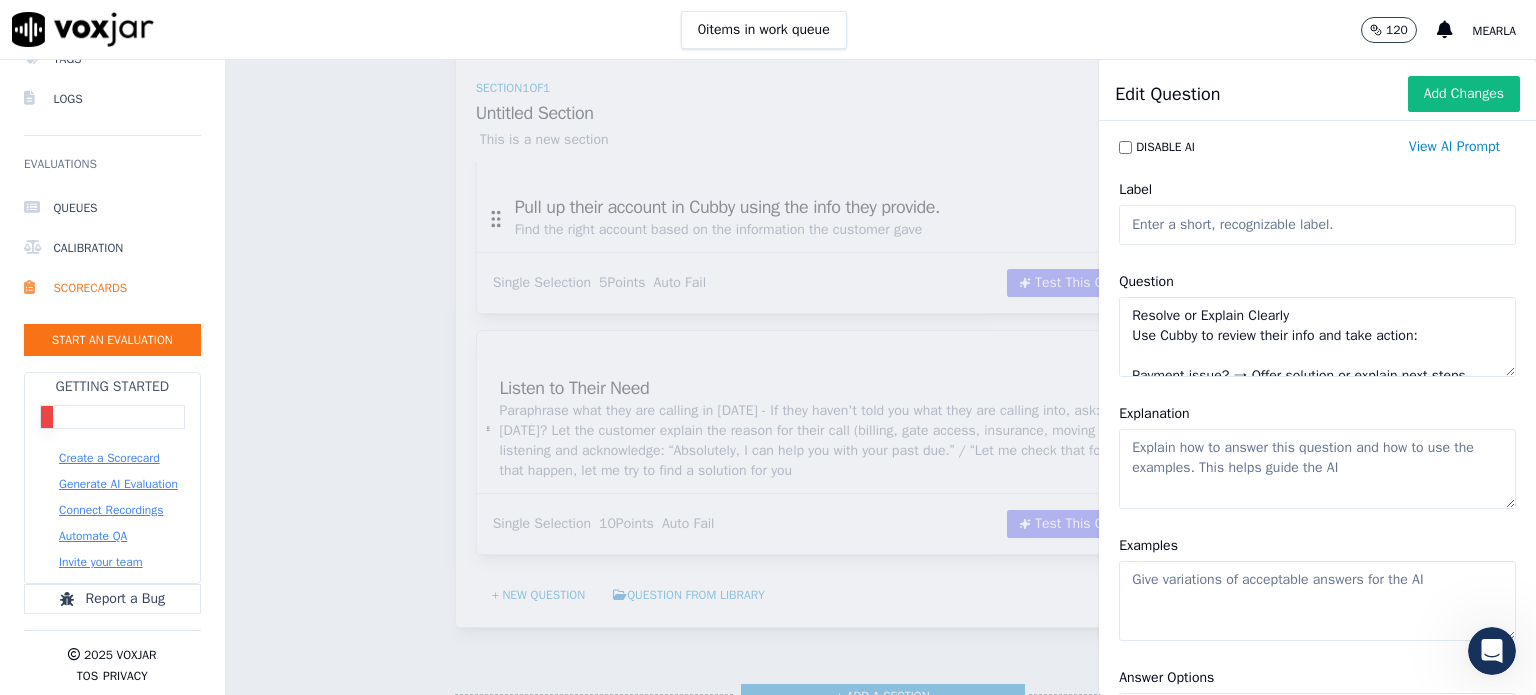 drag, startPoint x: 1319, startPoint y: 307, endPoint x: 1072, endPoint y: 291, distance: 247.51767 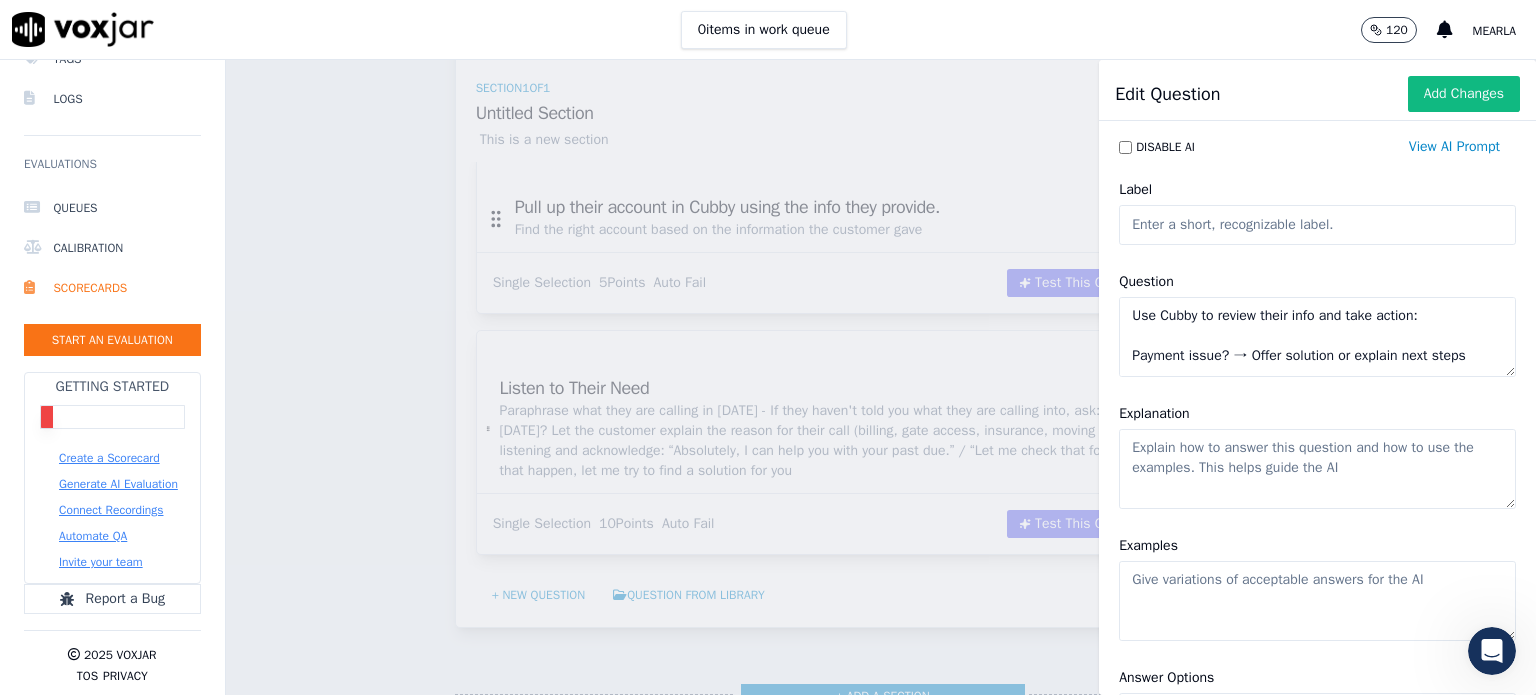 type on "Use Cubby to review their info and take action:
Payment issue? → Offer solution or explain next steps
Gate access problem? → Check status & explain policy
Insurance question? → Refer to SafeLease
Move-out notice? → Document it and explain policy" 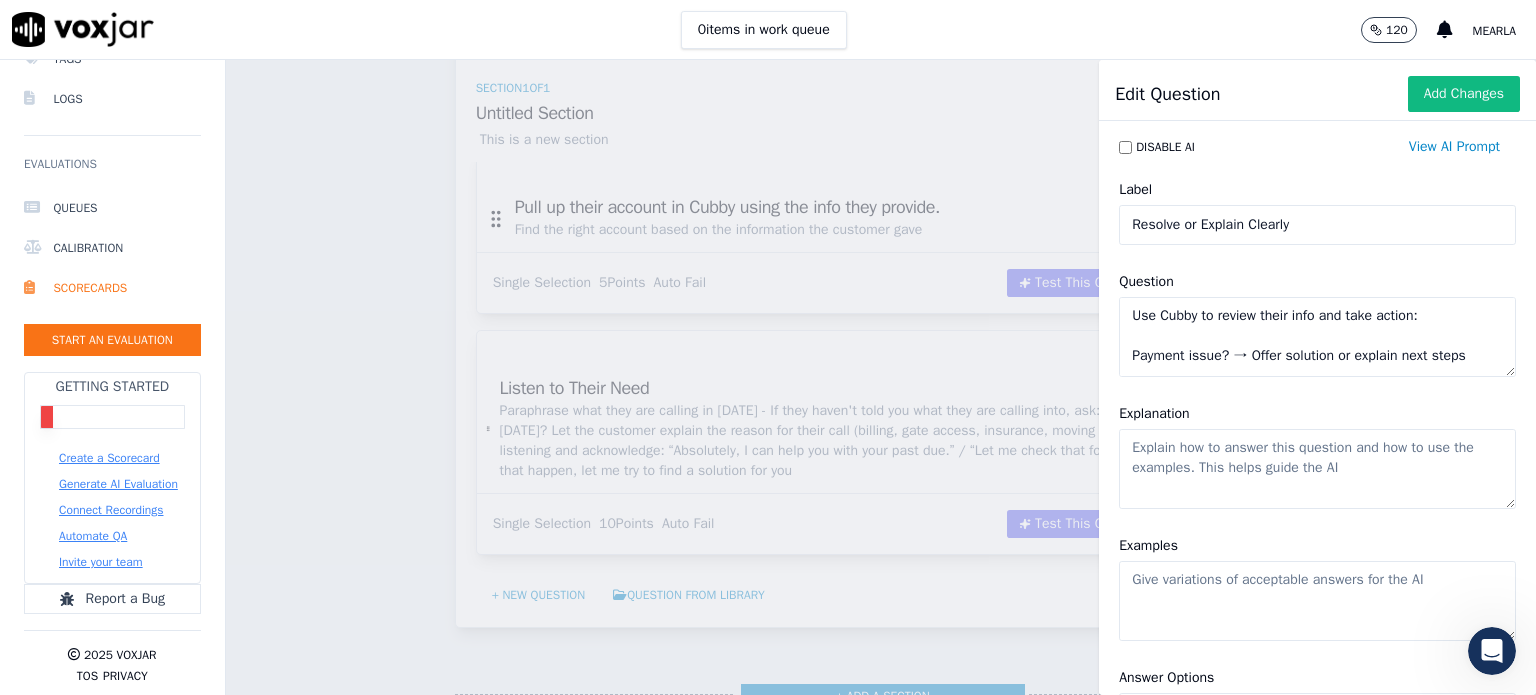 click on "Resolve or Explain Clearly" 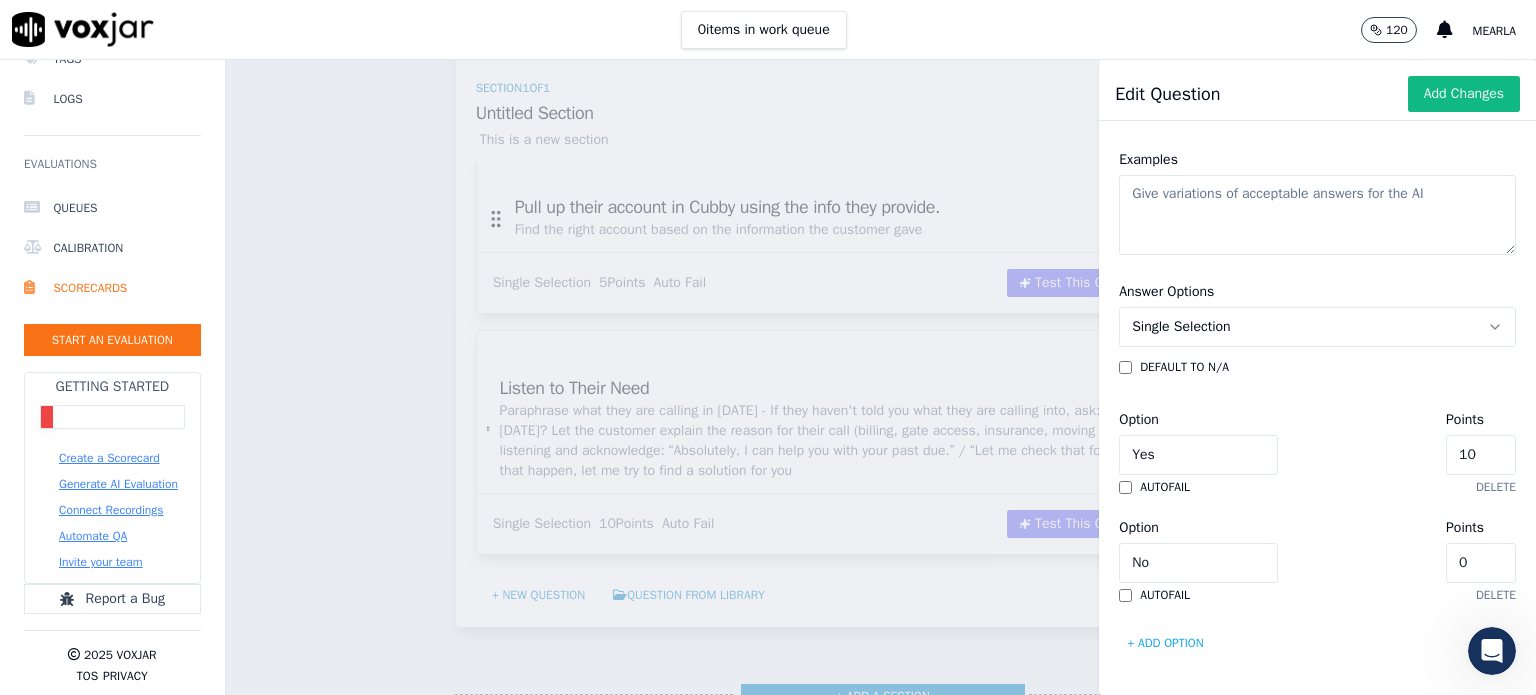 scroll, scrollTop: 446, scrollLeft: 0, axis: vertical 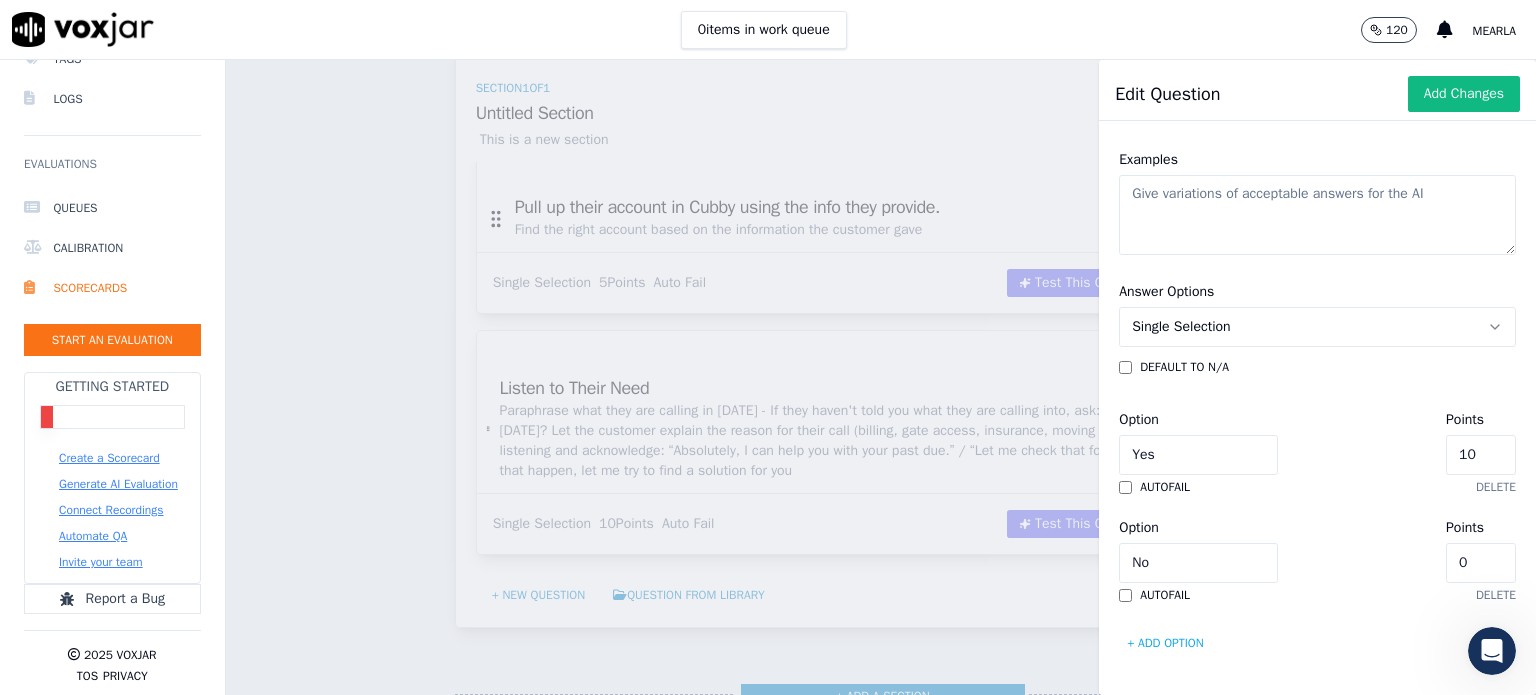 type on "Resolve or Explain Clearly" 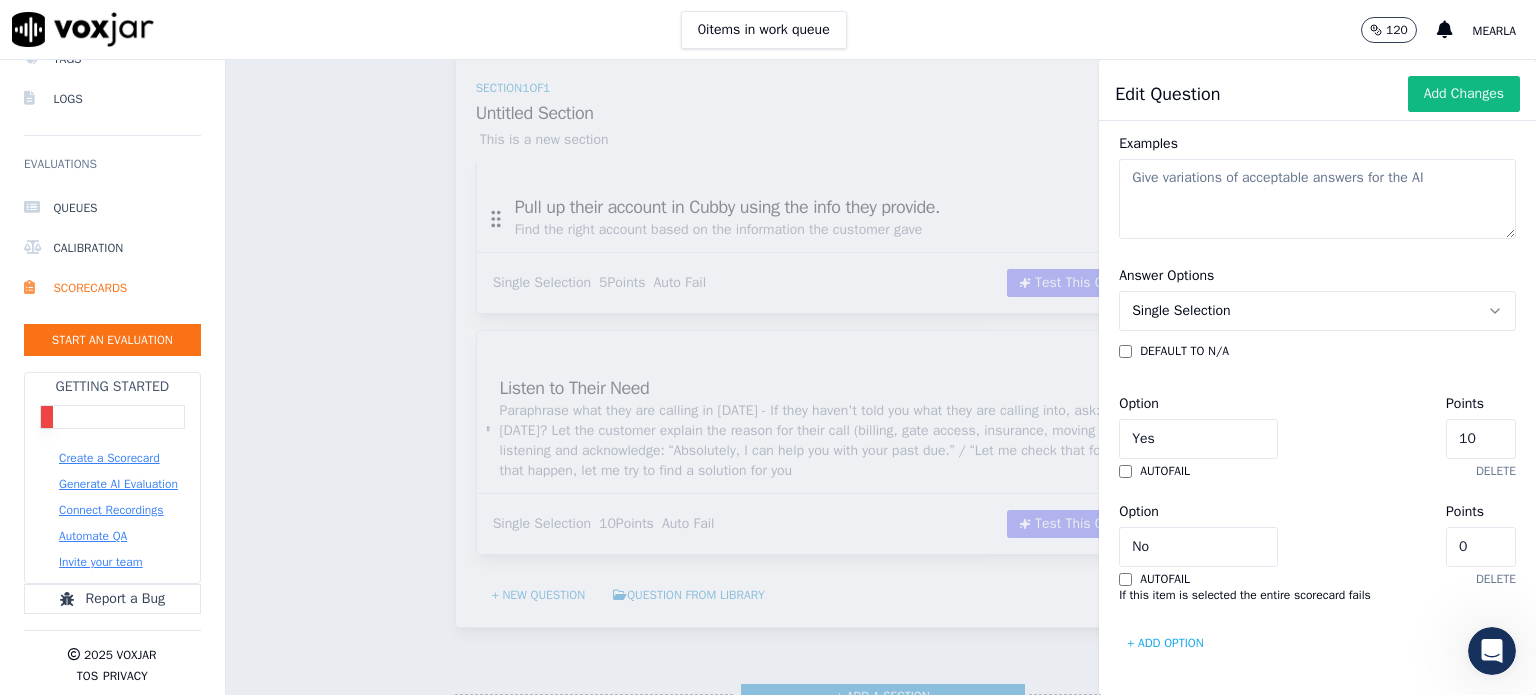 click on "+ Add option" at bounding box center (1165, 643) 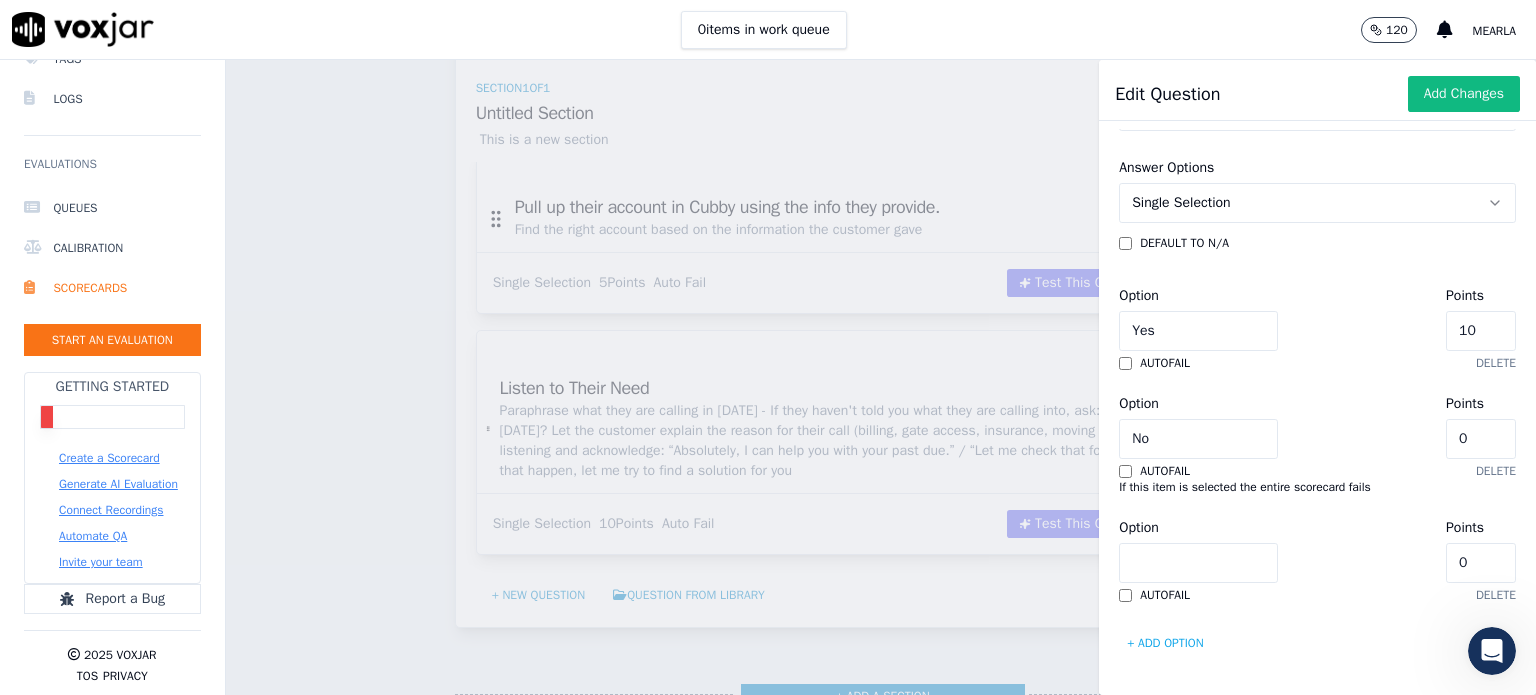 scroll, scrollTop: 586, scrollLeft: 0, axis: vertical 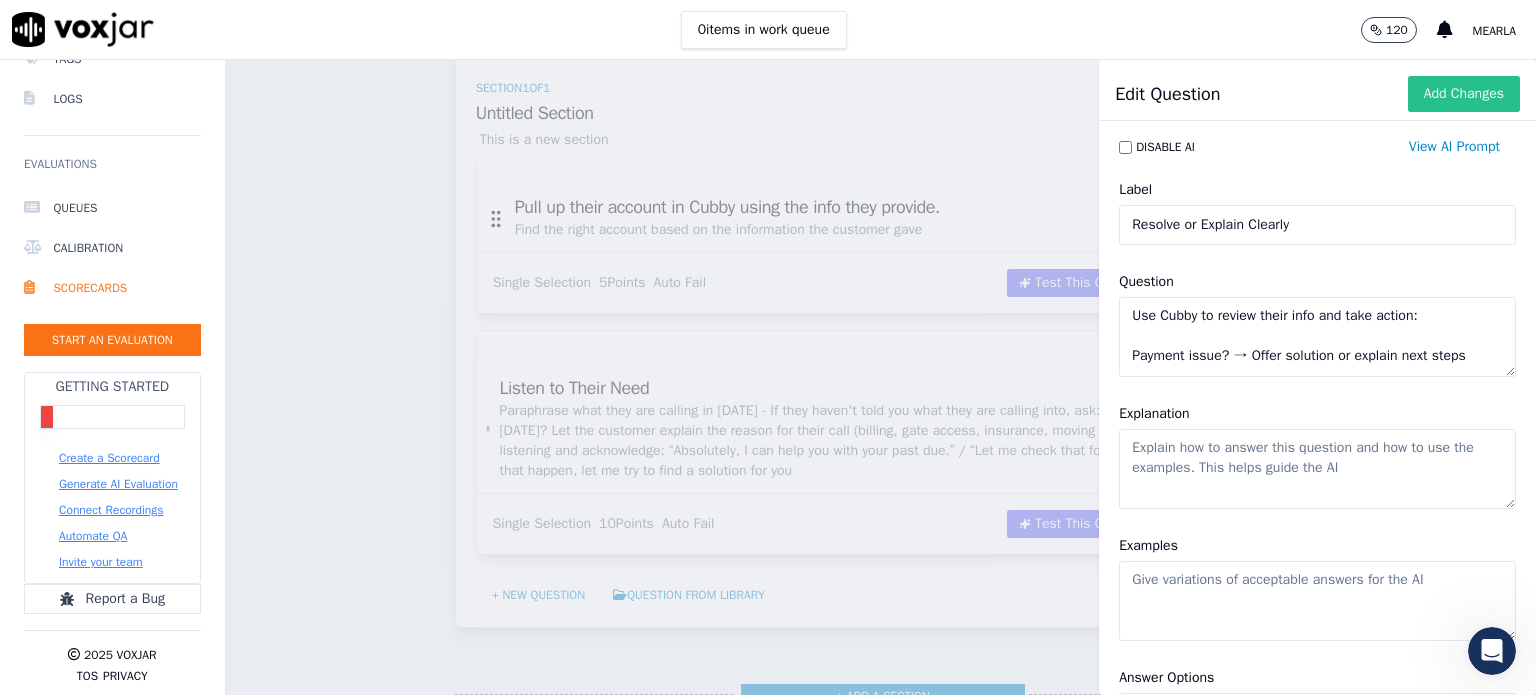 type on "Didn't give the right solution for the customer" 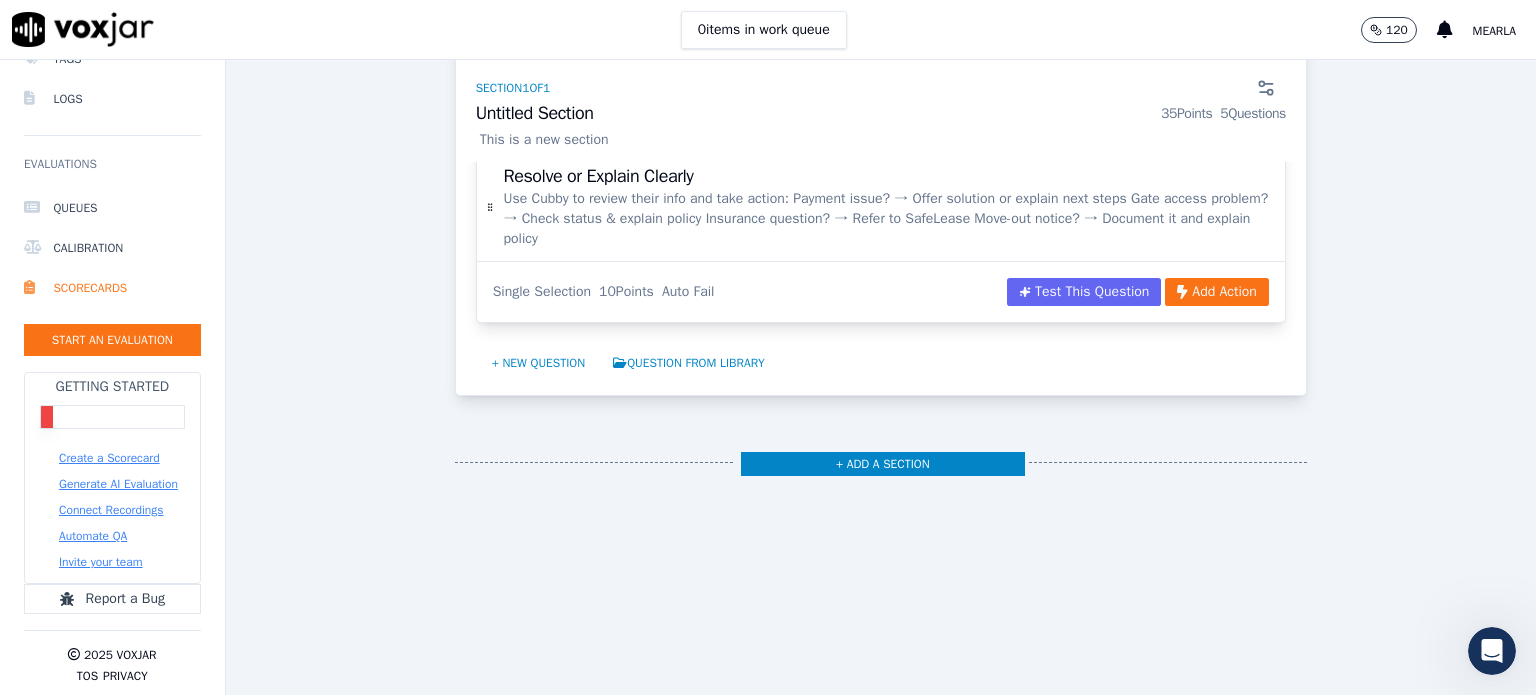 scroll, scrollTop: 1170, scrollLeft: 0, axis: vertical 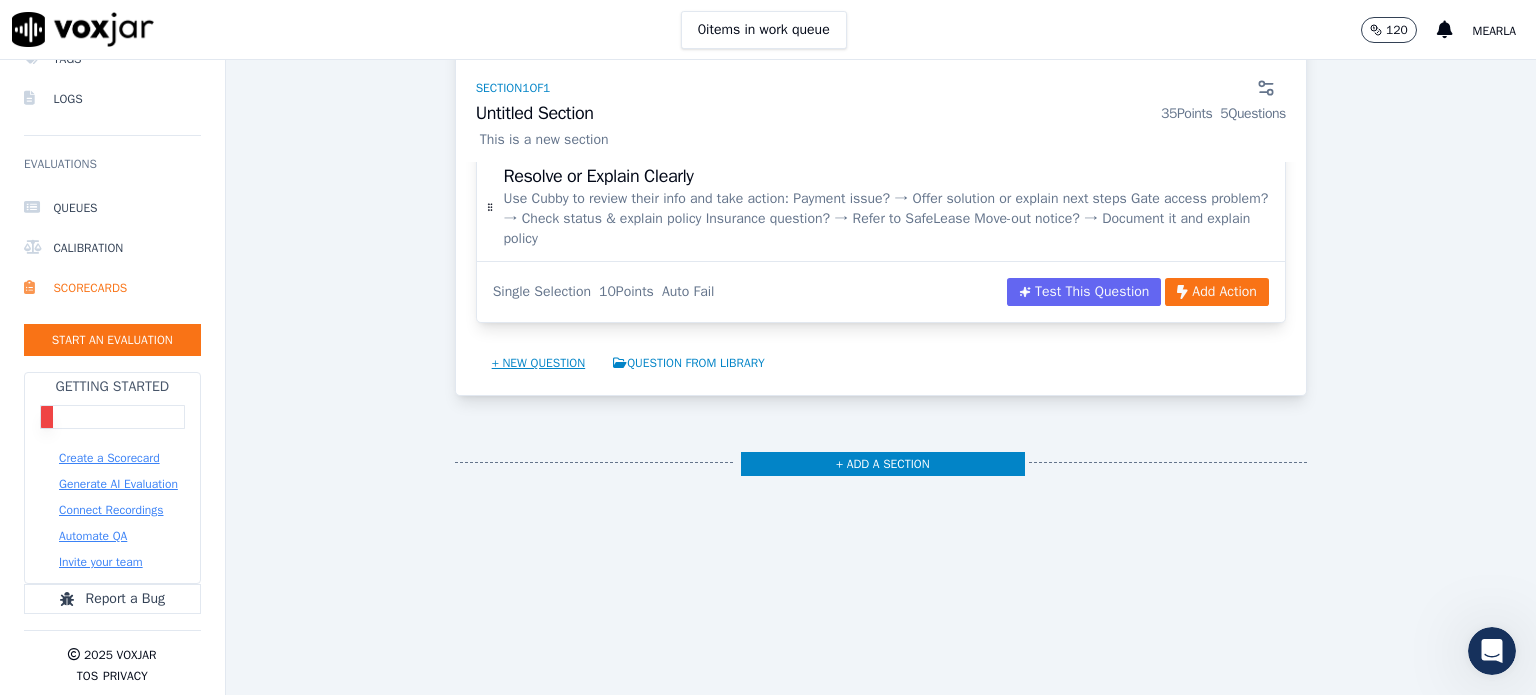 click on "+ New question" at bounding box center [539, 363] 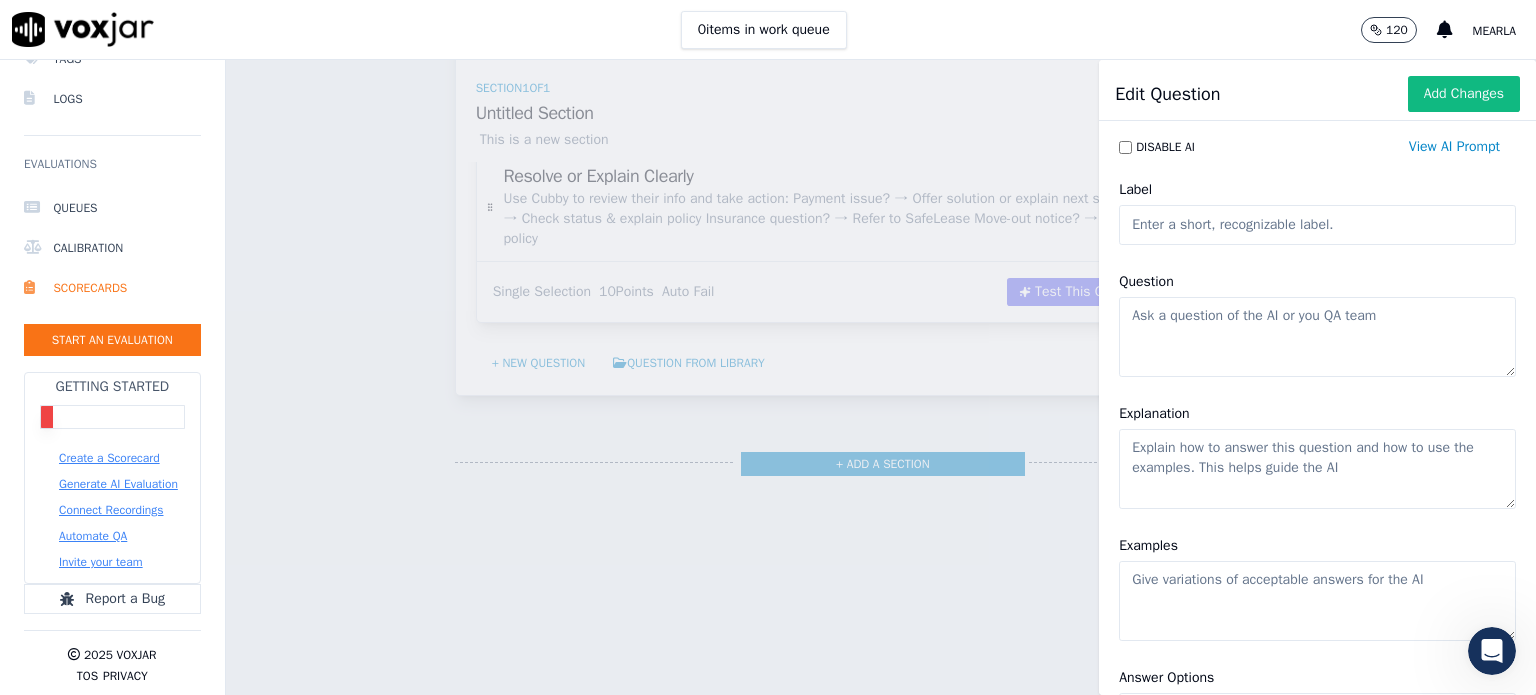 click on "Label" 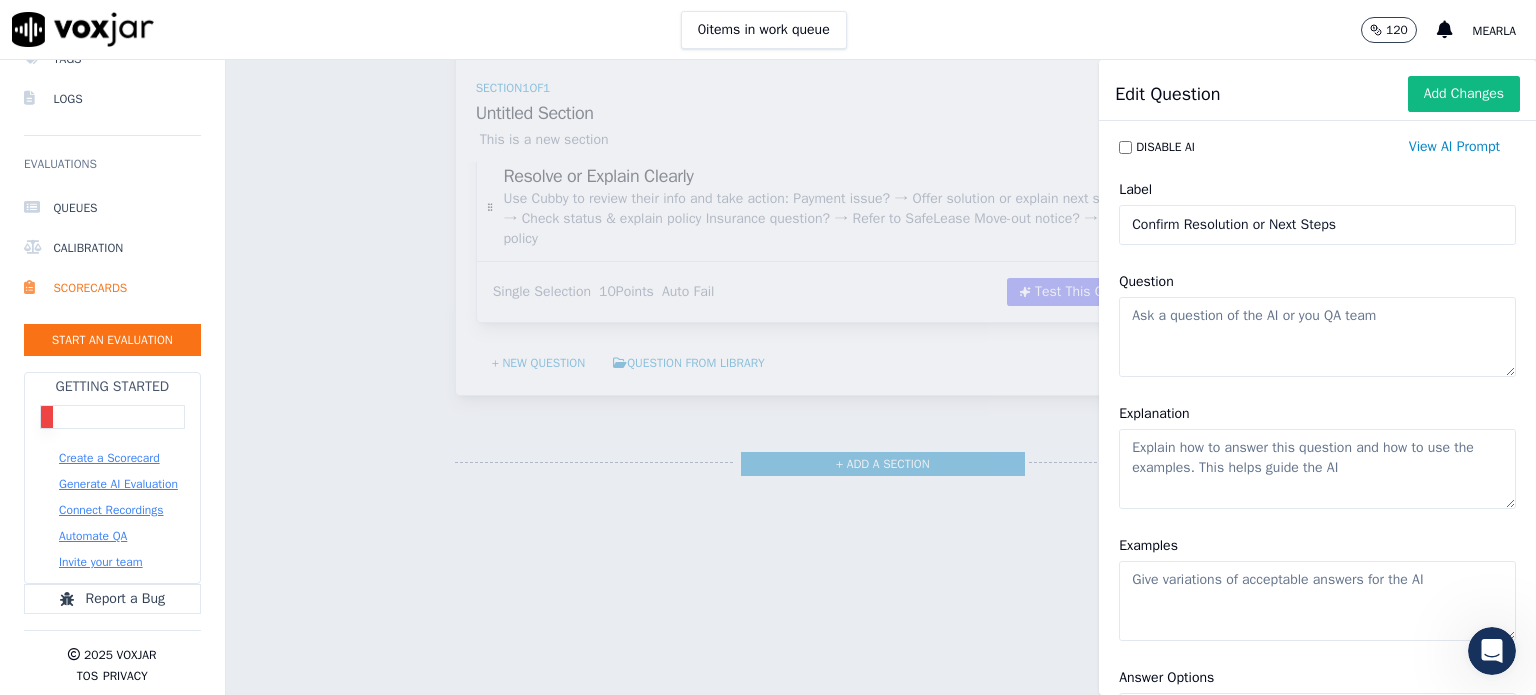 type on "Confirm Resolution or Next Steps" 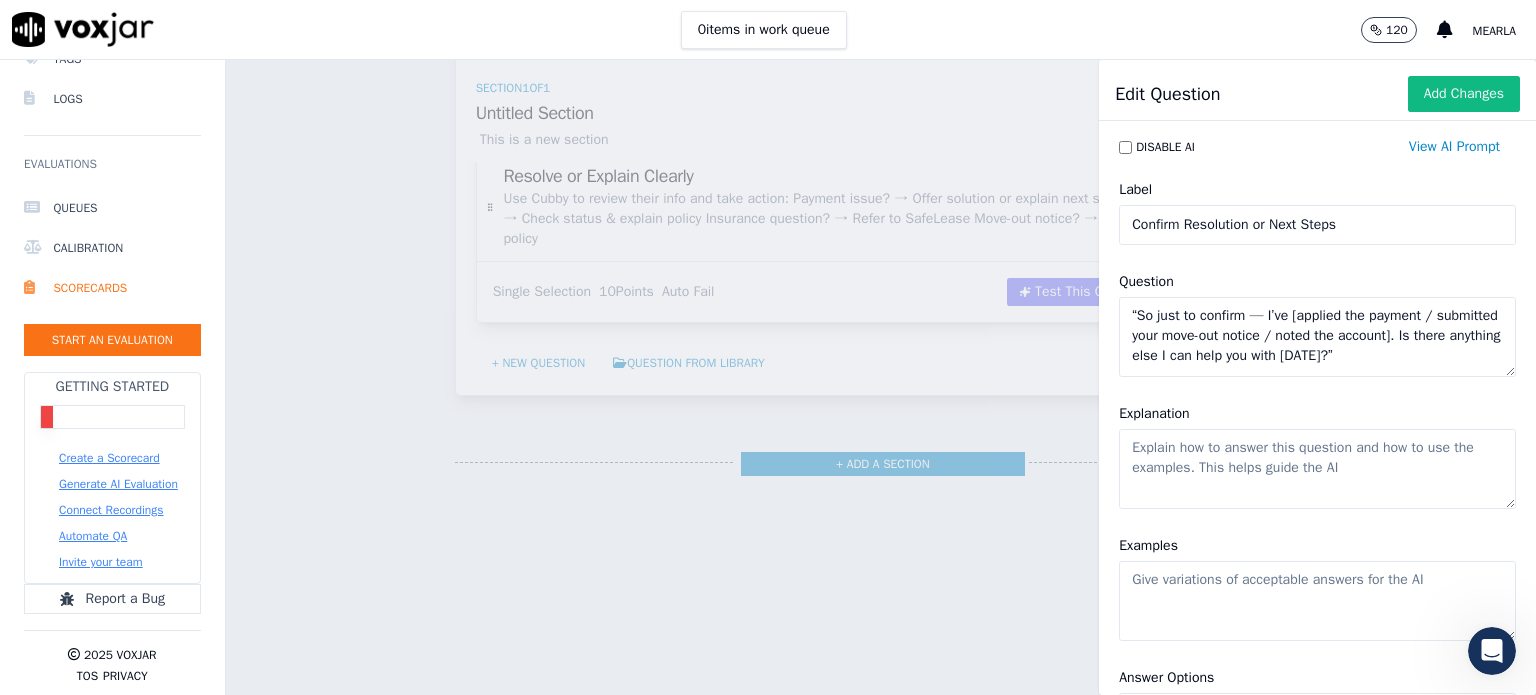 scroll, scrollTop: 8, scrollLeft: 0, axis: vertical 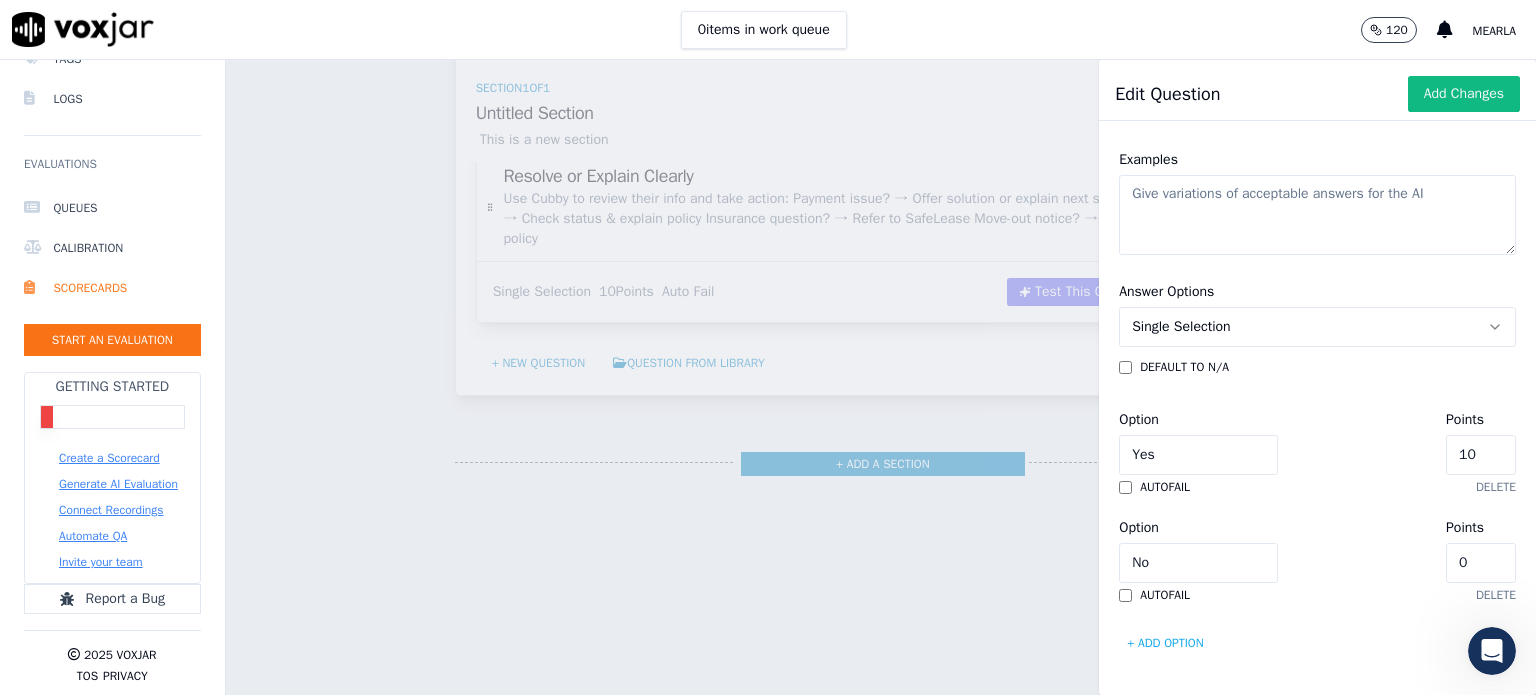 type on "“So just to confirm — I’ve [applied the payment / submitted your move-out notice / noted the account]. Is there anything else I can help you with [DATE]?”" 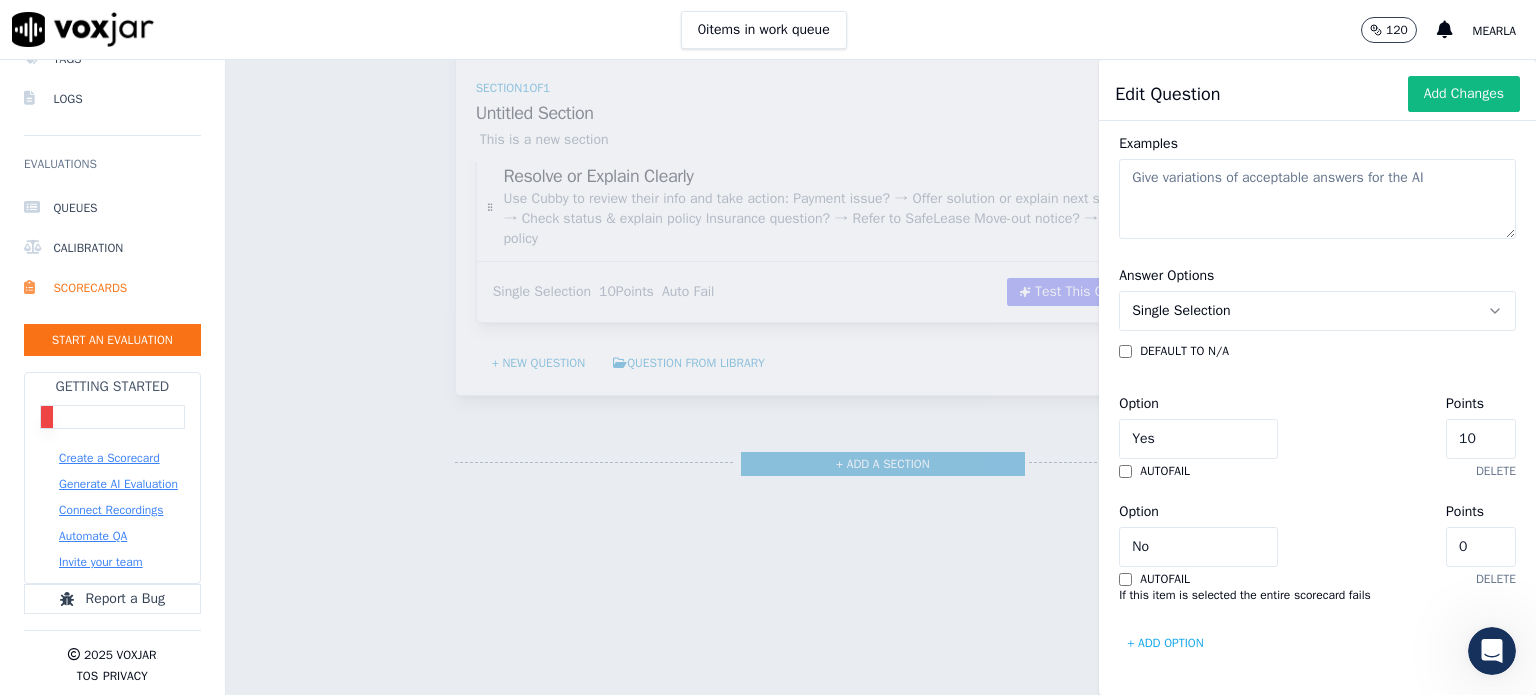click on "No" 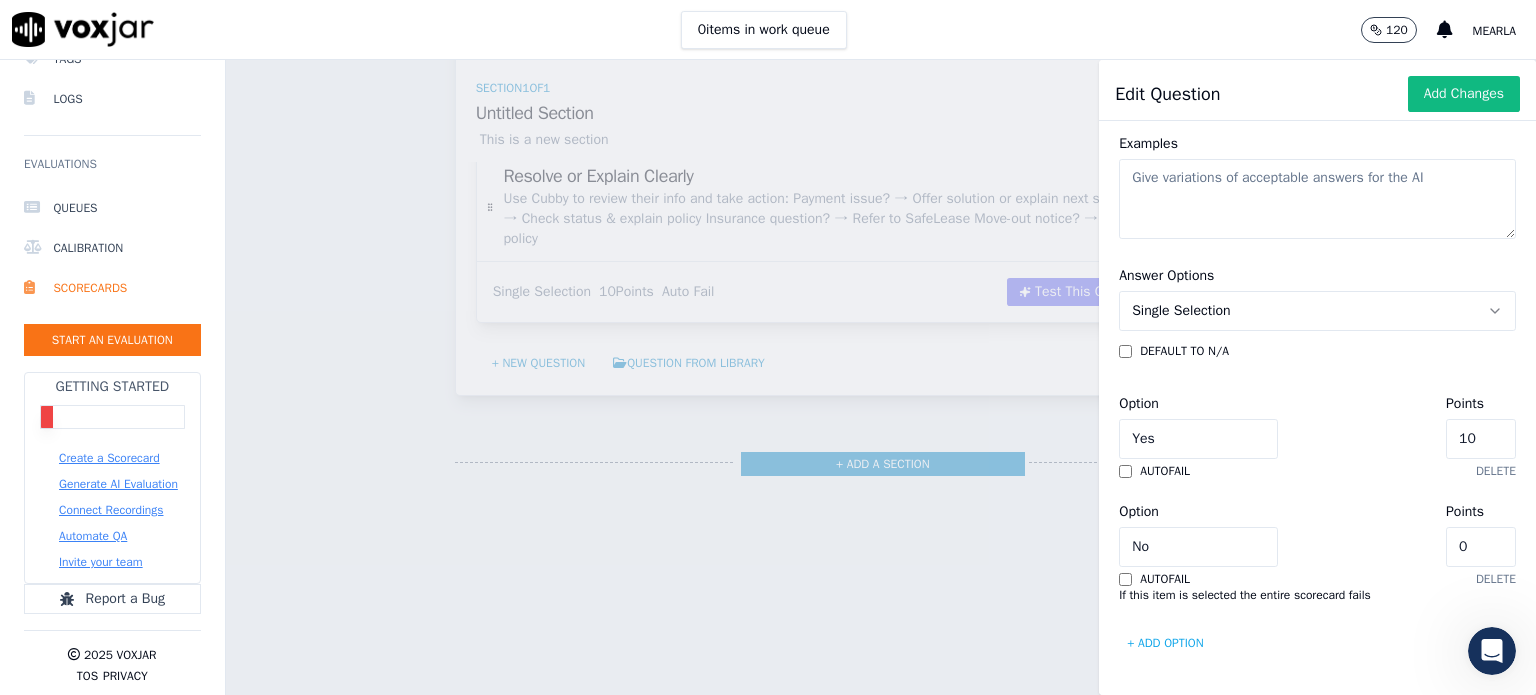 scroll, scrollTop: 461, scrollLeft: 0, axis: vertical 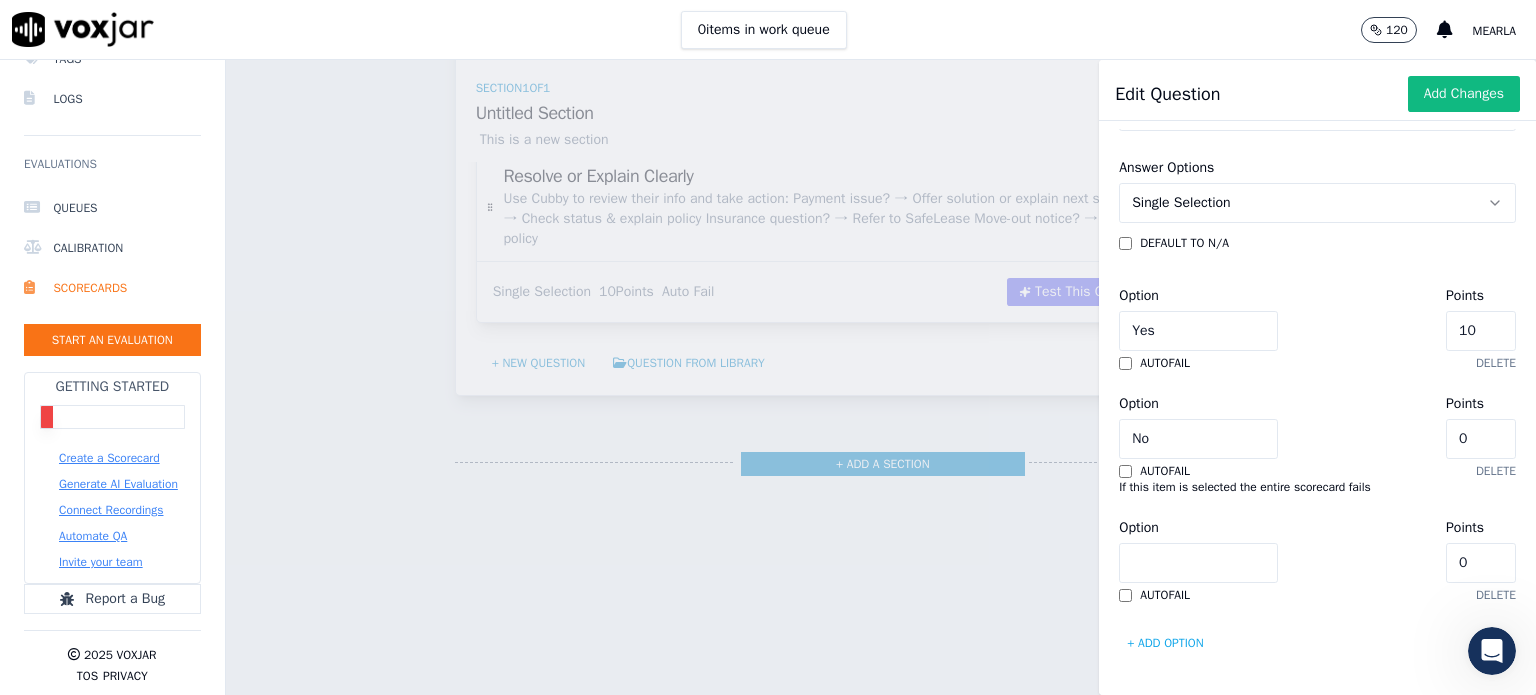 click on "Option" 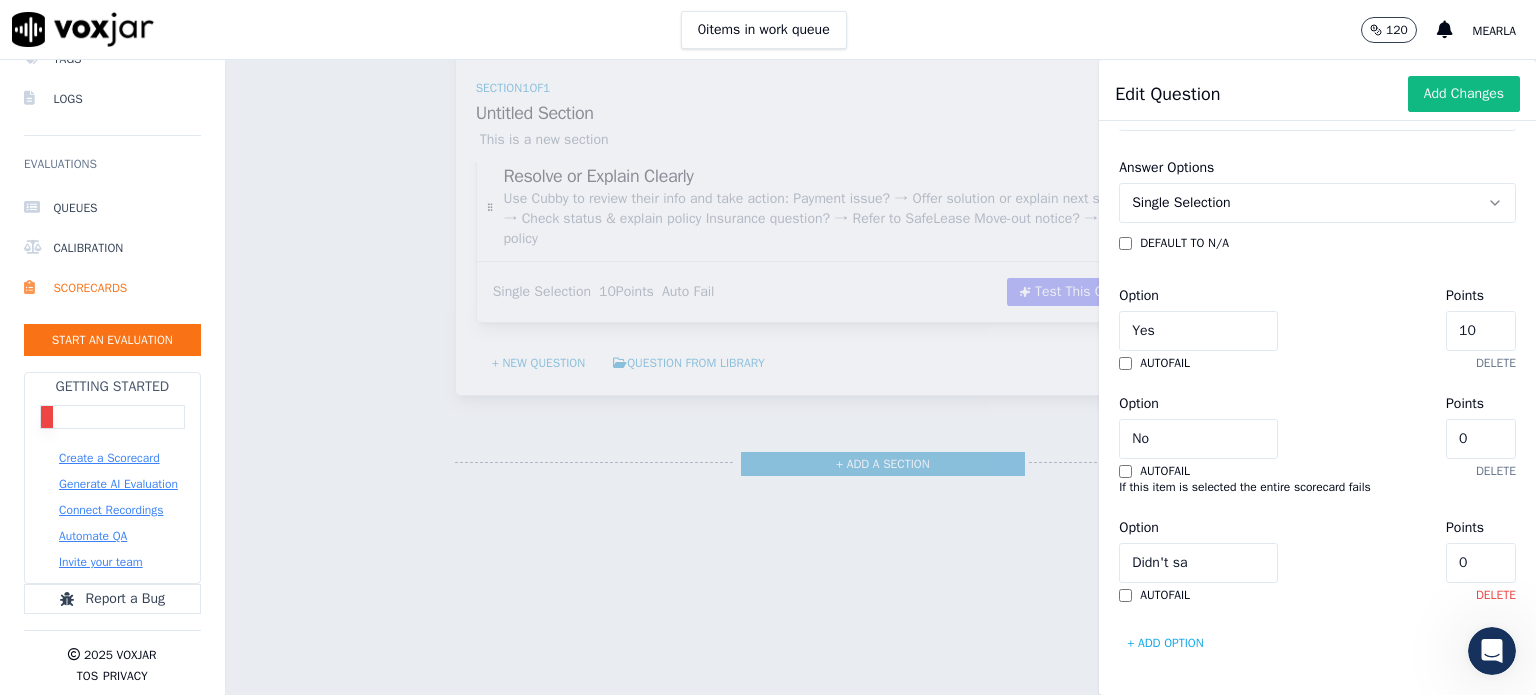 type on "Didn't sa" 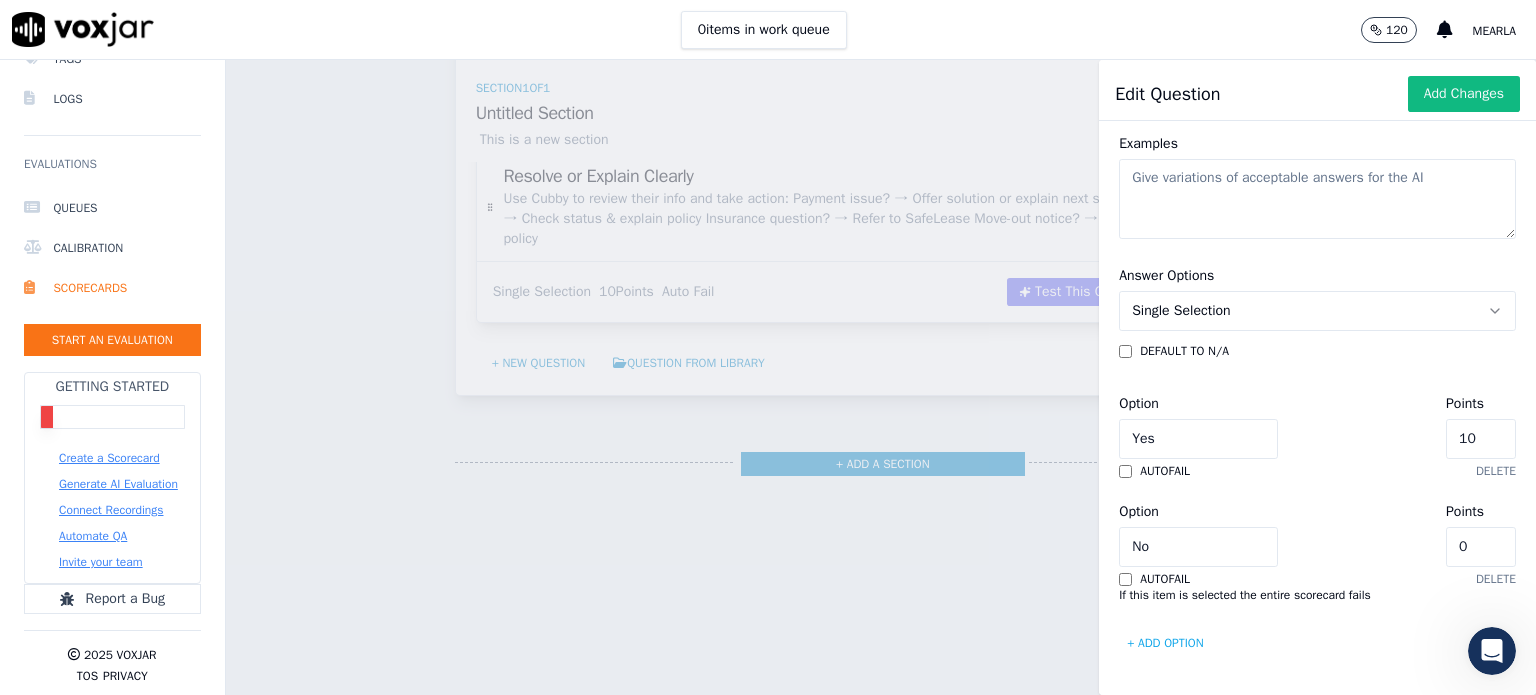 scroll, scrollTop: 36, scrollLeft: 0, axis: vertical 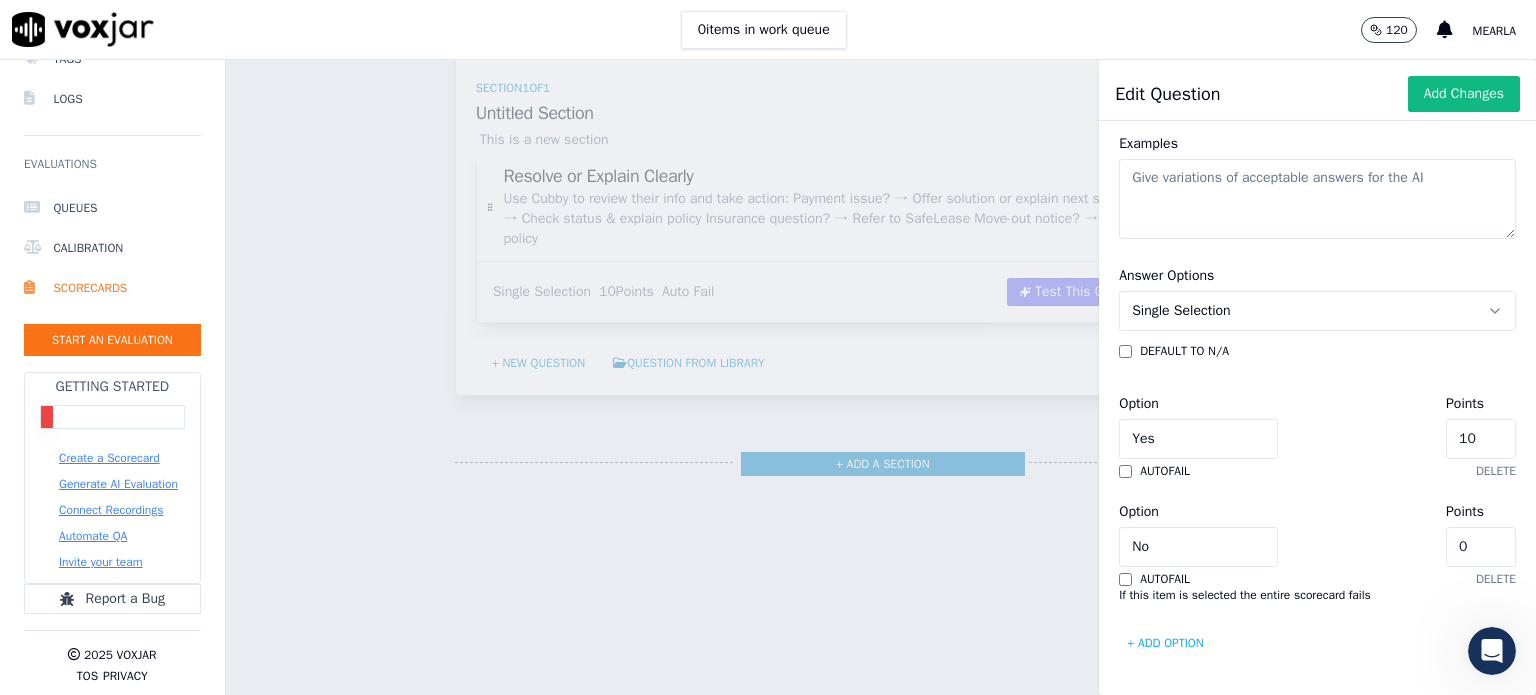 click on "autofail" at bounding box center [1165, 579] 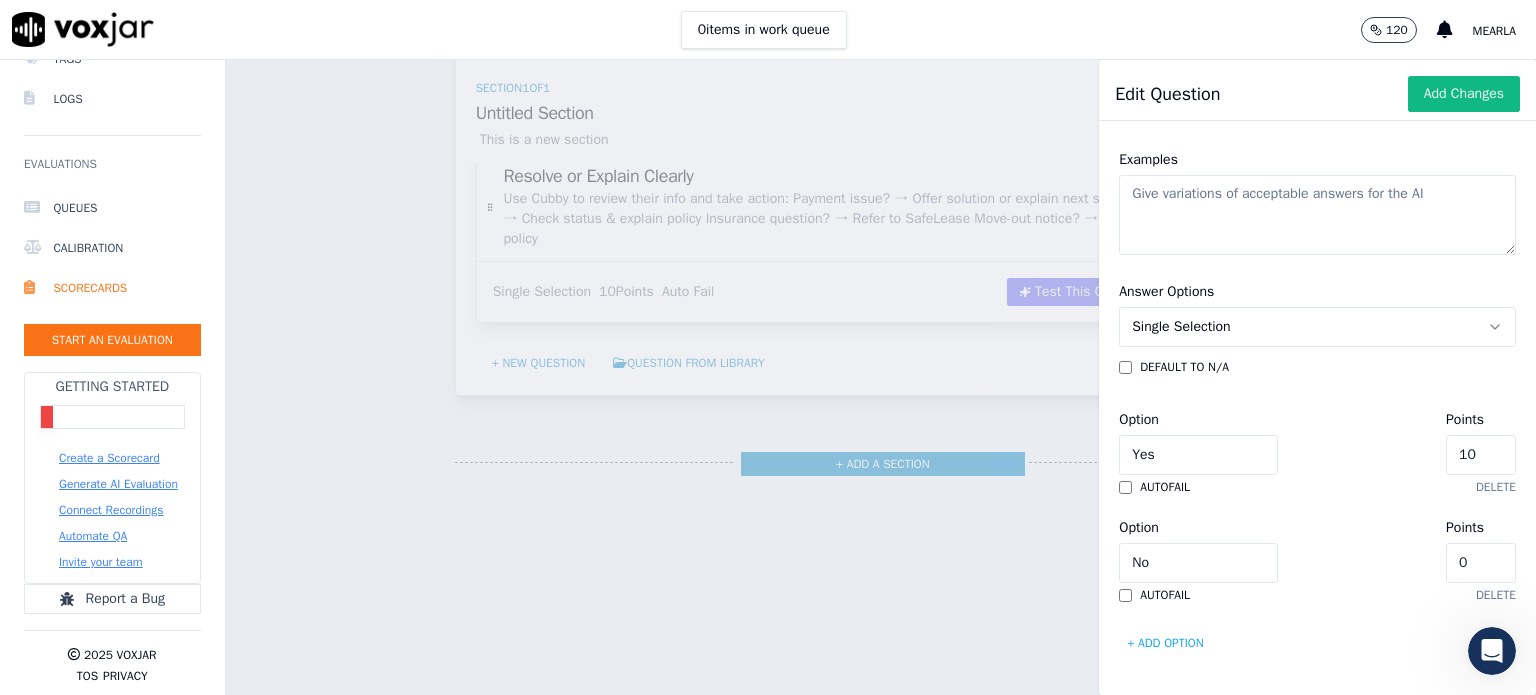 click on "10" 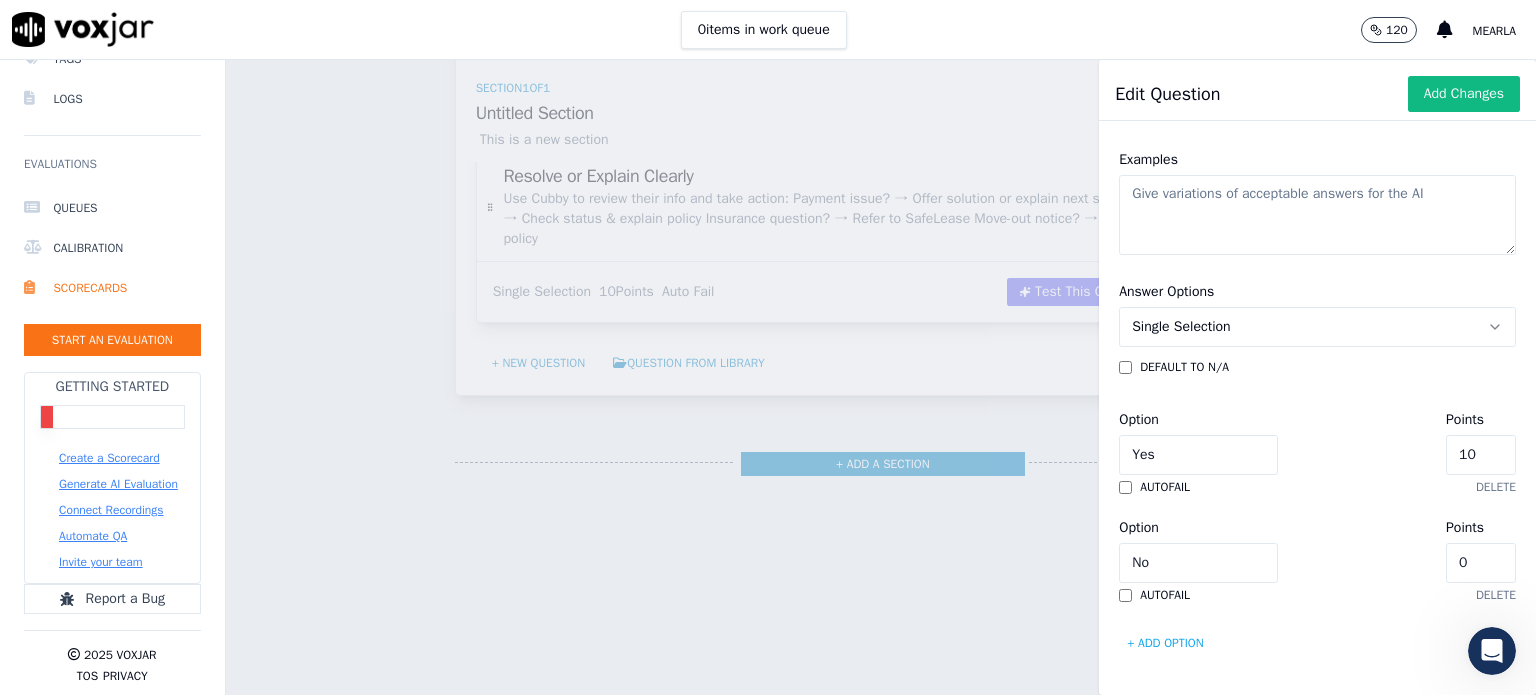 type on "5" 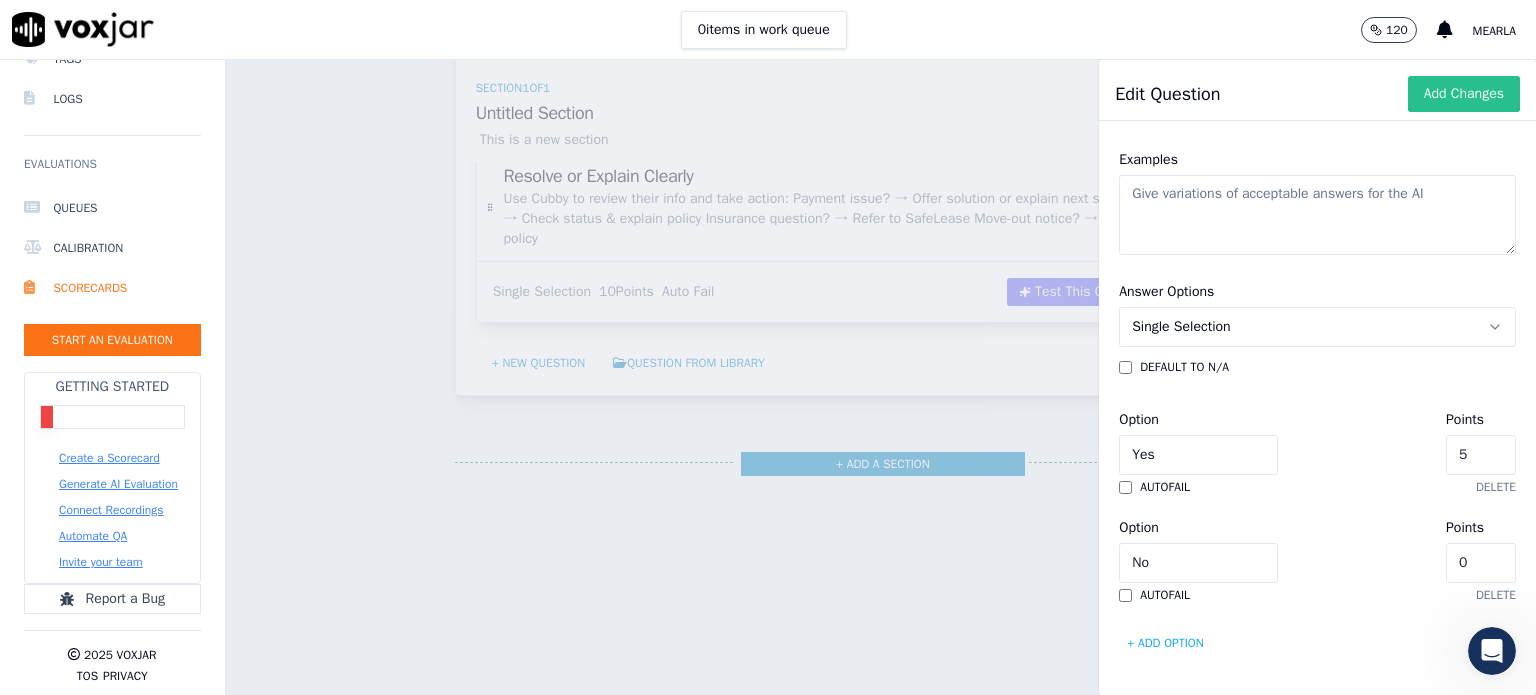 click on "Add Changes" at bounding box center [1464, 94] 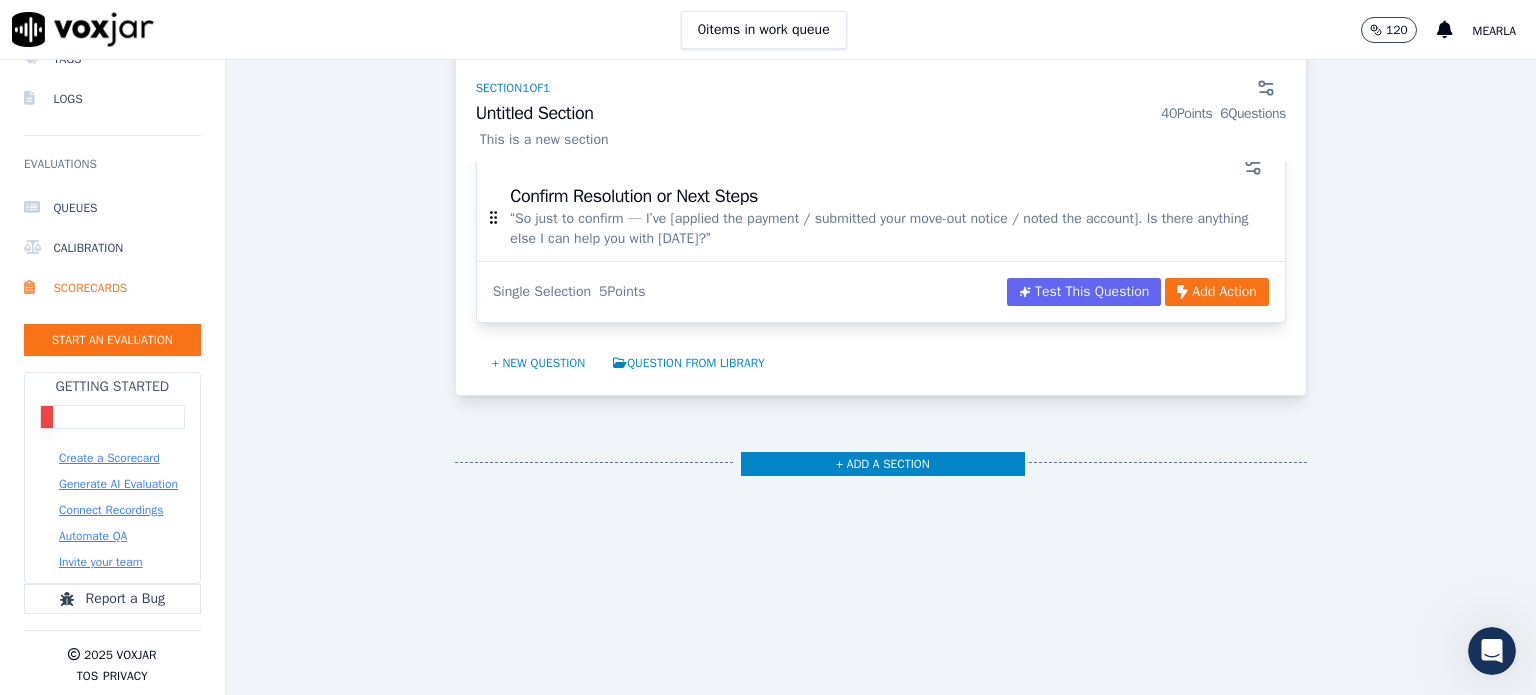 scroll, scrollTop: 1370, scrollLeft: 0, axis: vertical 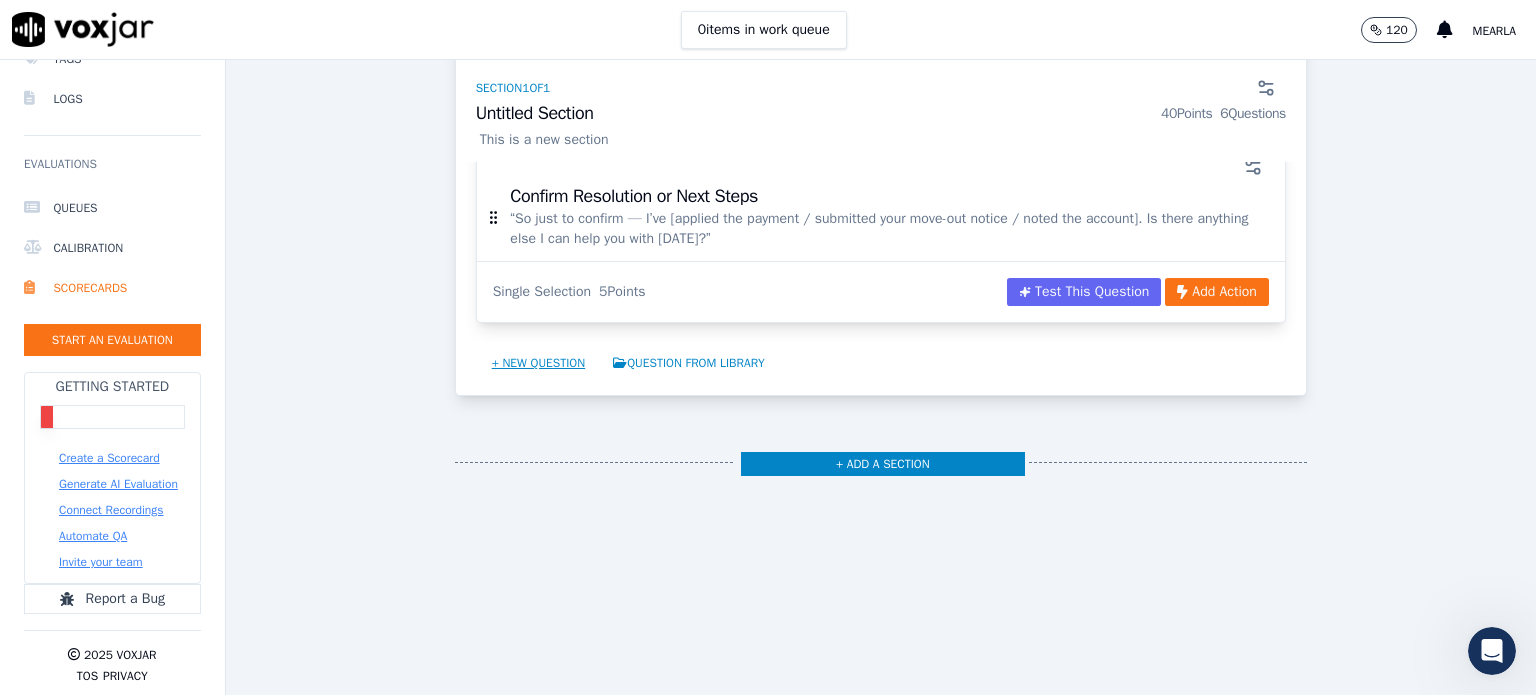 click on "+ New question" at bounding box center (539, 363) 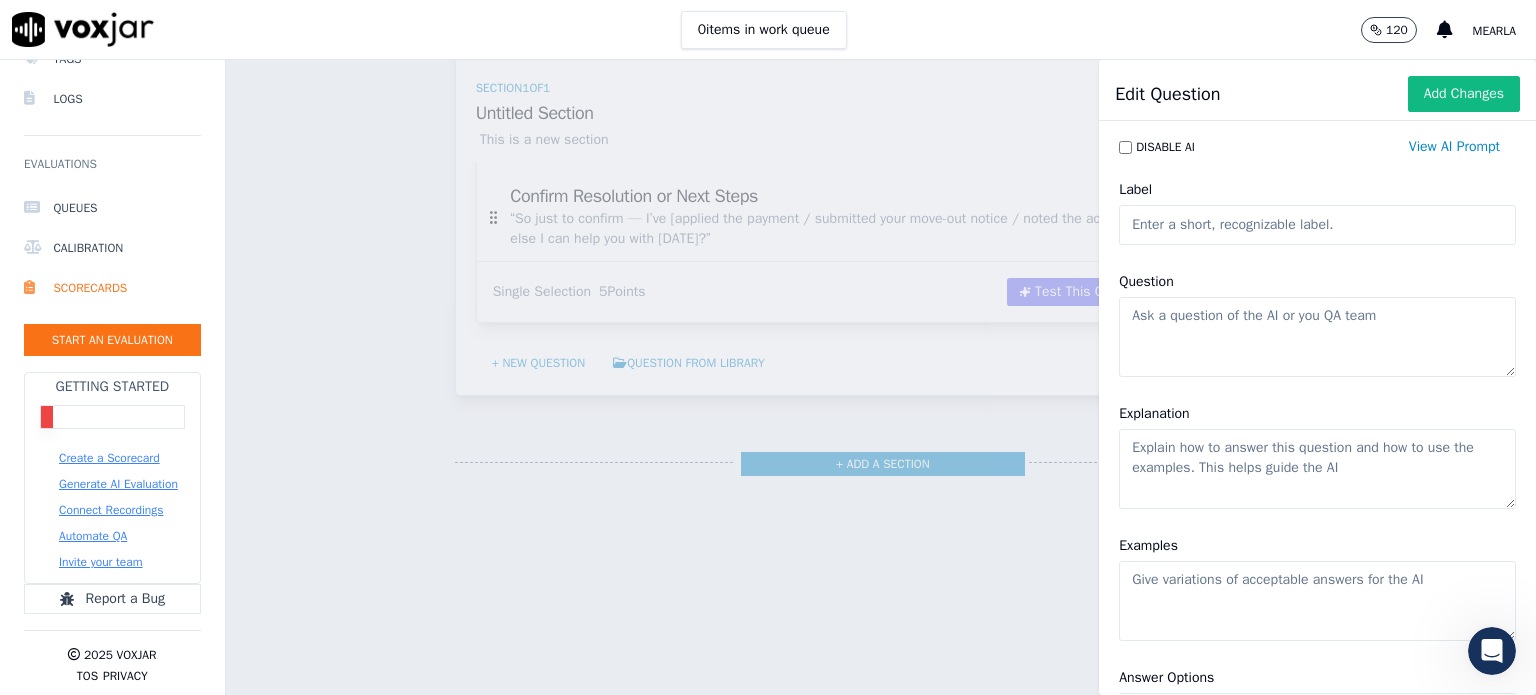 click on "Question" 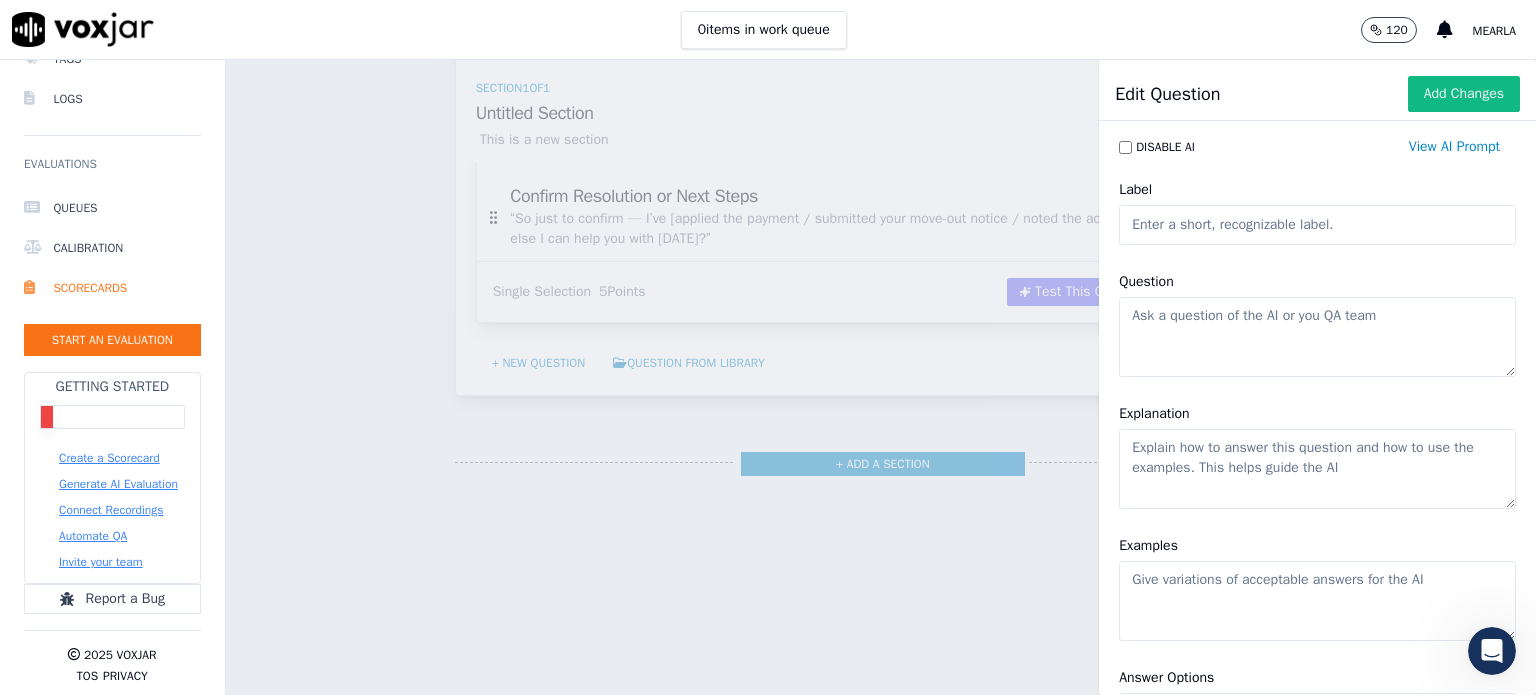 paste on "Close the Call
“Thank you for calling [Your Brand Name] [PERSON_NAME], and have a great day!”" 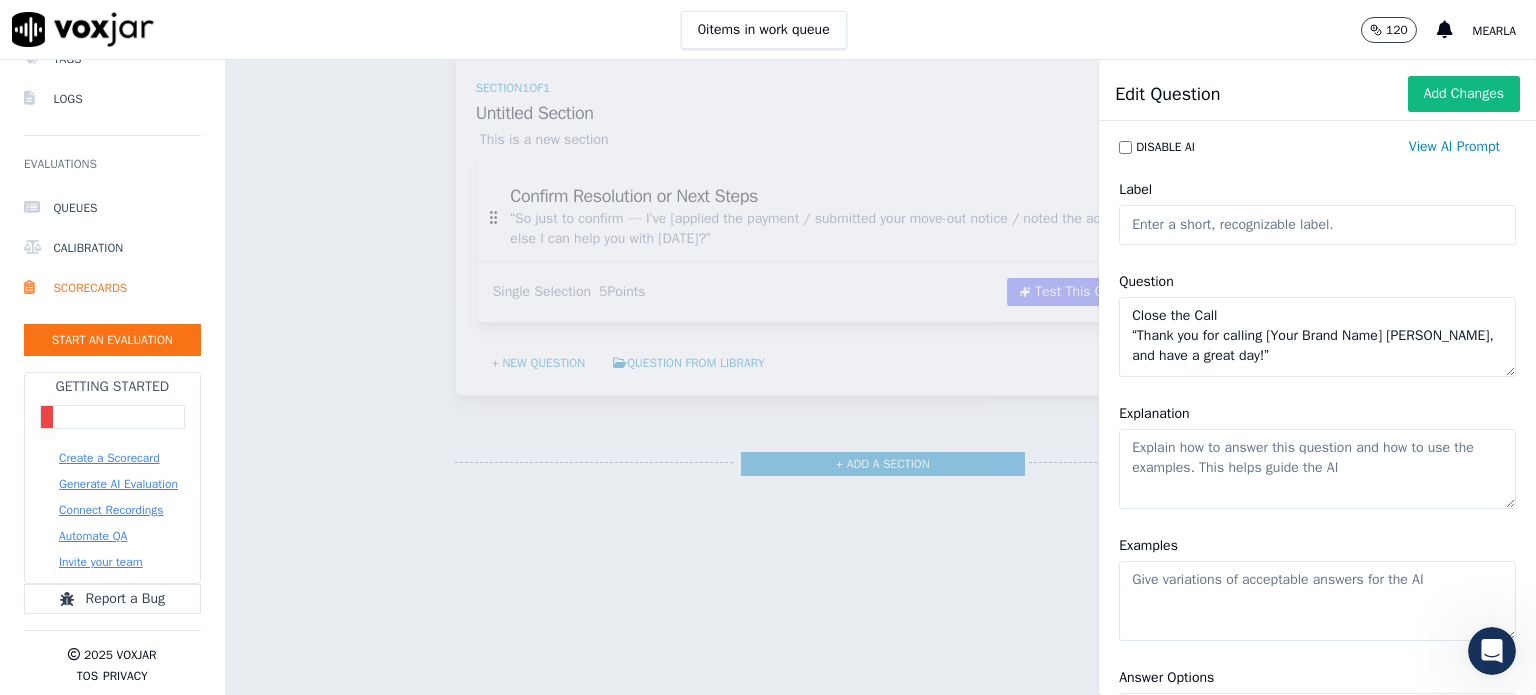 drag, startPoint x: 1204, startPoint y: 311, endPoint x: 1016, endPoint y: 291, distance: 189.06084 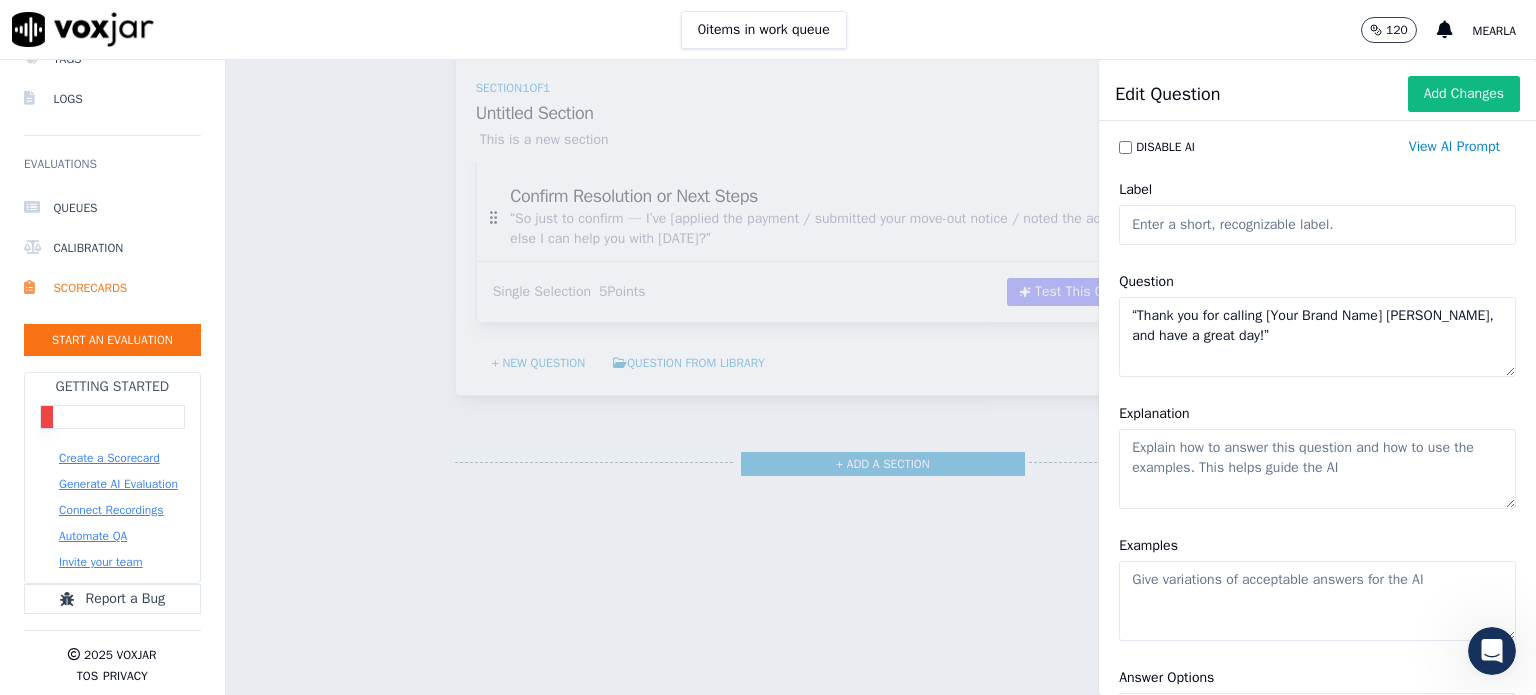 type on "“Thank you for calling [Your Brand Name] [PERSON_NAME], and have a great day!”" 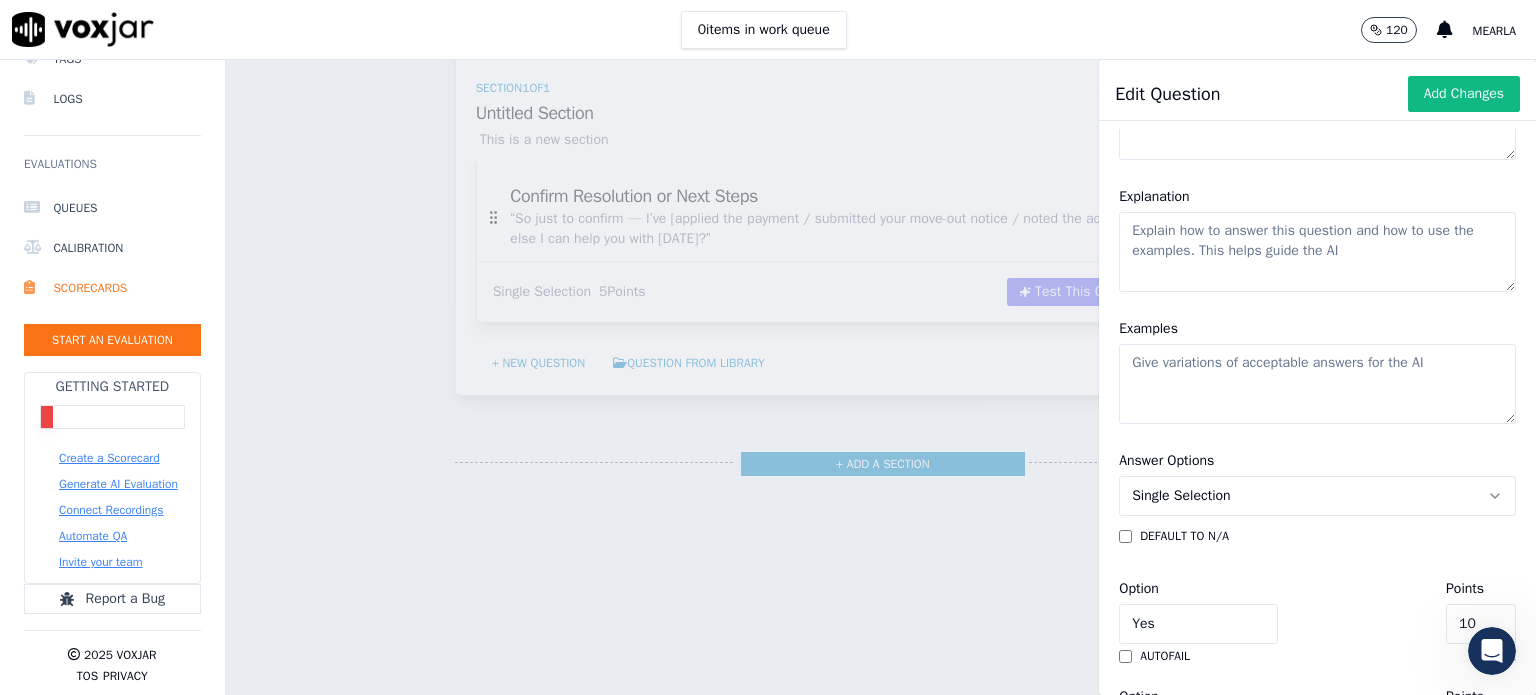 scroll, scrollTop: 446, scrollLeft: 0, axis: vertical 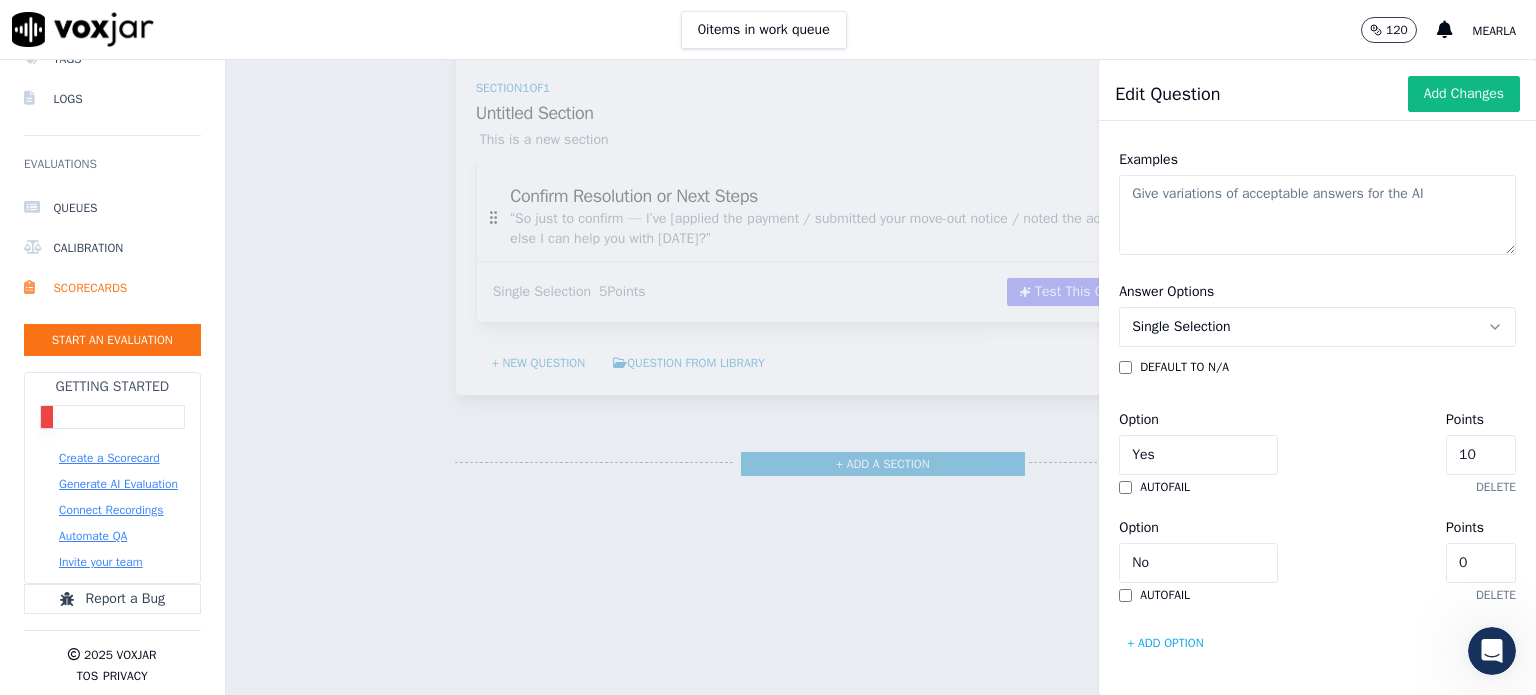type on "Close the Call" 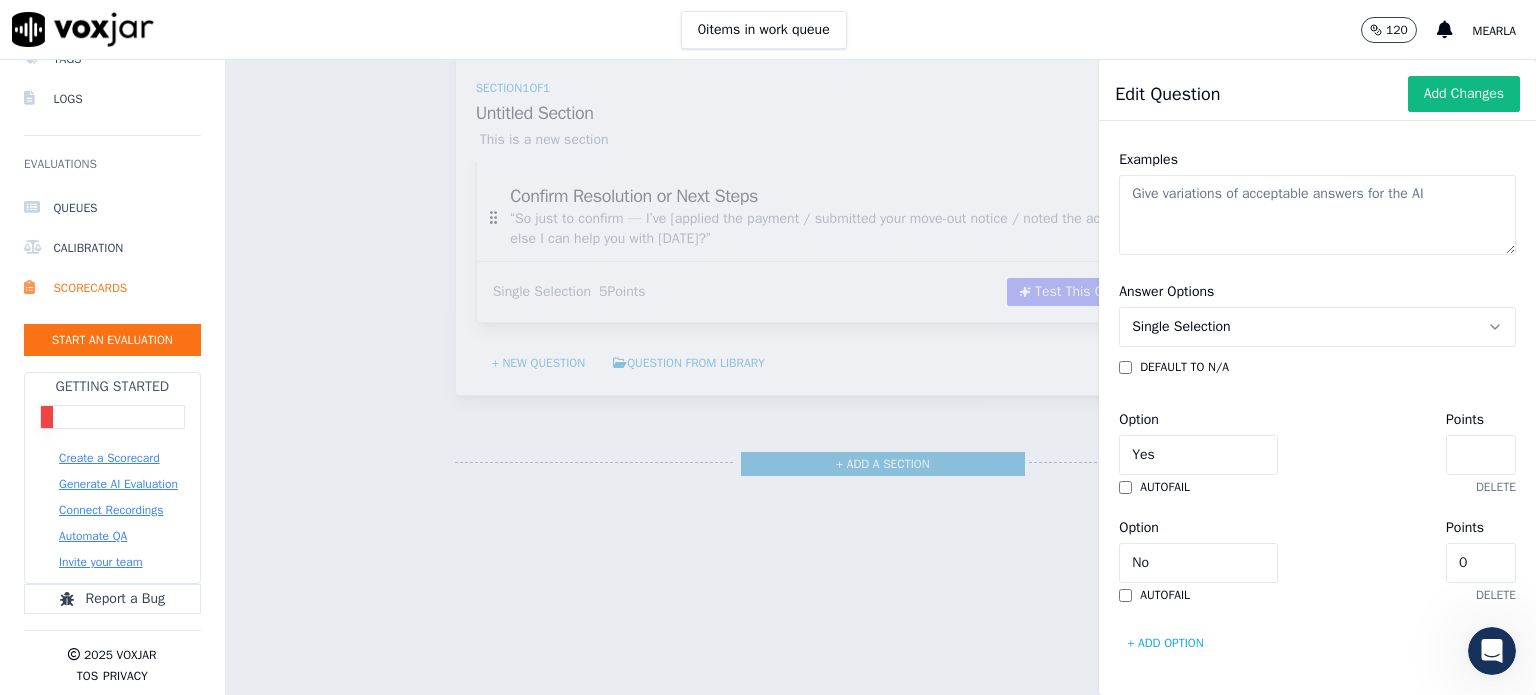 type on "5" 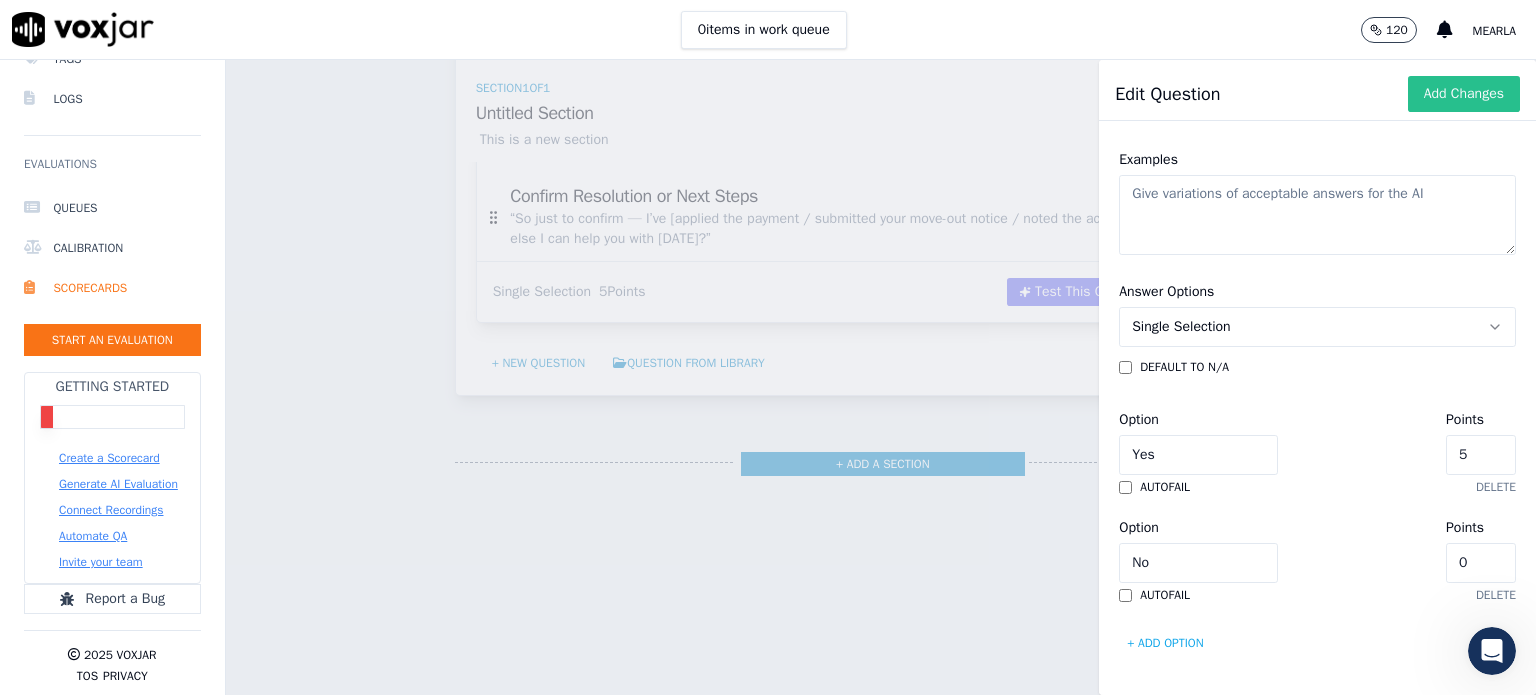 click on "Add Changes" at bounding box center [1464, 94] 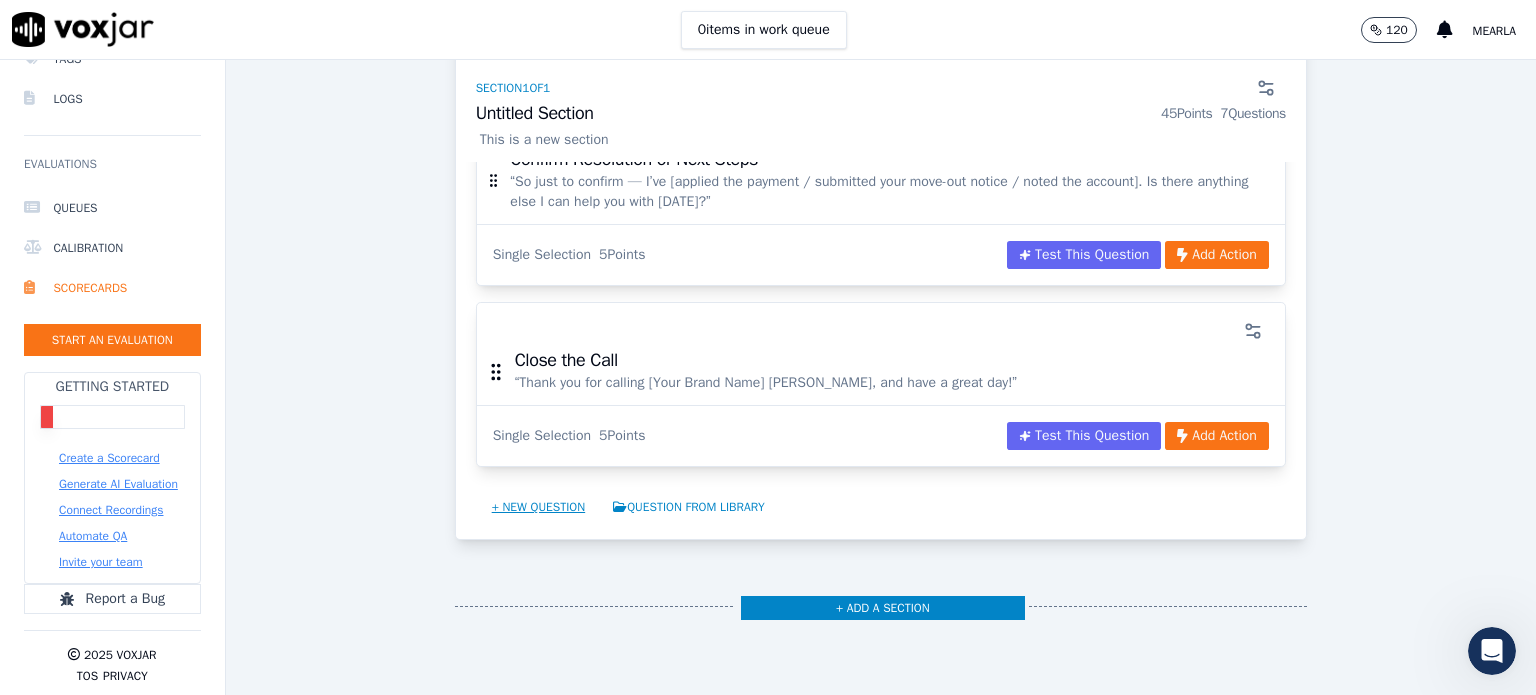 click on "+ New question" at bounding box center (539, 507) 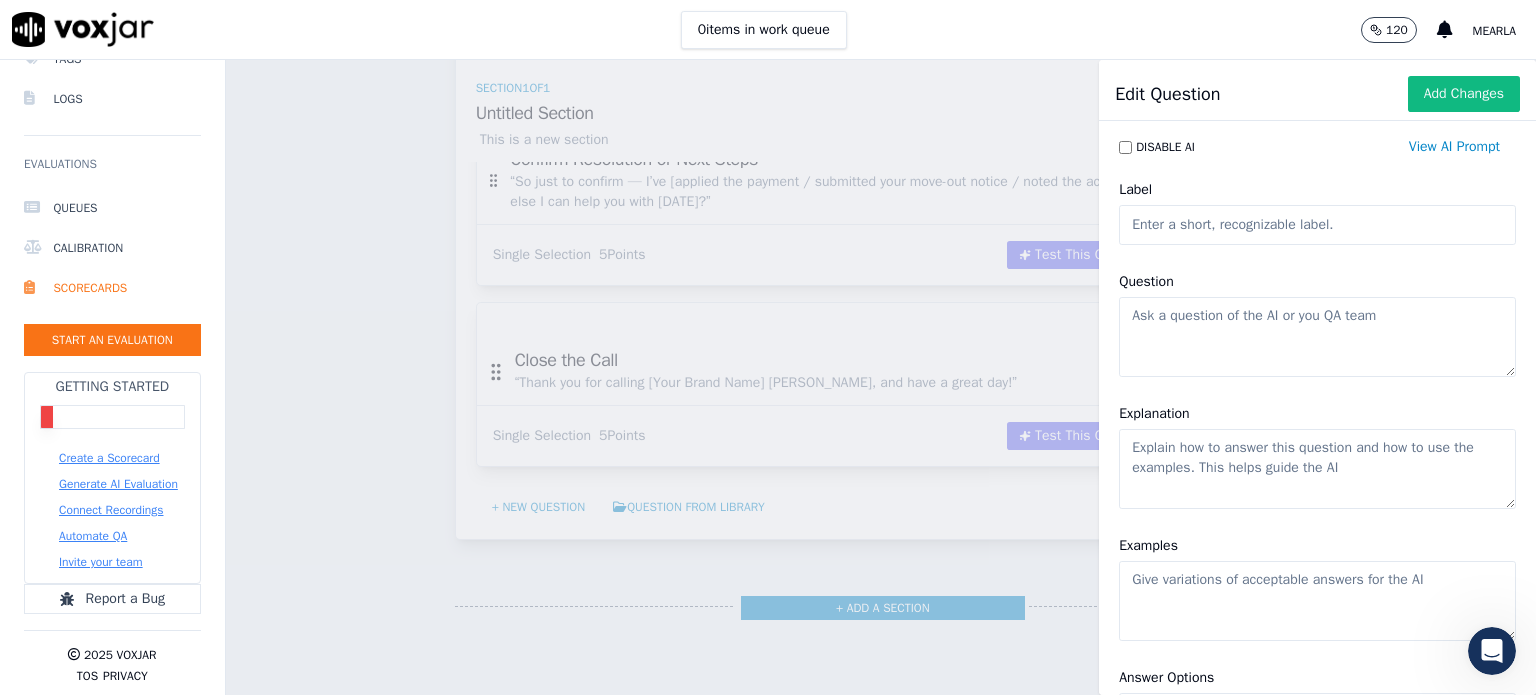 click on "Label" 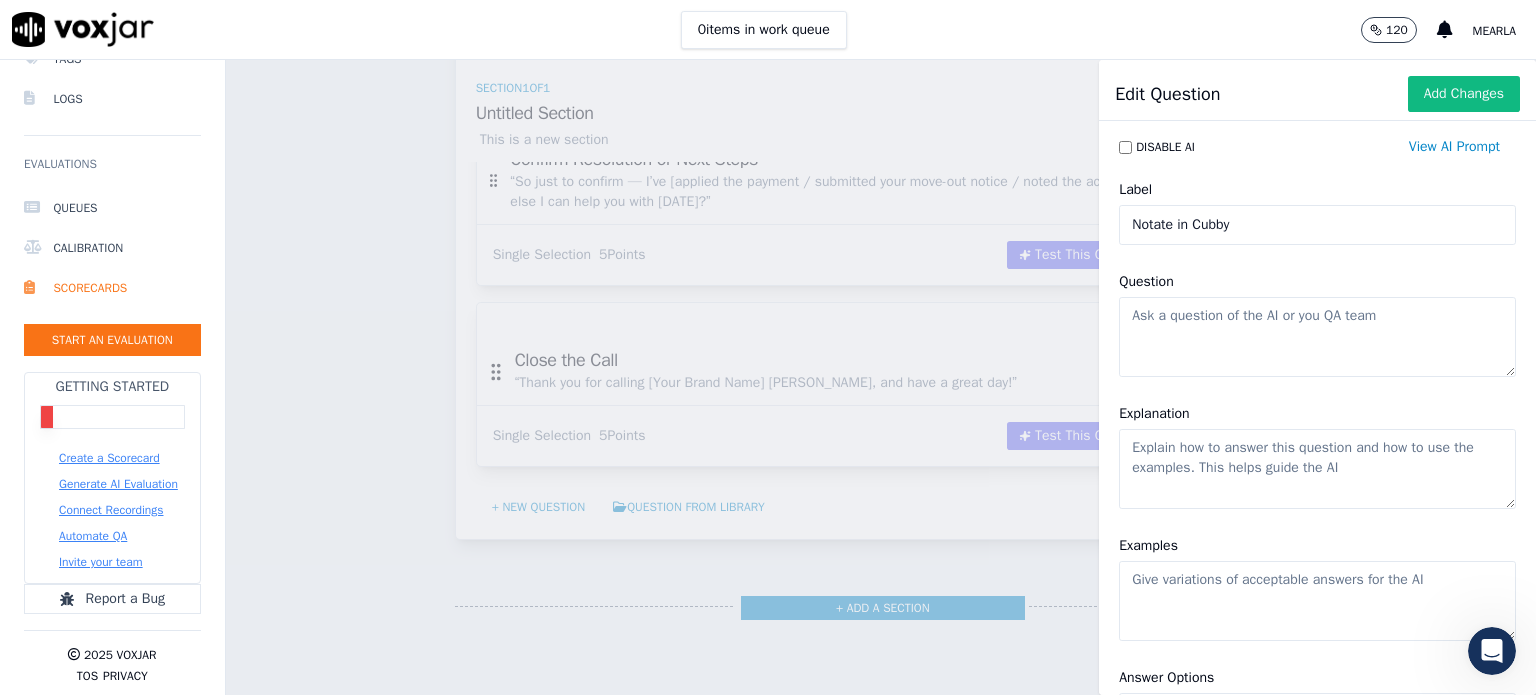 type on "Notate in Cubby" 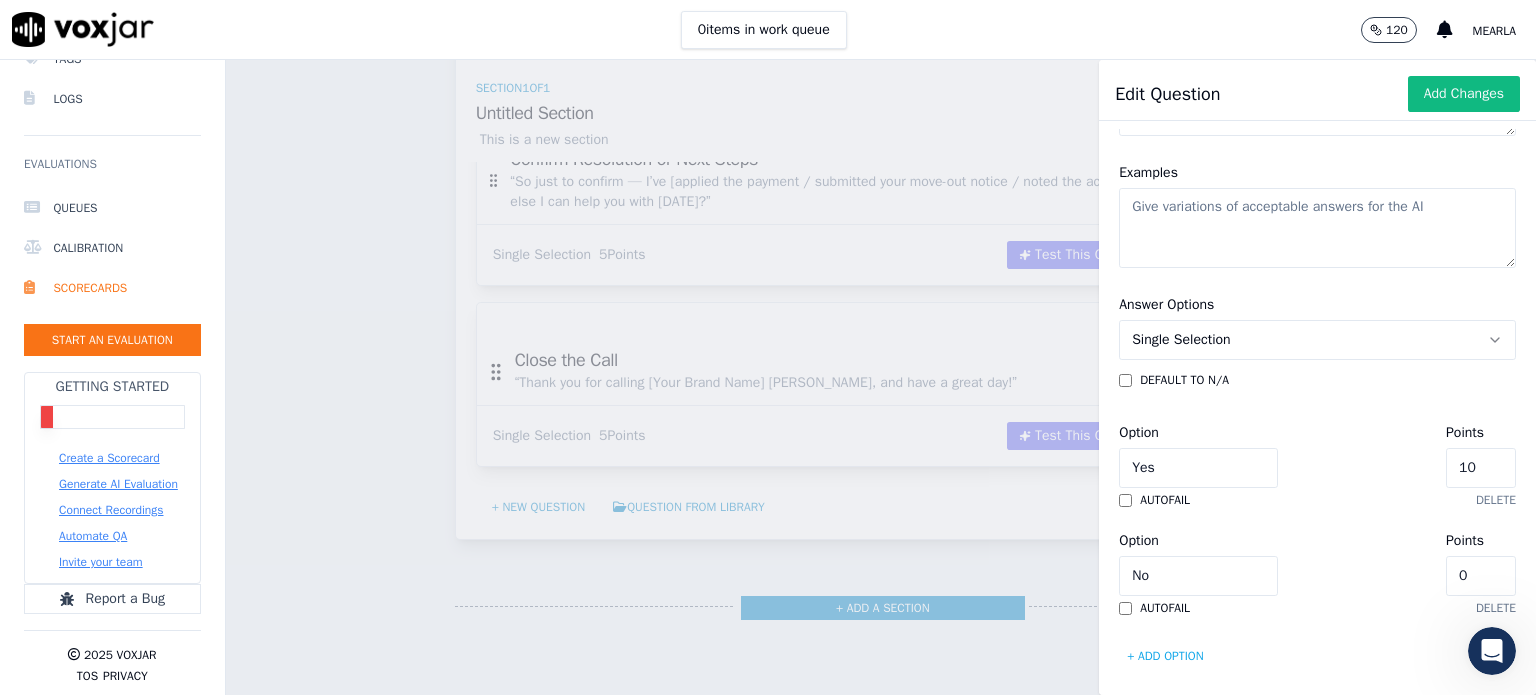 scroll, scrollTop: 446, scrollLeft: 0, axis: vertical 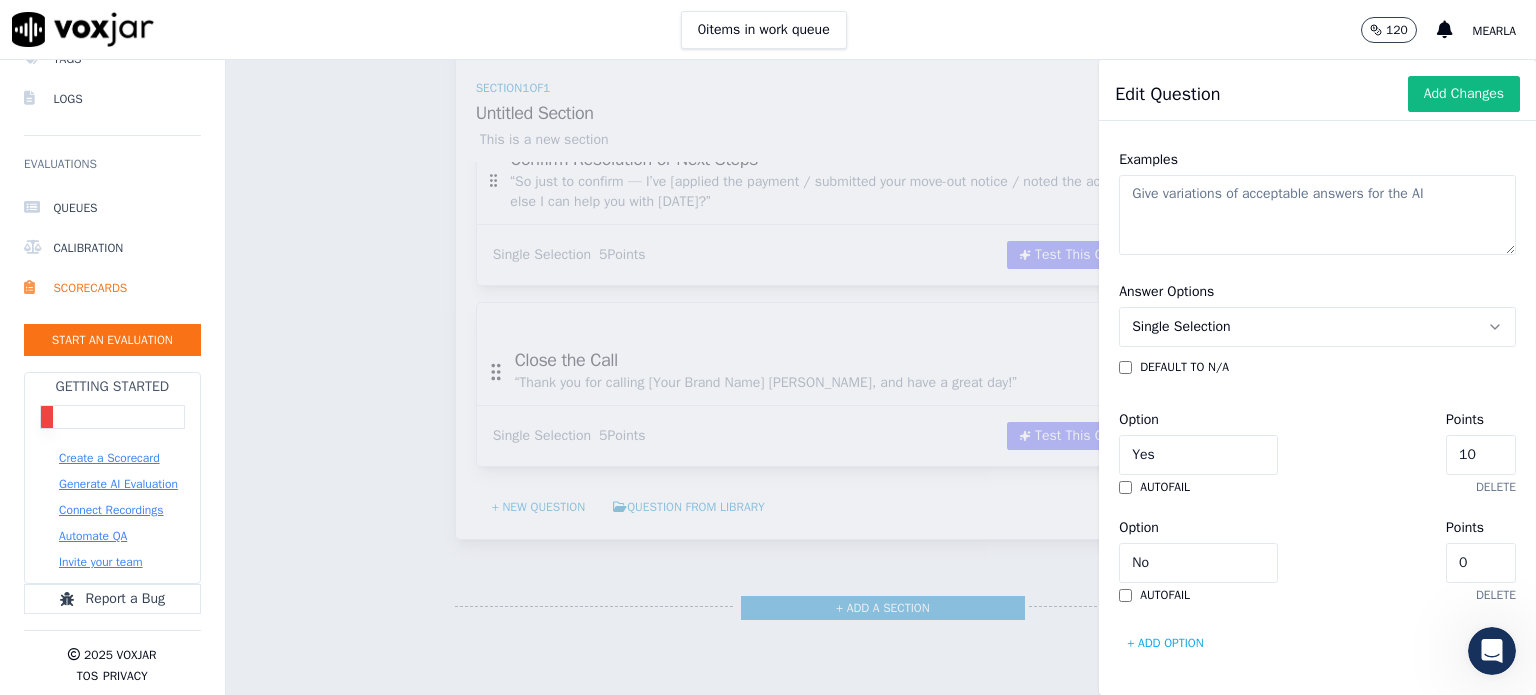 type on "Did the agent notate the account in detail with everything what happen in the interaction?" 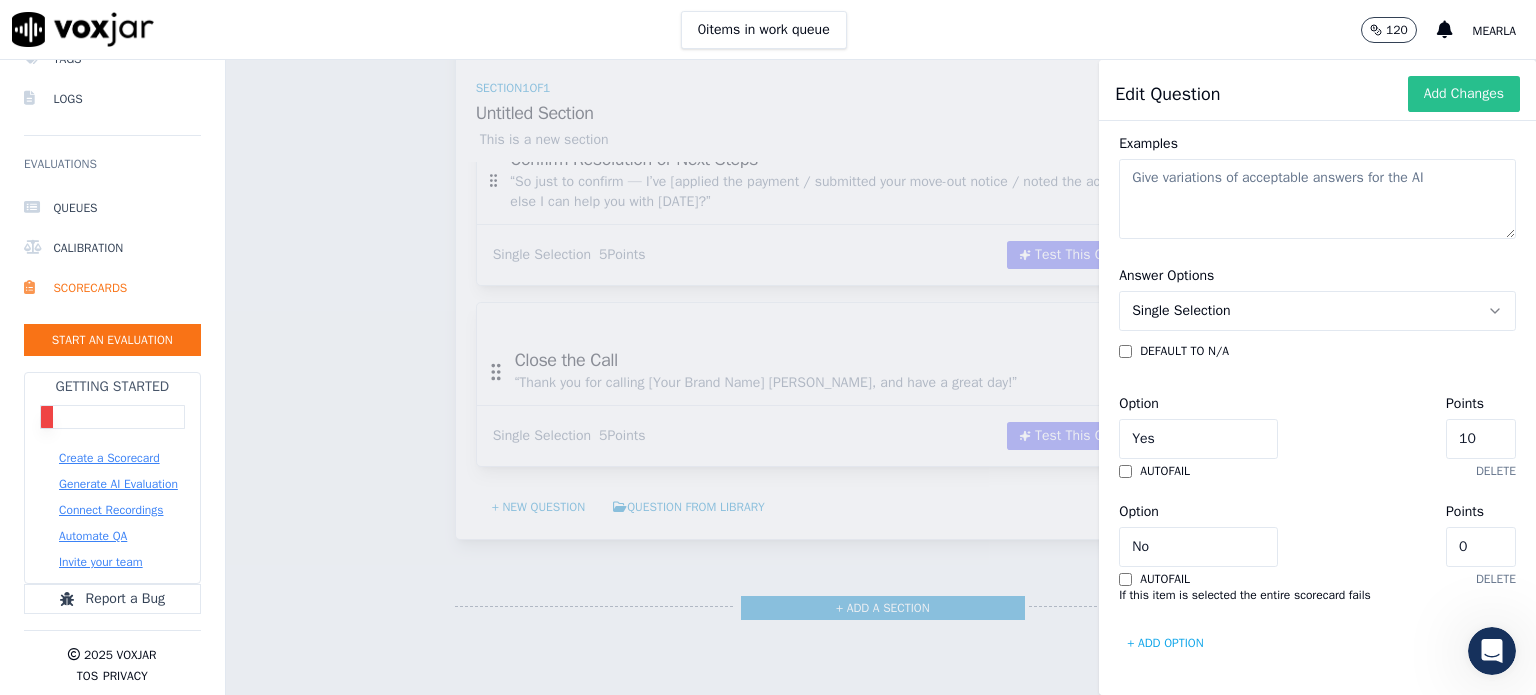 click on "Add Changes" at bounding box center (1464, 94) 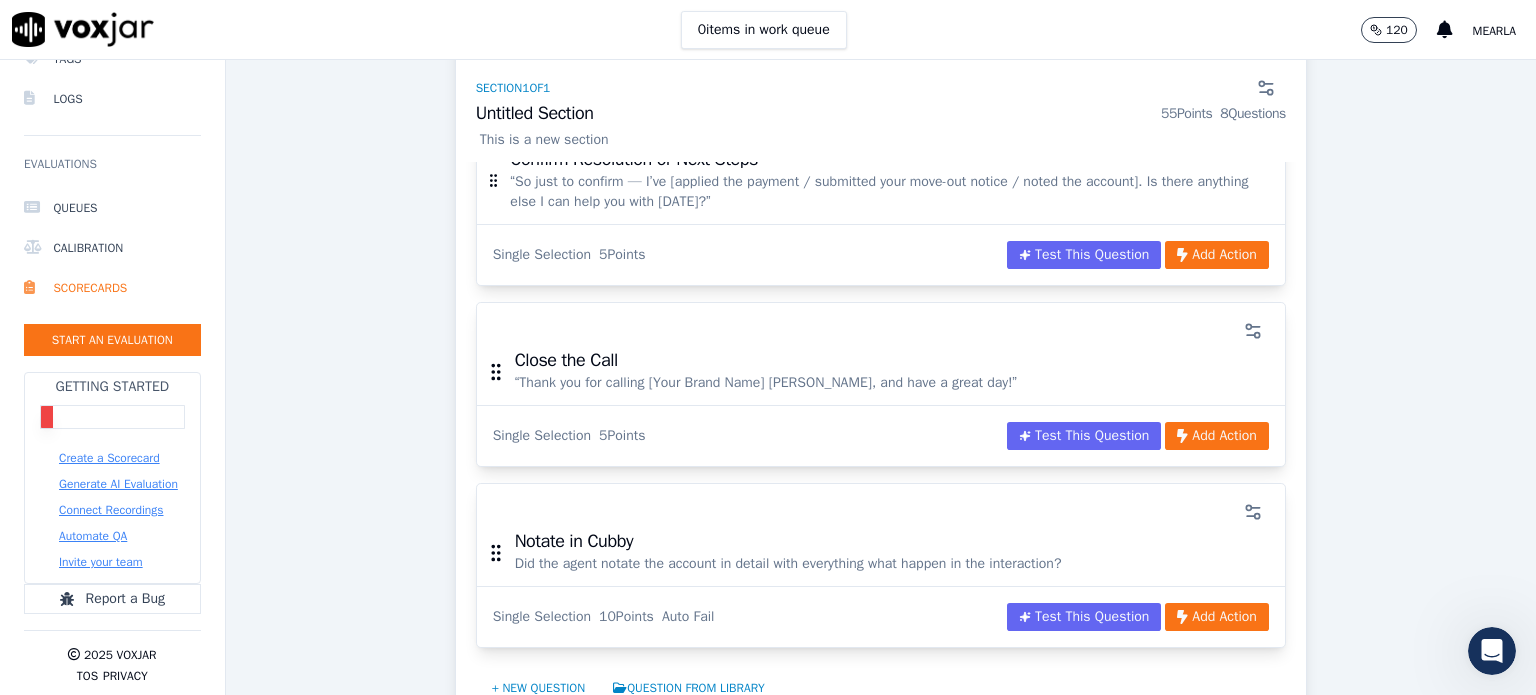 scroll, scrollTop: 1731, scrollLeft: 0, axis: vertical 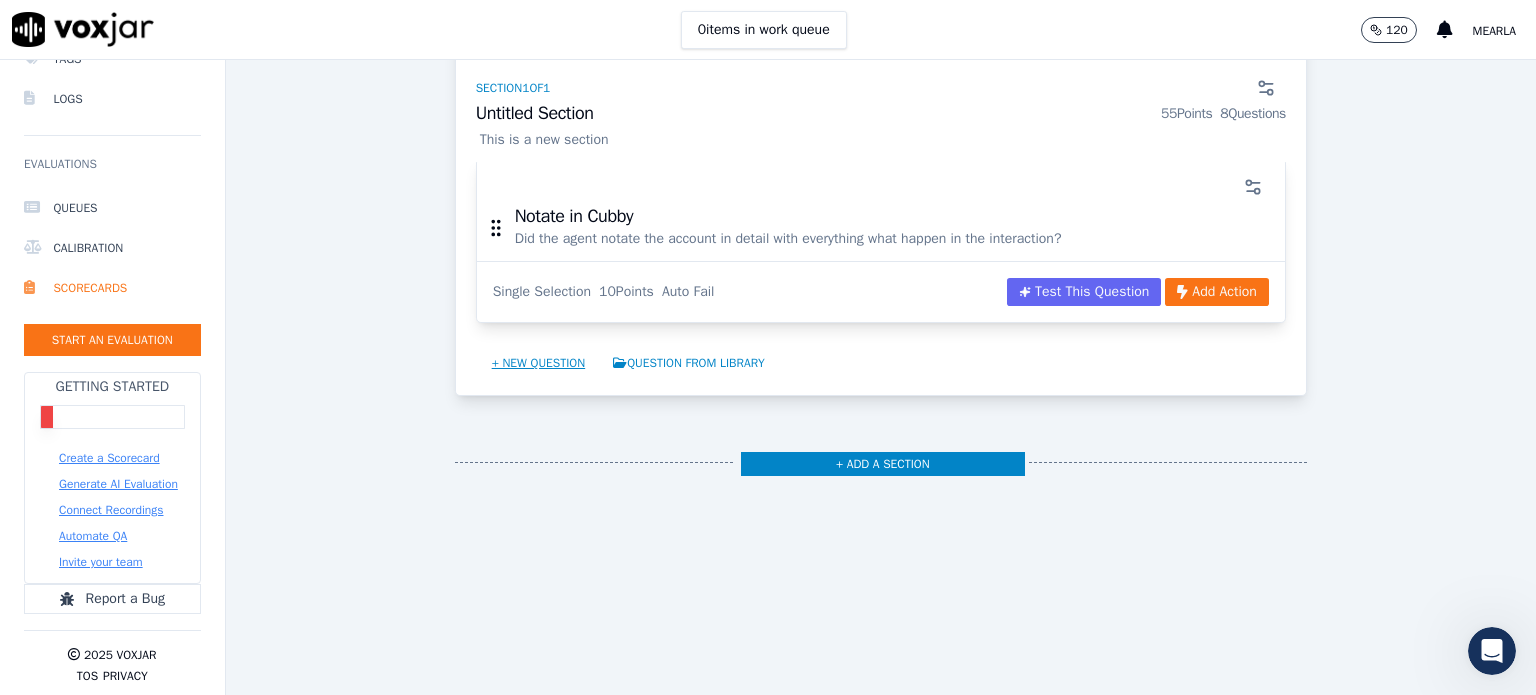 click on "+ New question" at bounding box center (539, 363) 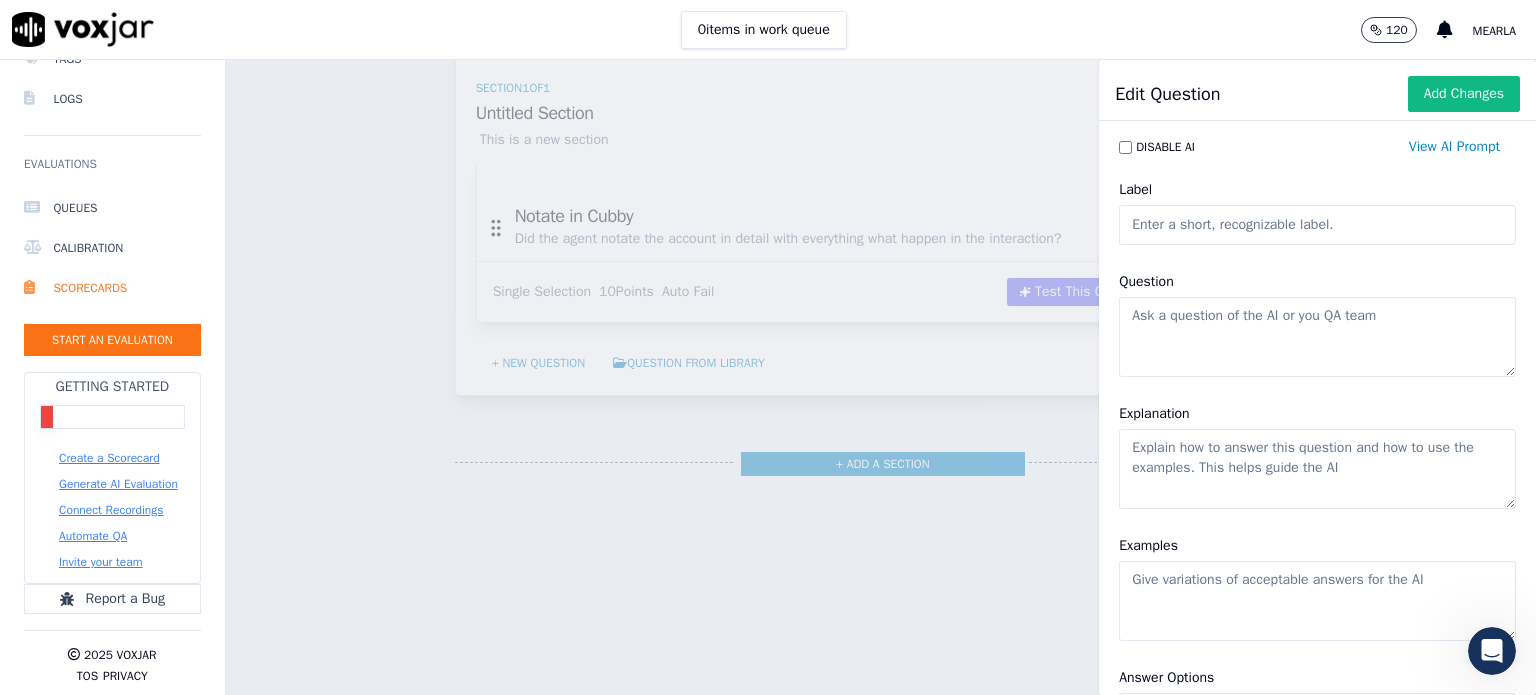 click on "Label" 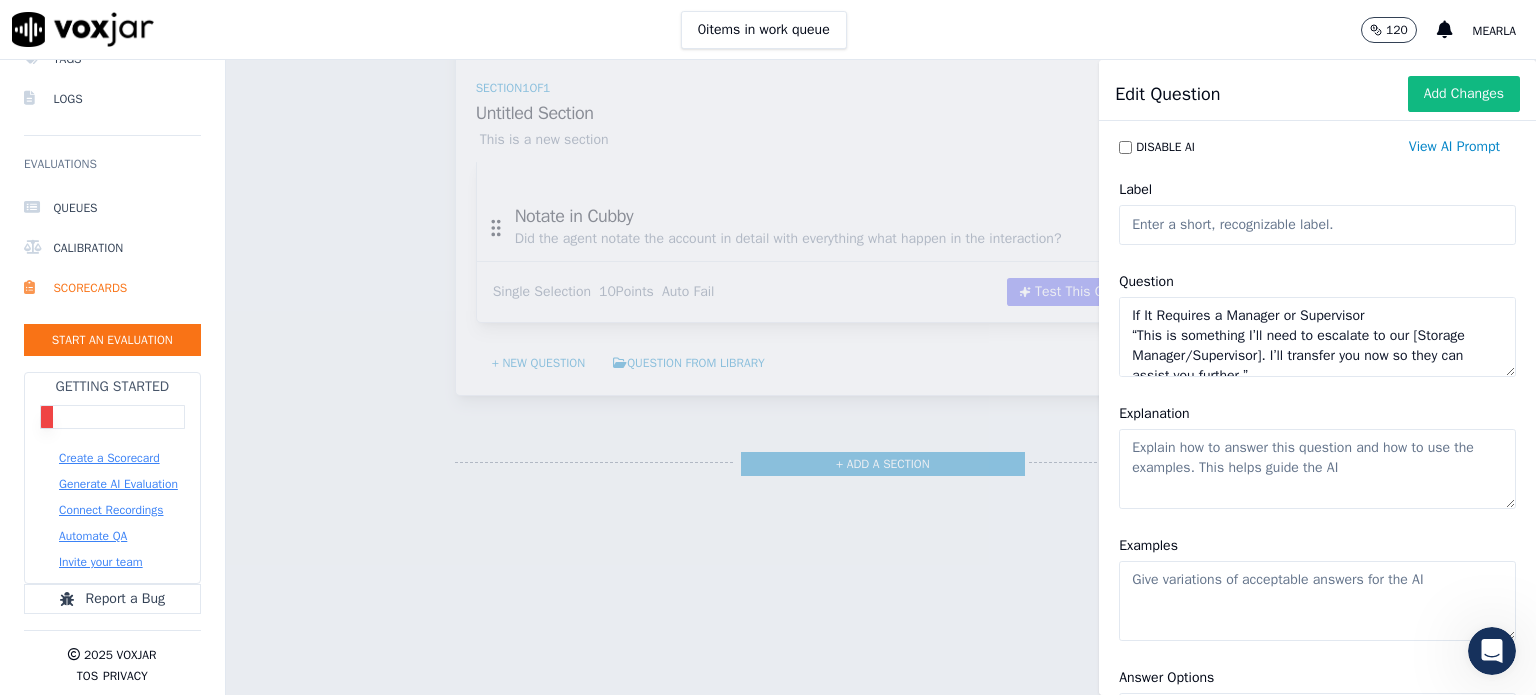 scroll, scrollTop: 8, scrollLeft: 0, axis: vertical 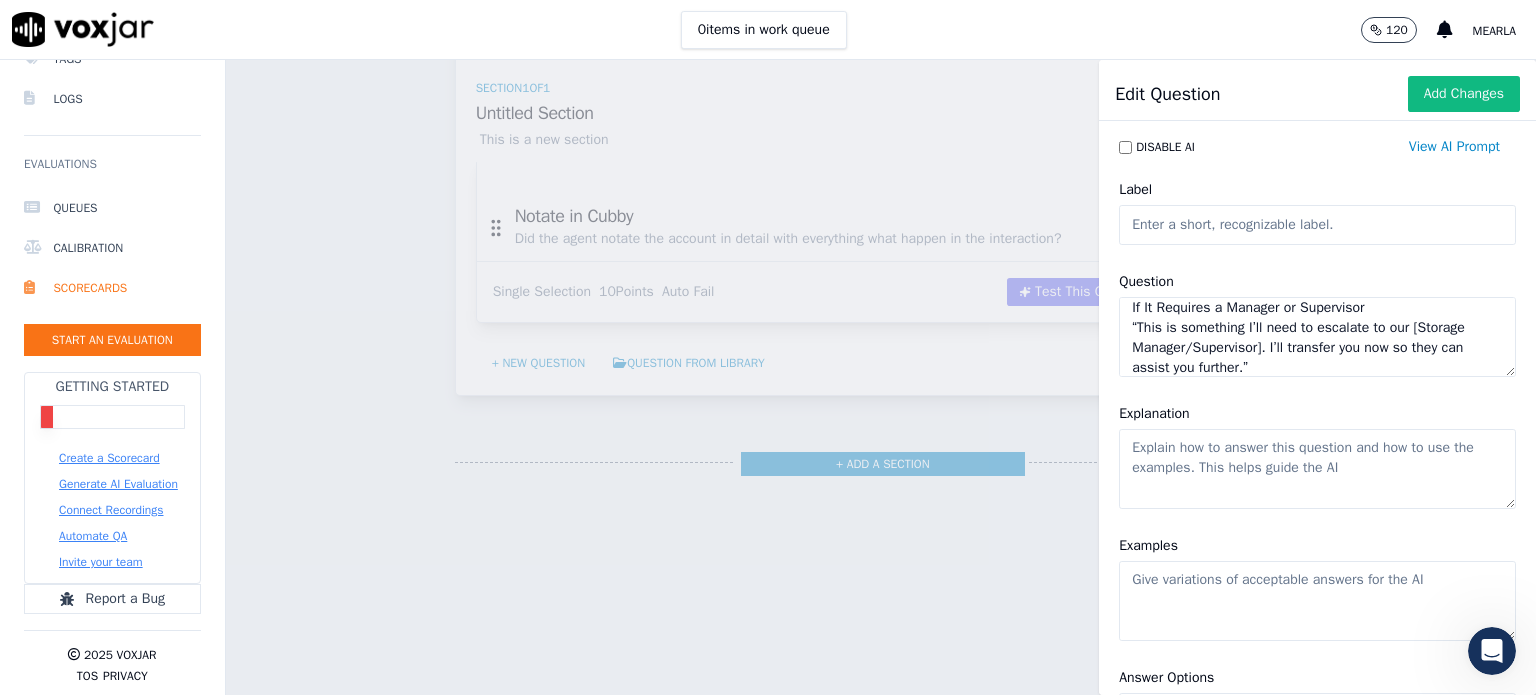 click on "If It Requires a Manager or Supervisor
“This is something I’ll need to escalate to our [Storage Manager/Supervisor]. I’ll transfer you now so they can assist you further.”" 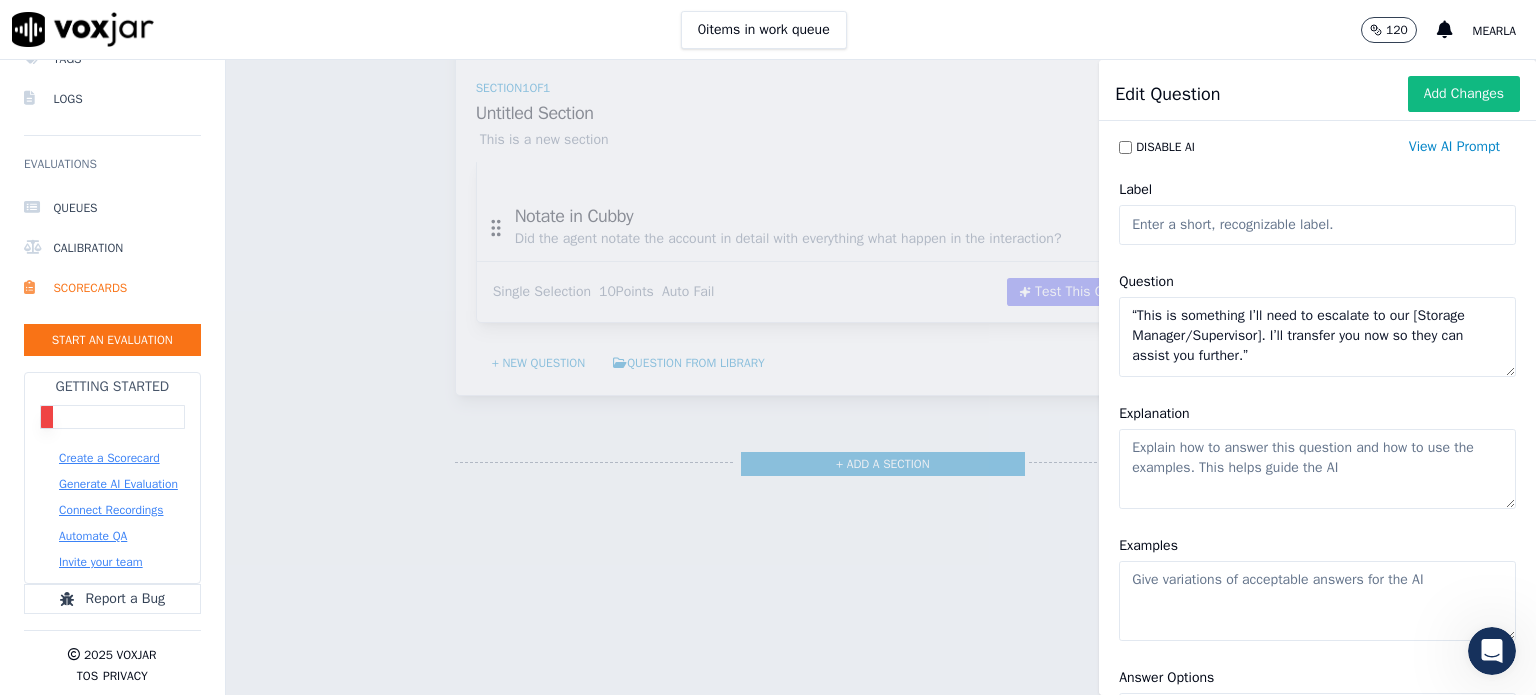 scroll, scrollTop: 0, scrollLeft: 0, axis: both 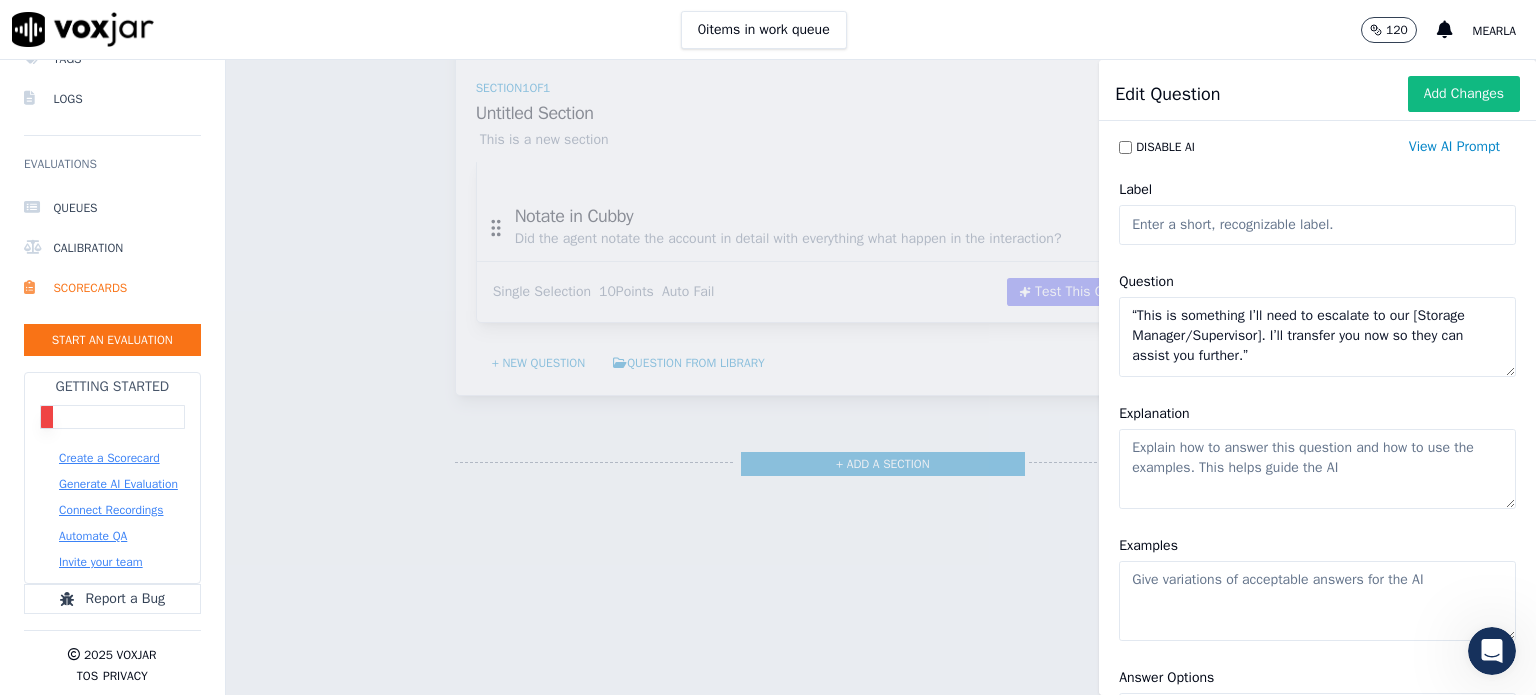 type on "“This is something I’ll need to escalate to our [Storage Manager/Supervisor]. I’ll transfer you now so they can assist you further.”" 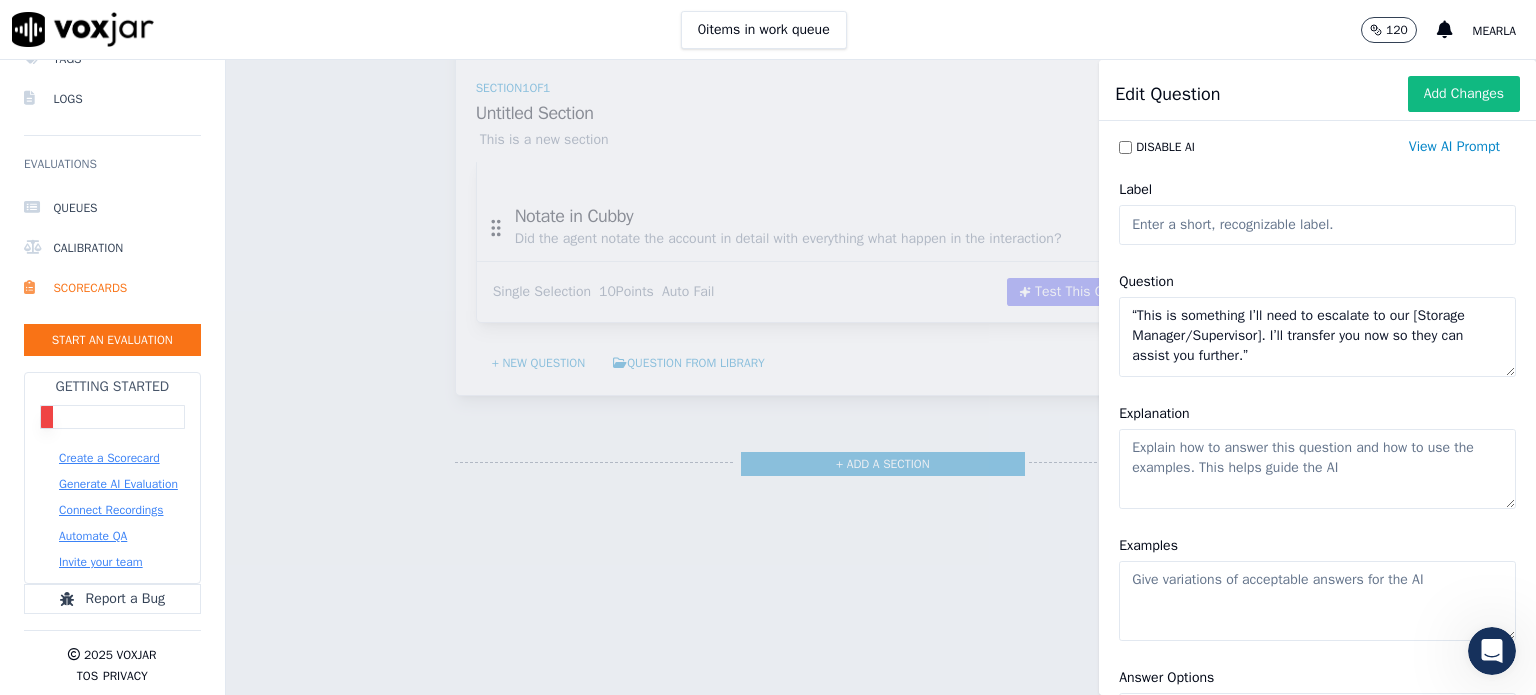 paste on "If It Requires a Manager or Supervisor" 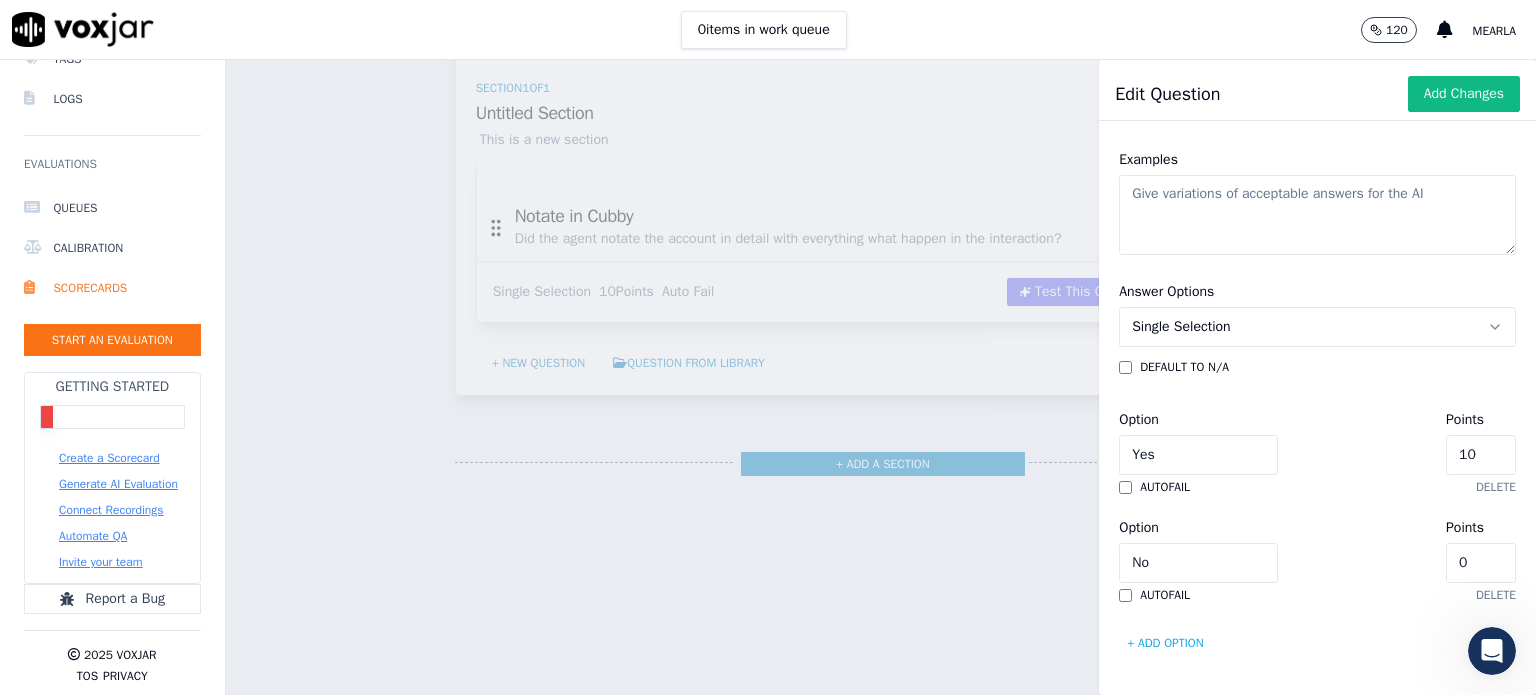 scroll, scrollTop: 446, scrollLeft: 0, axis: vertical 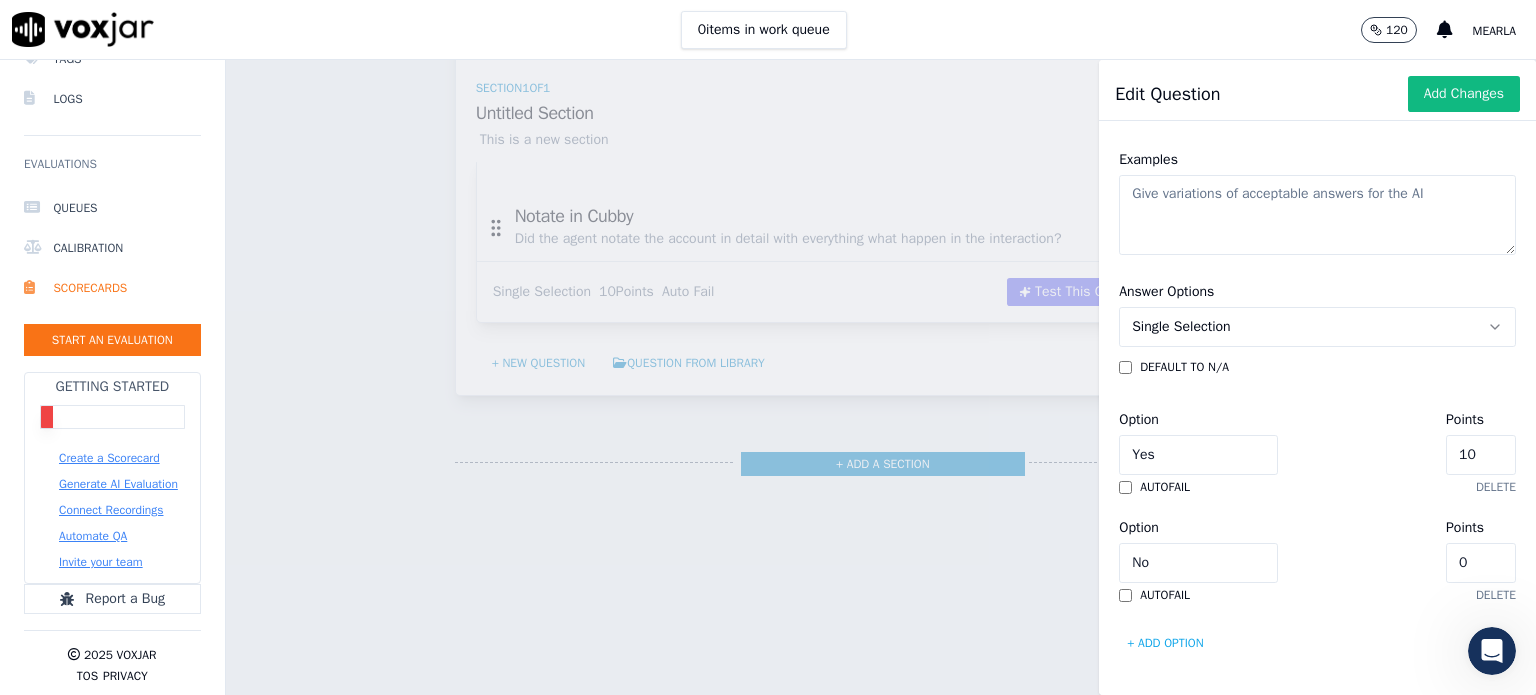 type on "If It Requires a Manager or Supervisor" 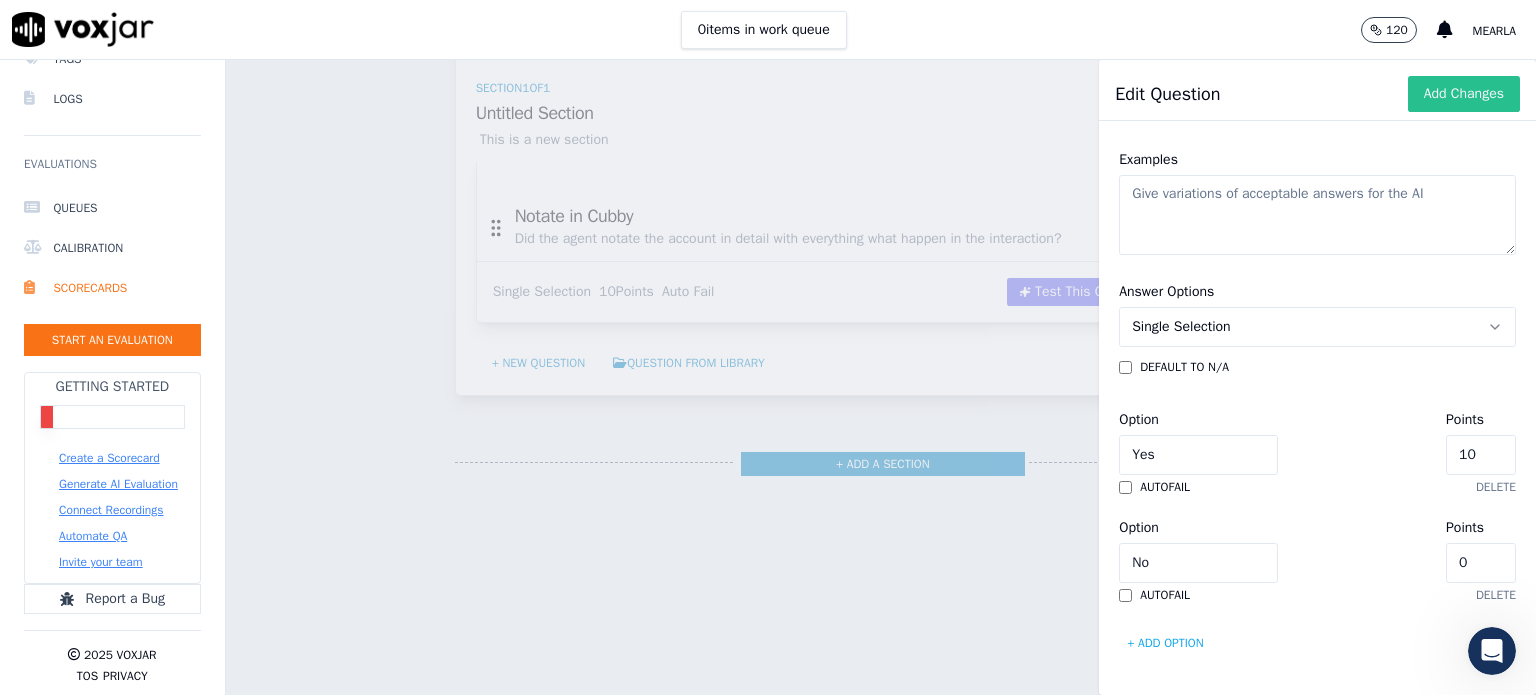 click on "Add Changes" at bounding box center (1464, 94) 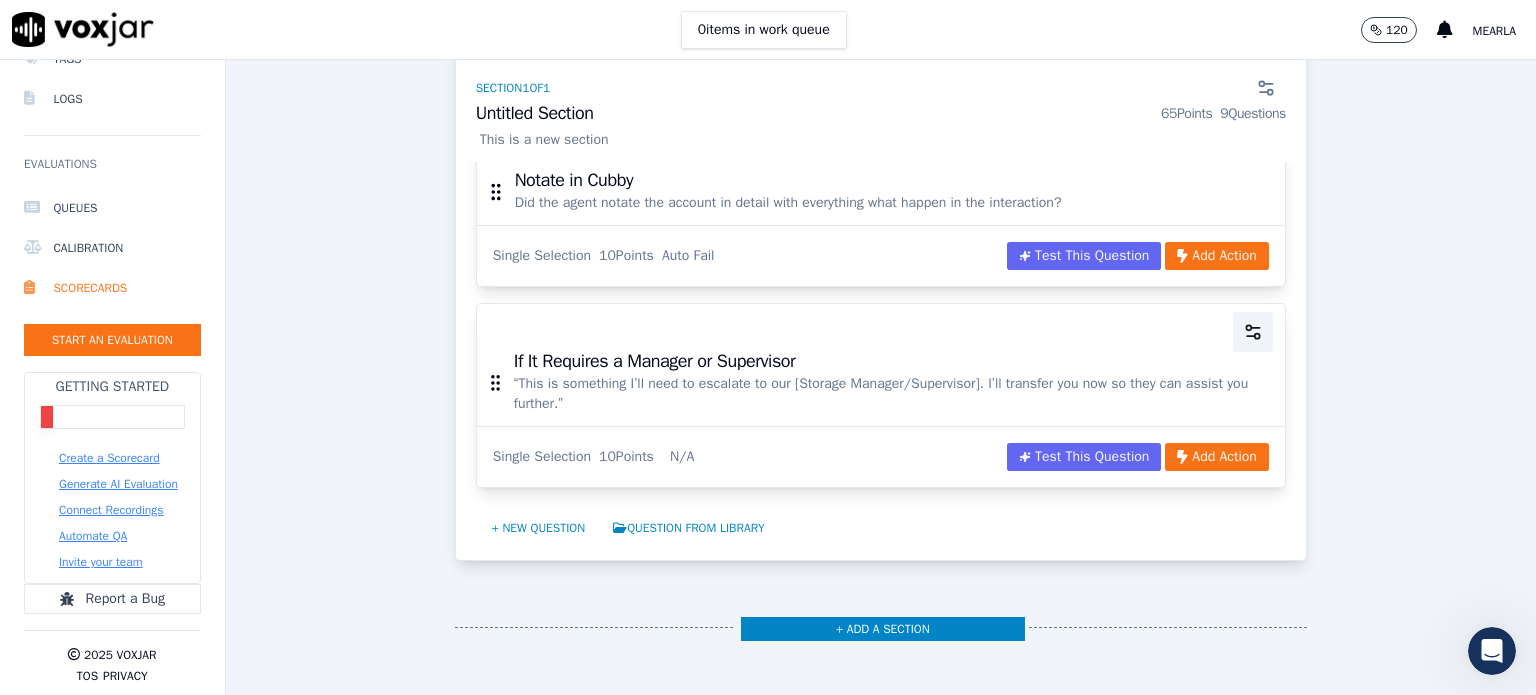 click 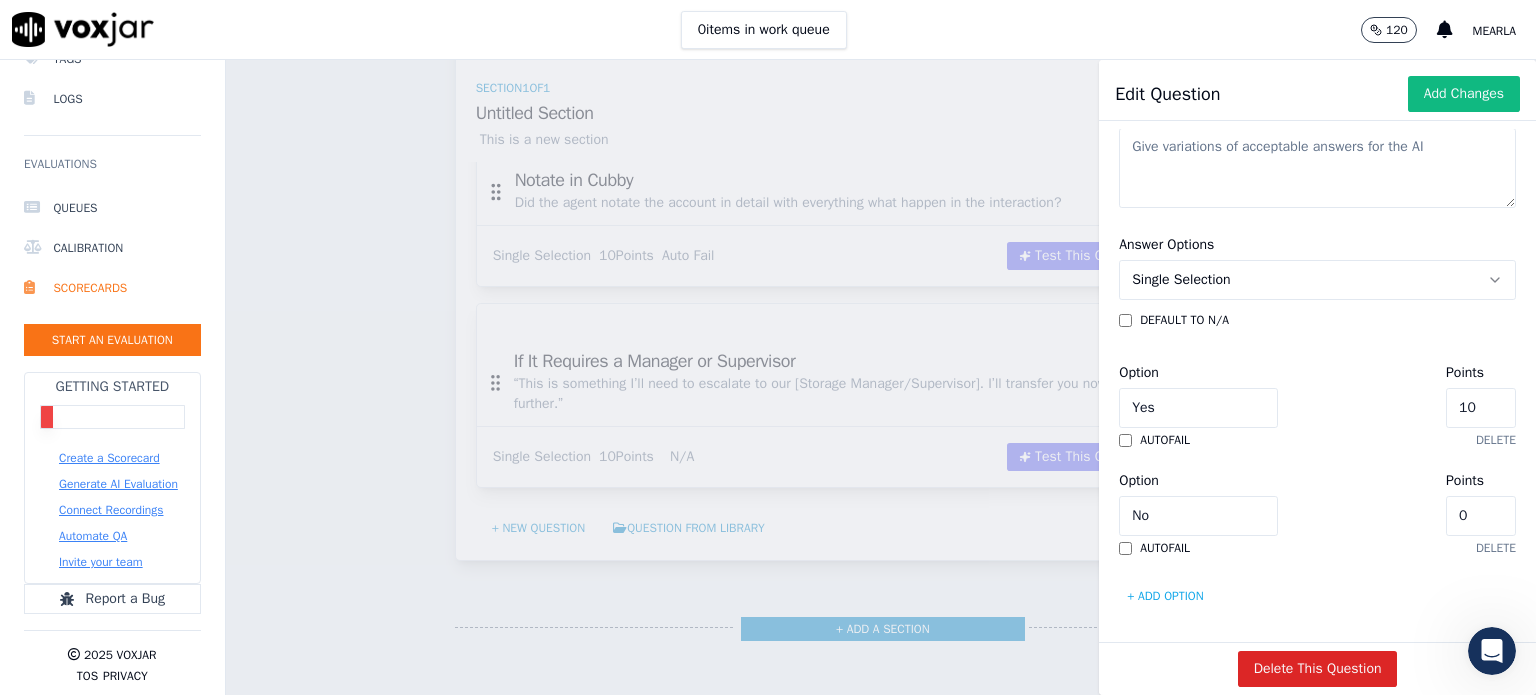 scroll, scrollTop: 487, scrollLeft: 0, axis: vertical 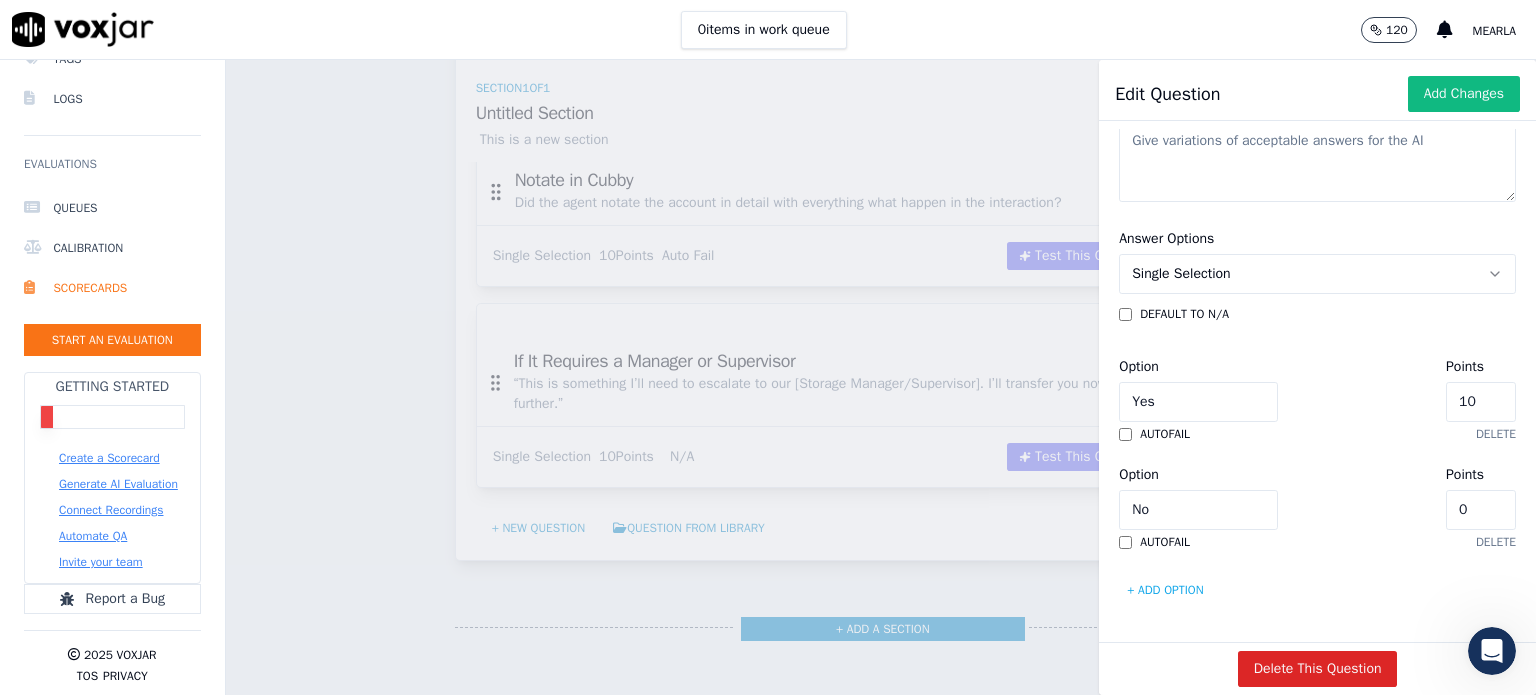 click on "10" 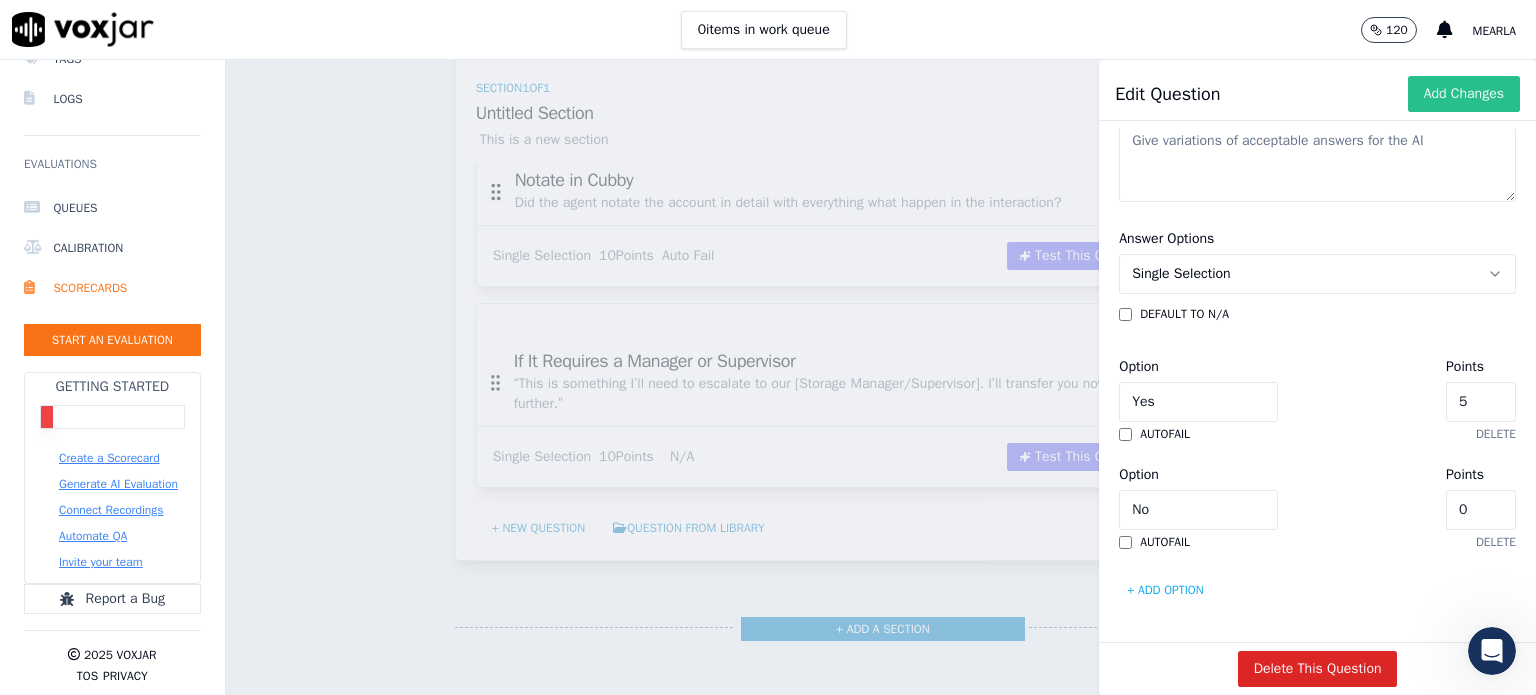 click on "Add Changes" at bounding box center (1464, 94) 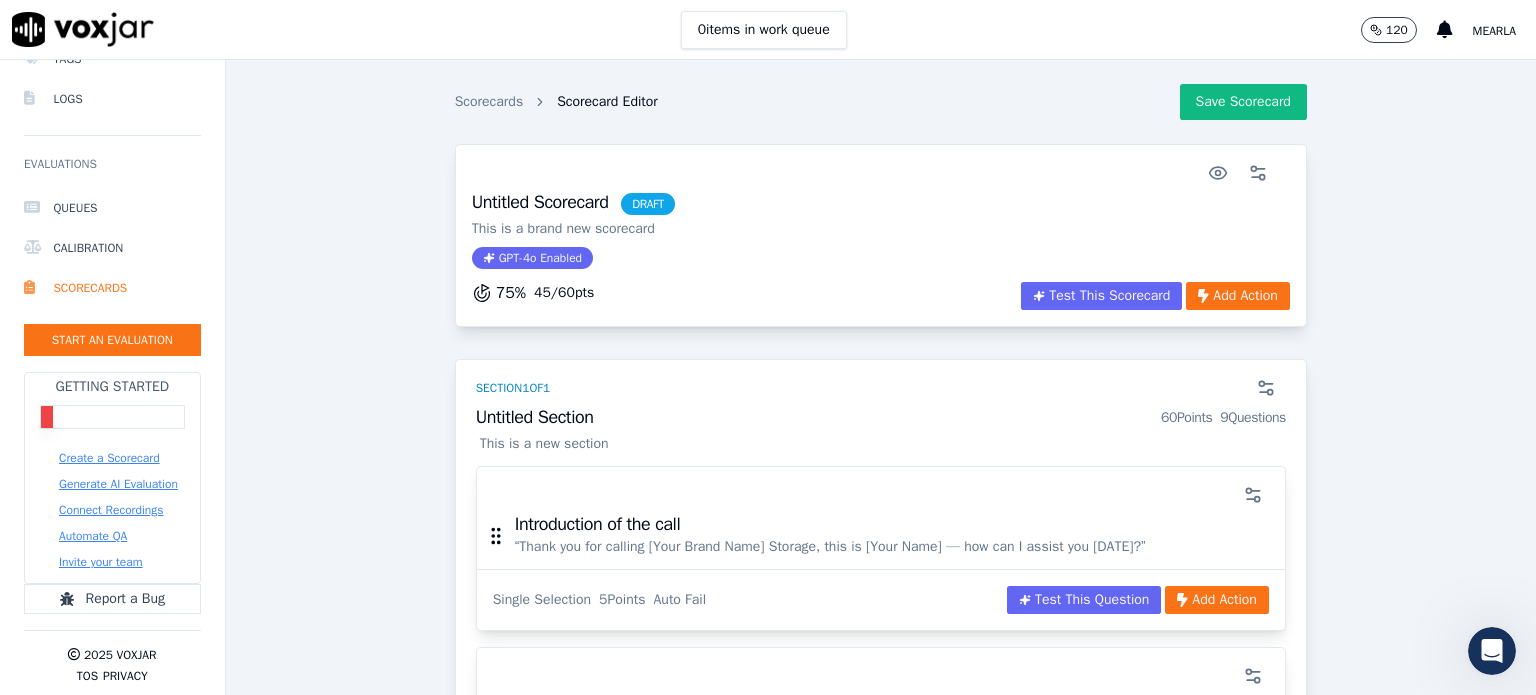 scroll, scrollTop: 0, scrollLeft: 0, axis: both 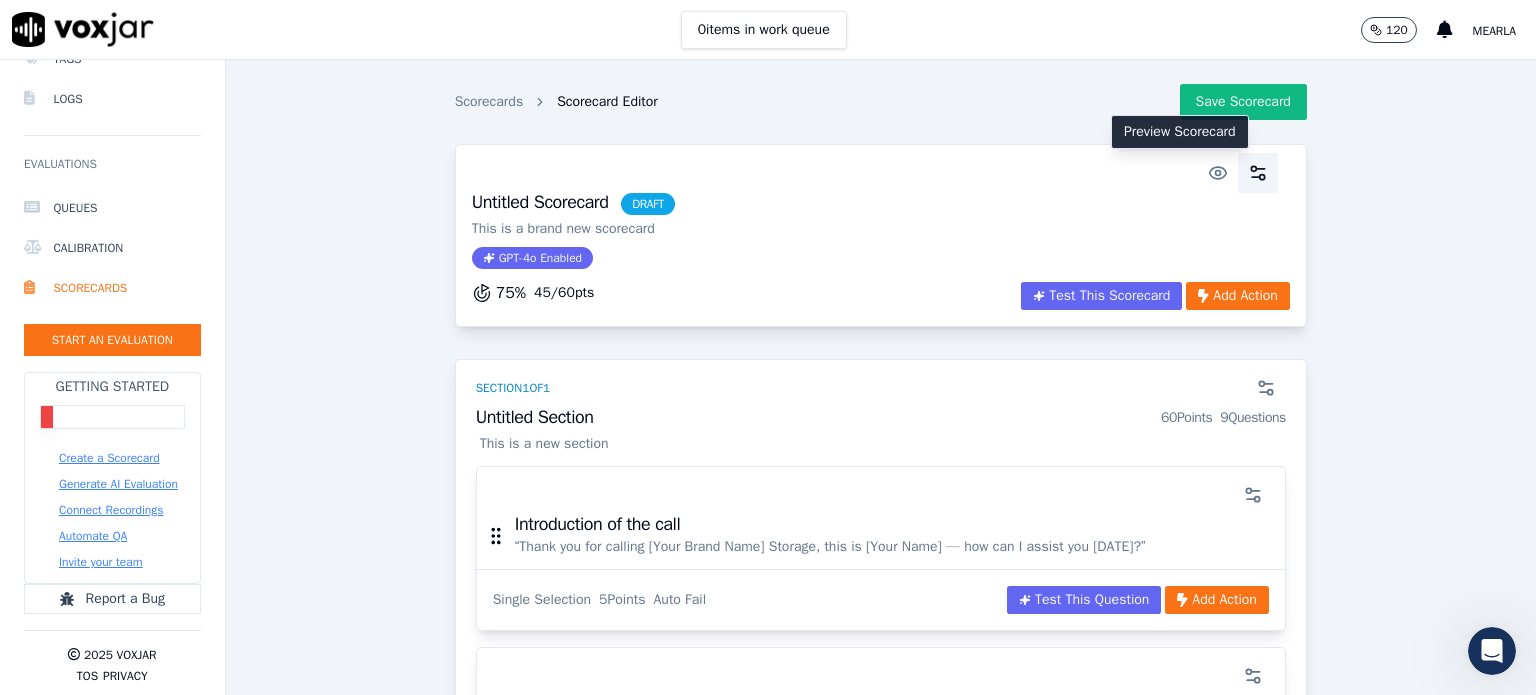 click 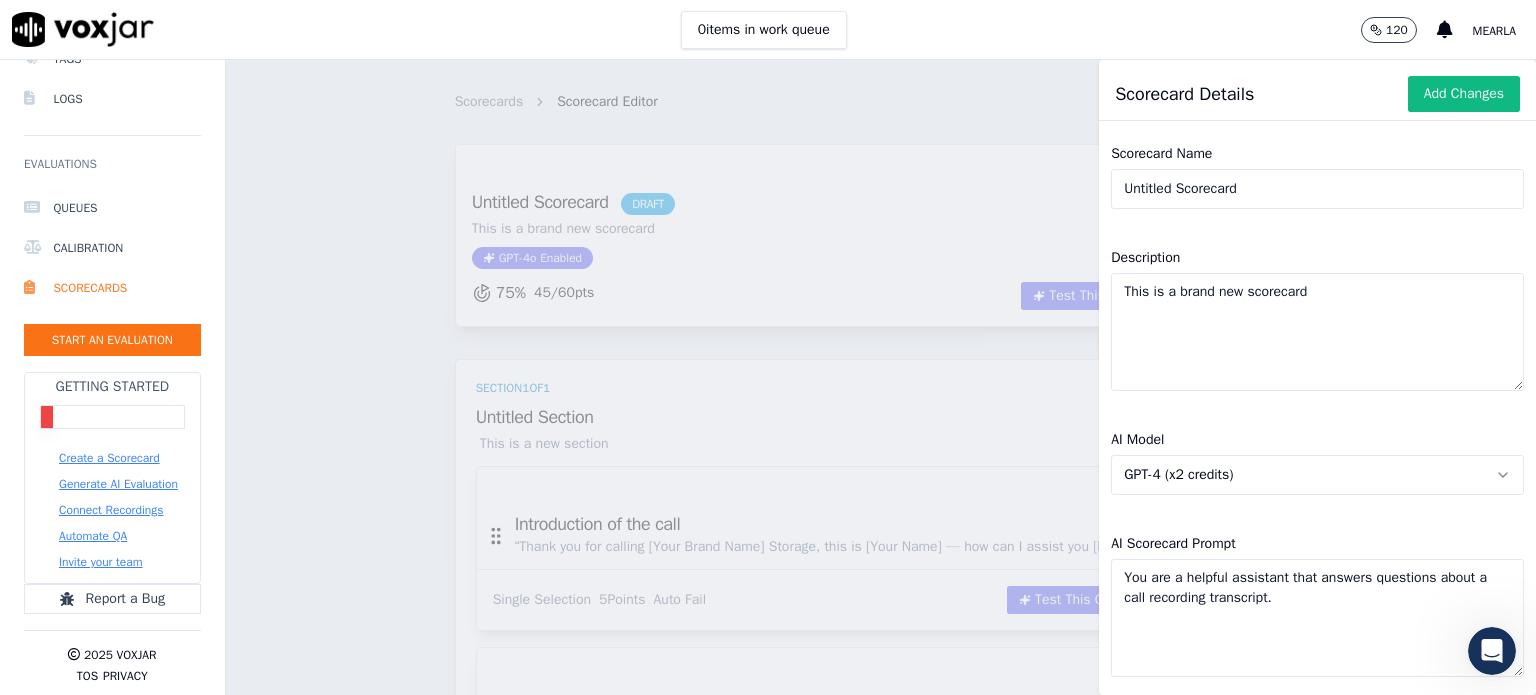 click on "Untitled Scorecard" 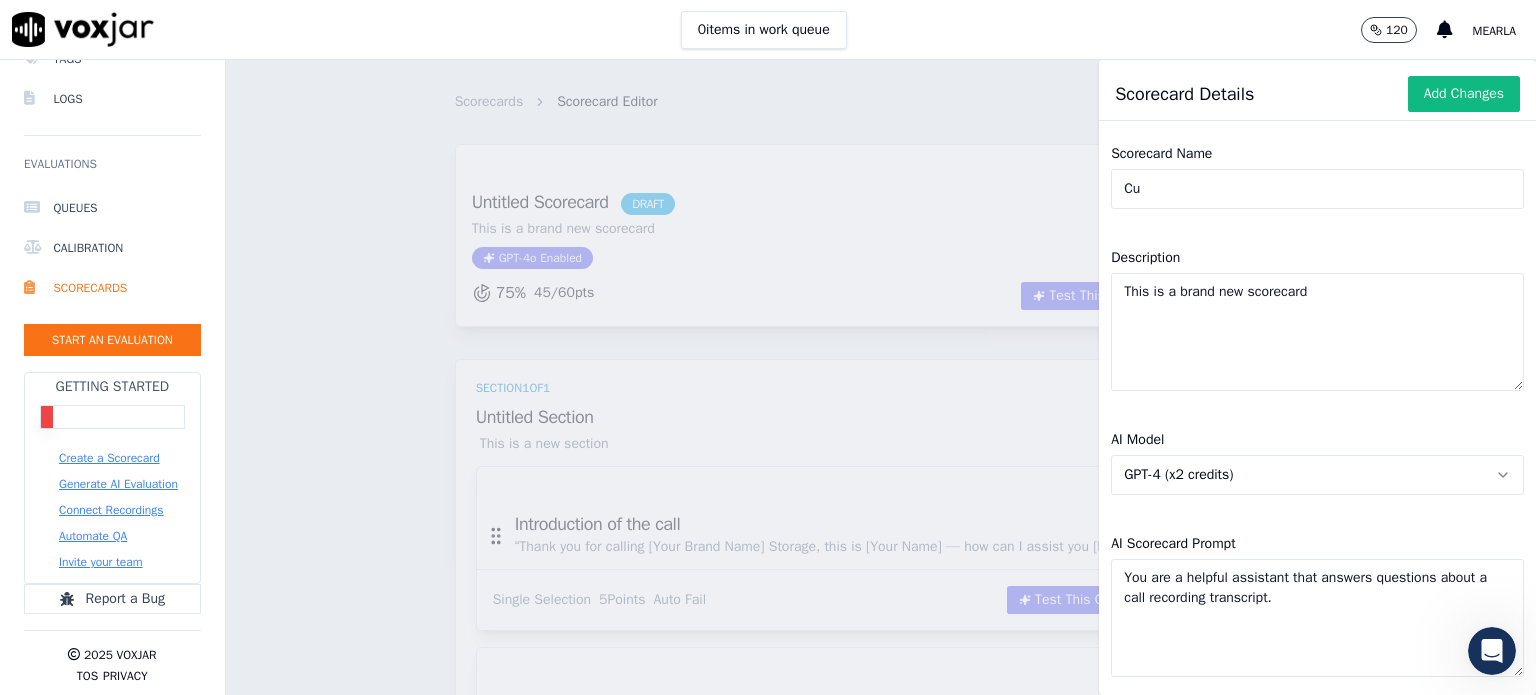 type on "C" 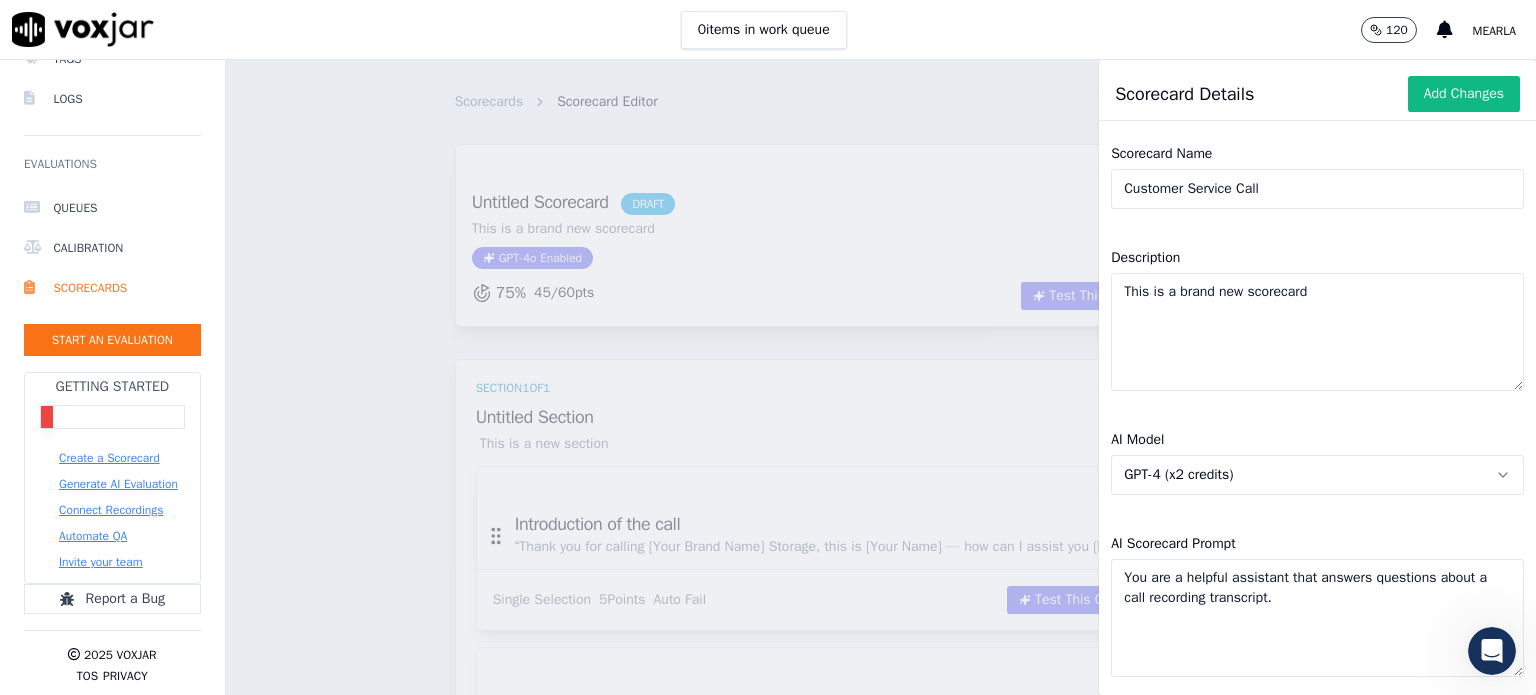 type on "Customer Service Call" 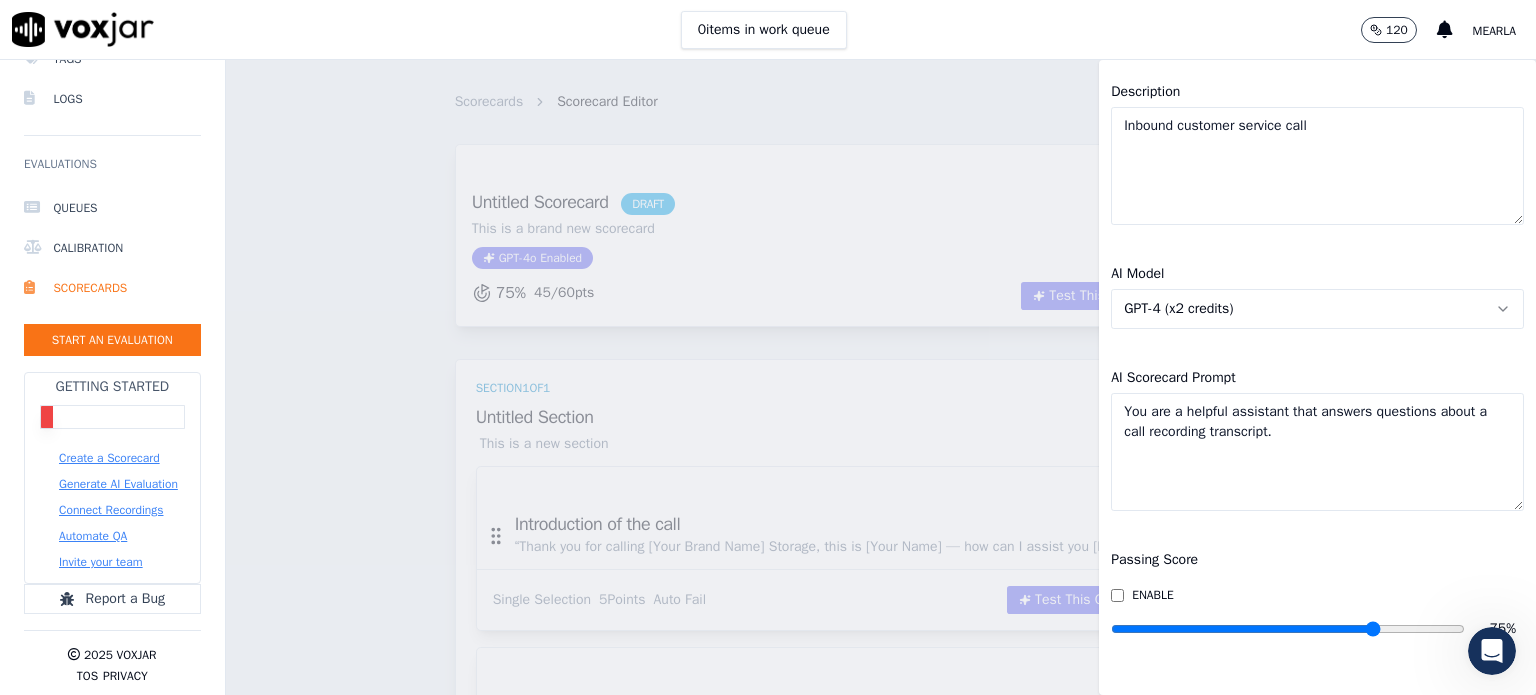 scroll, scrollTop: 210, scrollLeft: 0, axis: vertical 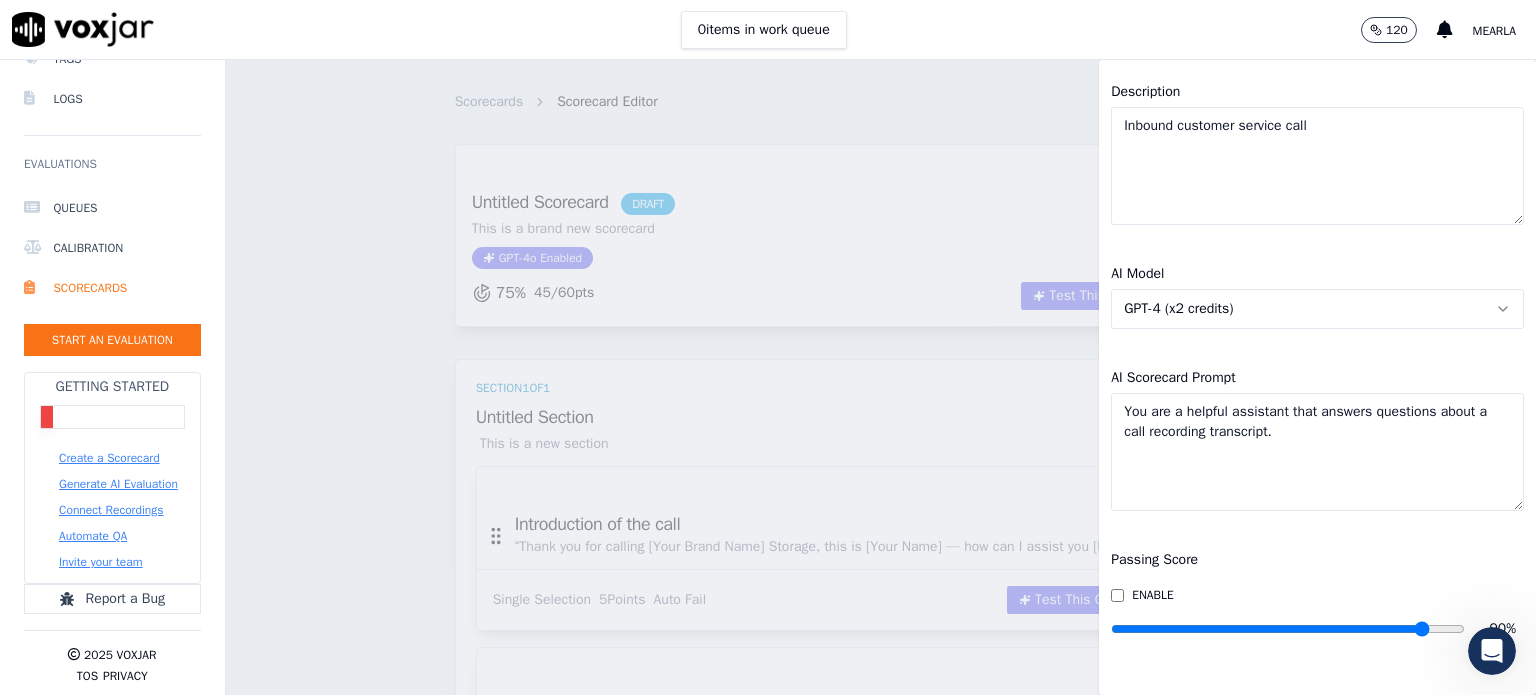 click at bounding box center (1288, 629) 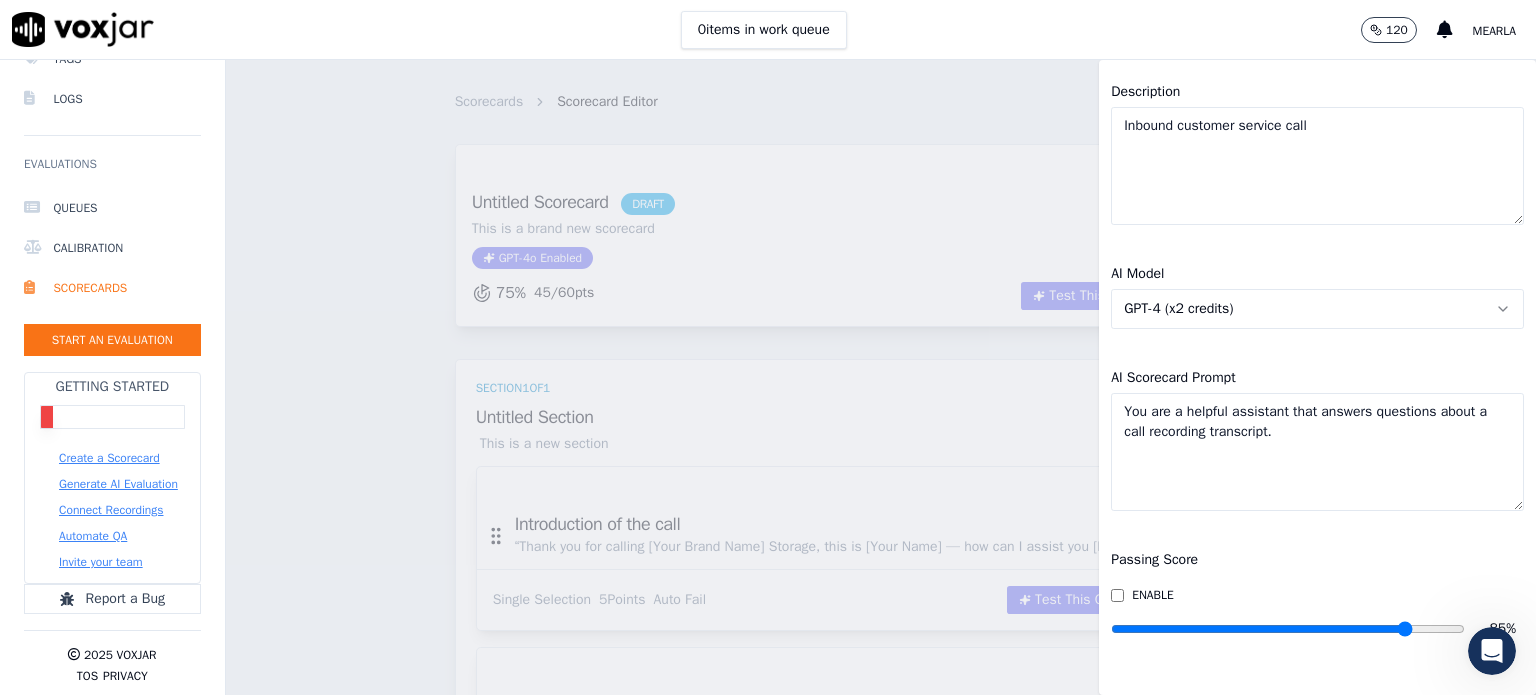 drag, startPoint x: 1380, startPoint y: 587, endPoint x: 1362, endPoint y: 582, distance: 18.681541 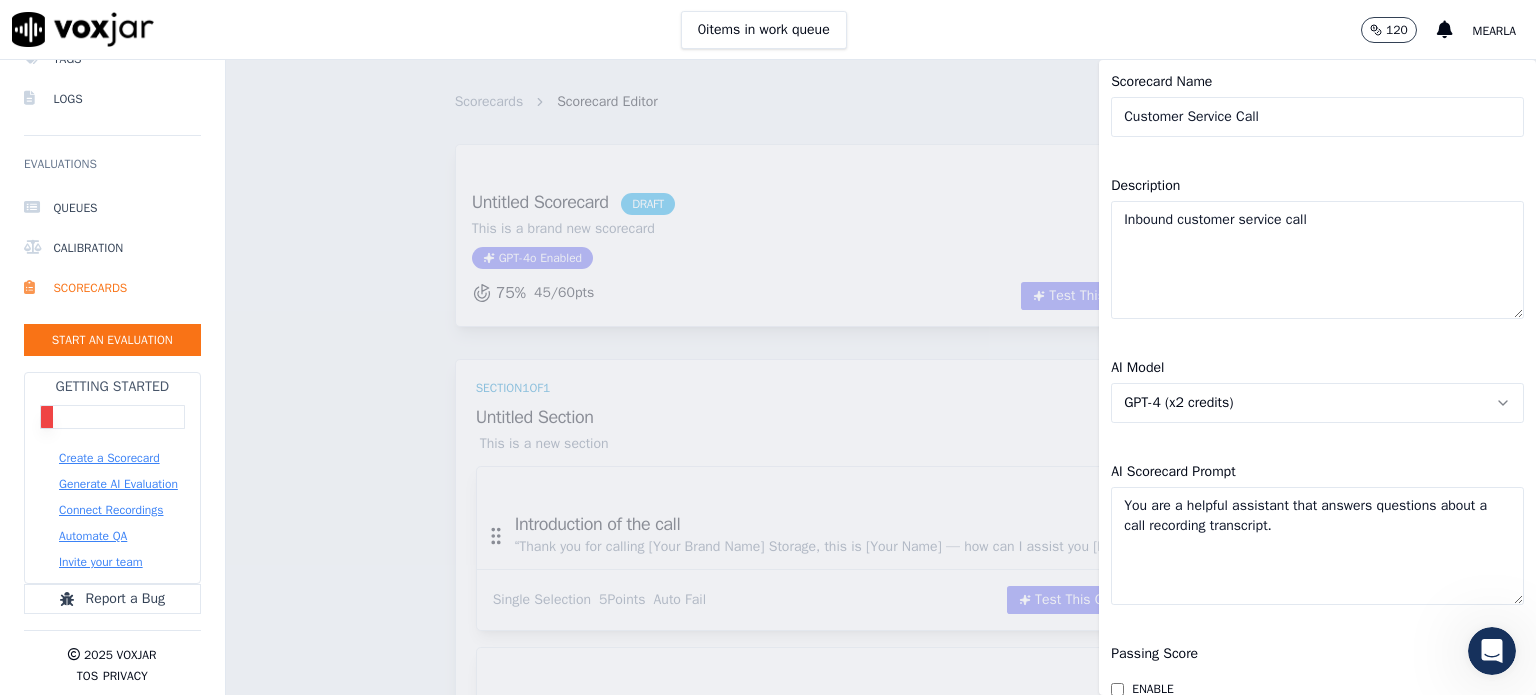 scroll, scrollTop: 0, scrollLeft: 0, axis: both 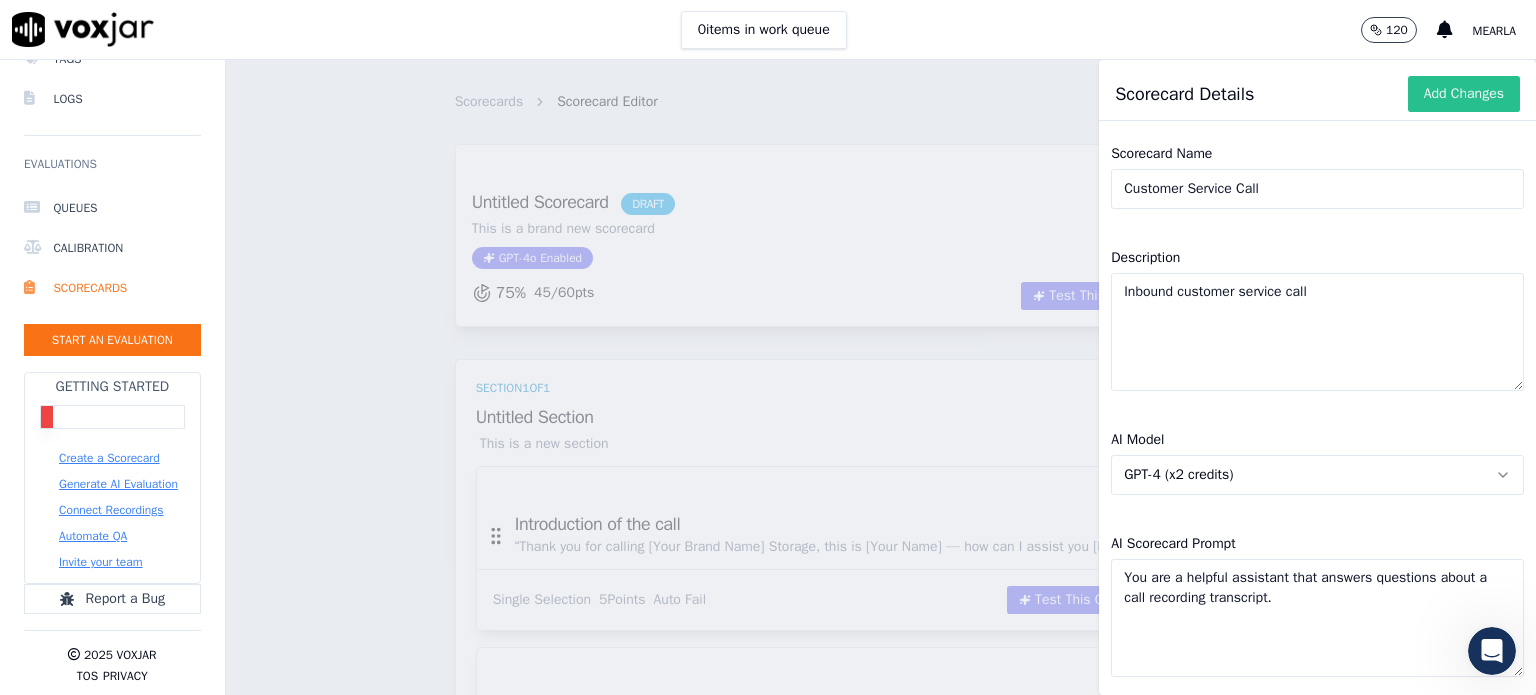 click on "Add Changes" at bounding box center [1464, 94] 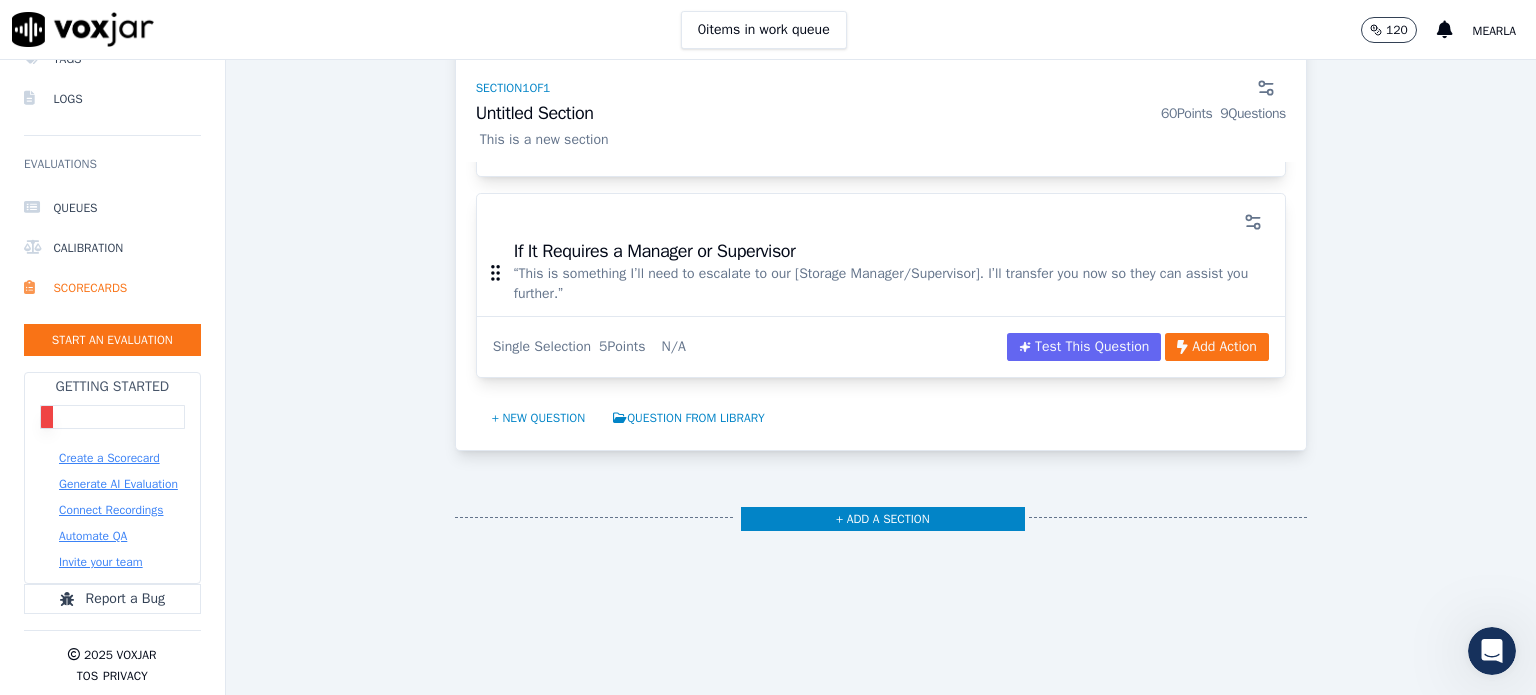 scroll, scrollTop: 1932, scrollLeft: 0, axis: vertical 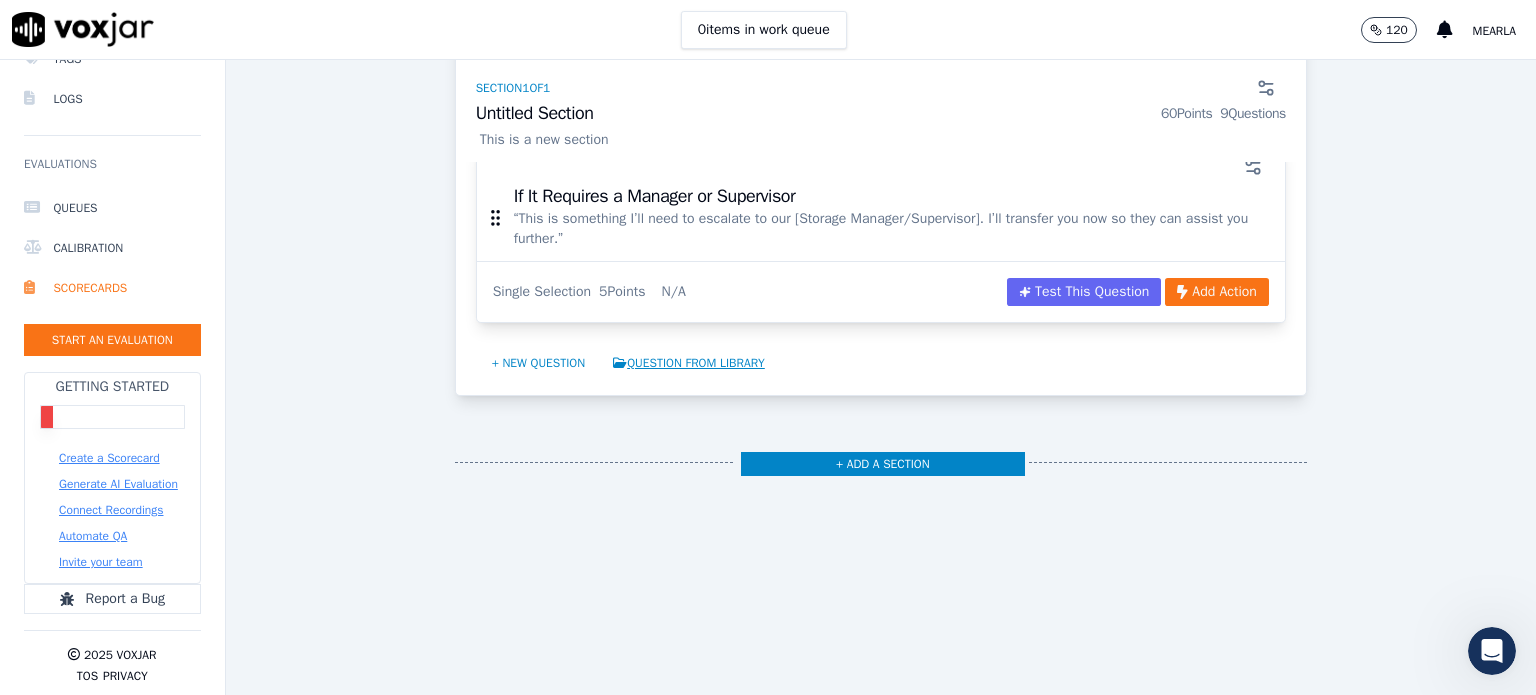 click on "Question from Library" at bounding box center [689, 363] 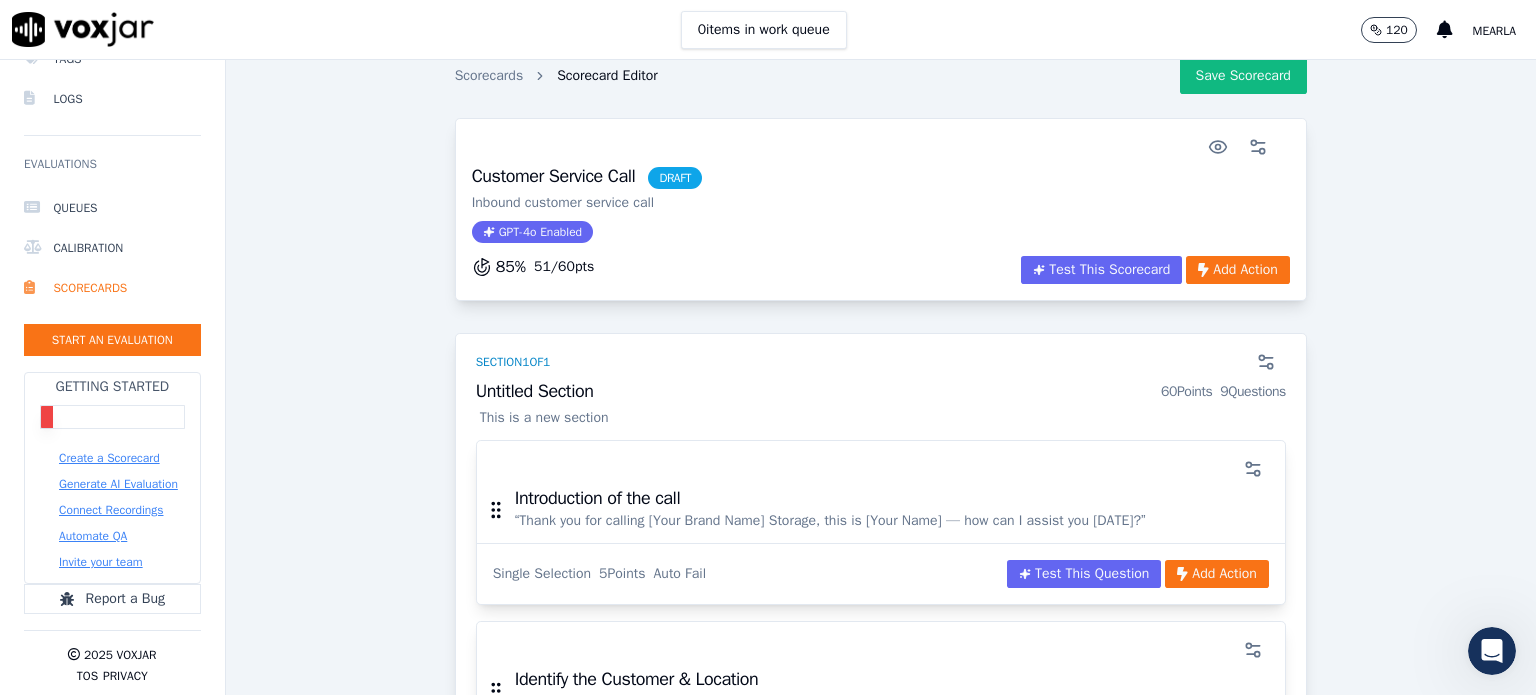 scroll, scrollTop: 0, scrollLeft: 0, axis: both 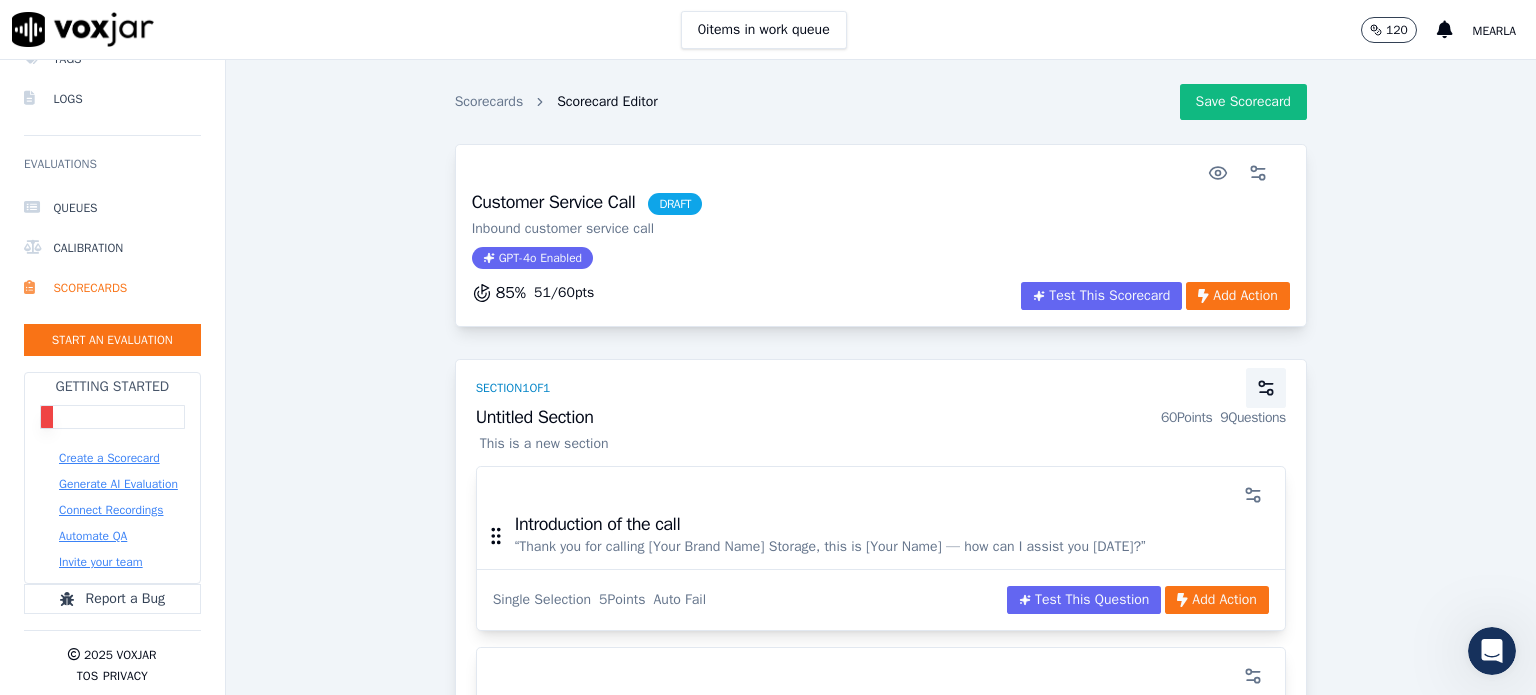 click 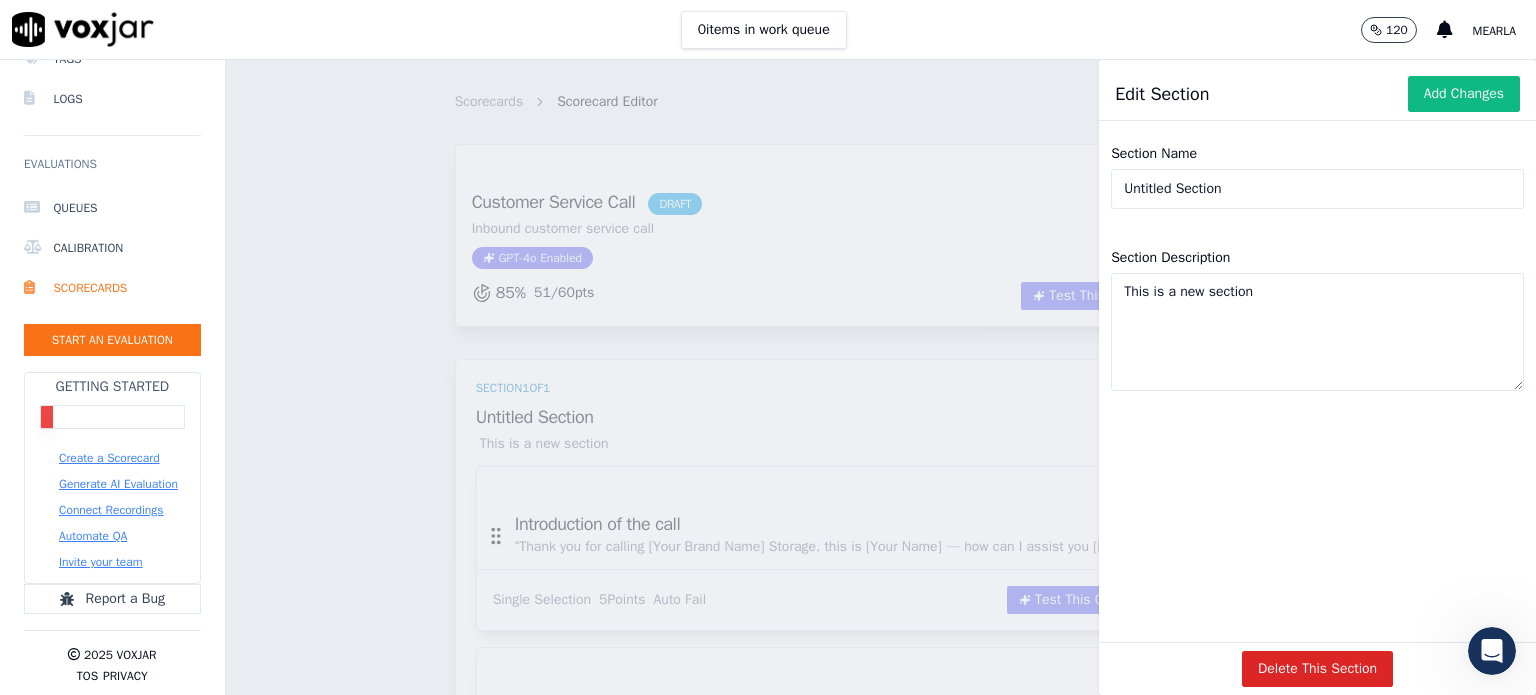 click on "Untitled Section" 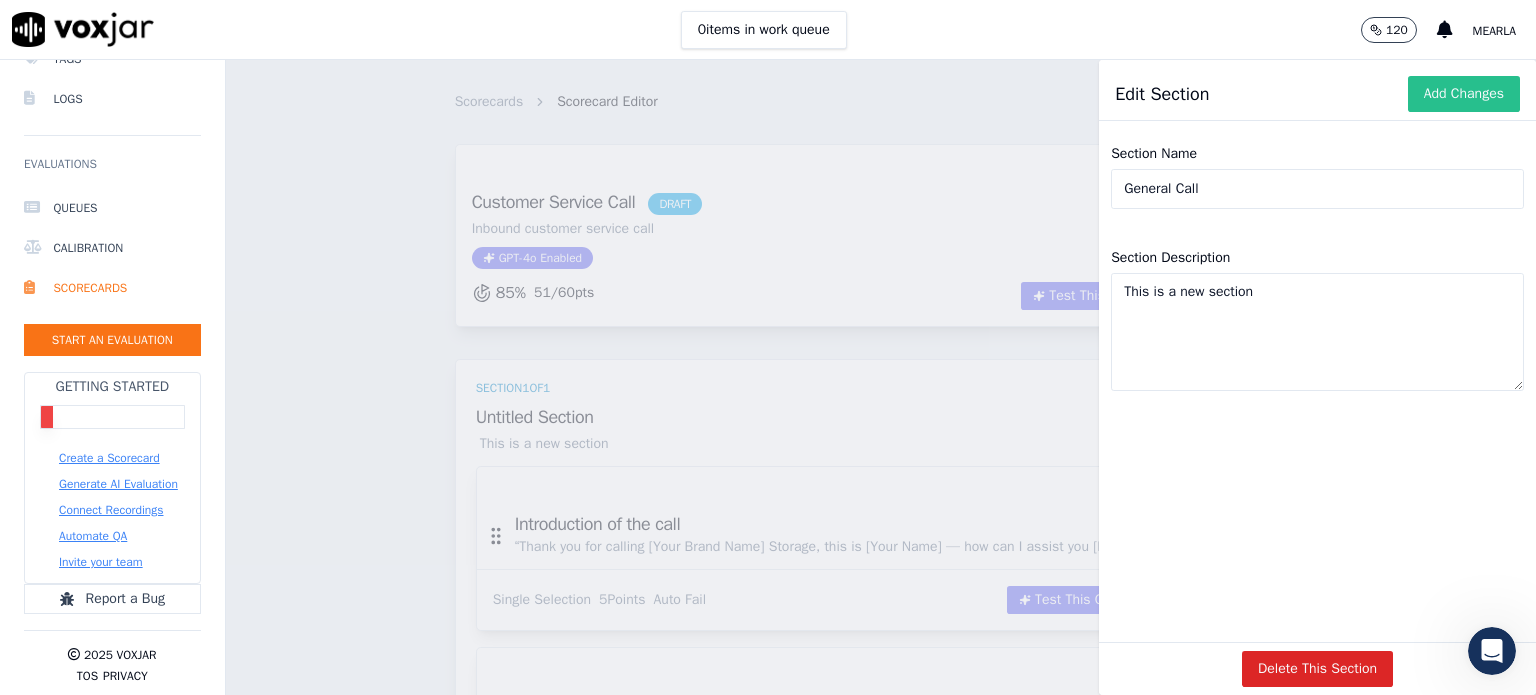 type on "General Call" 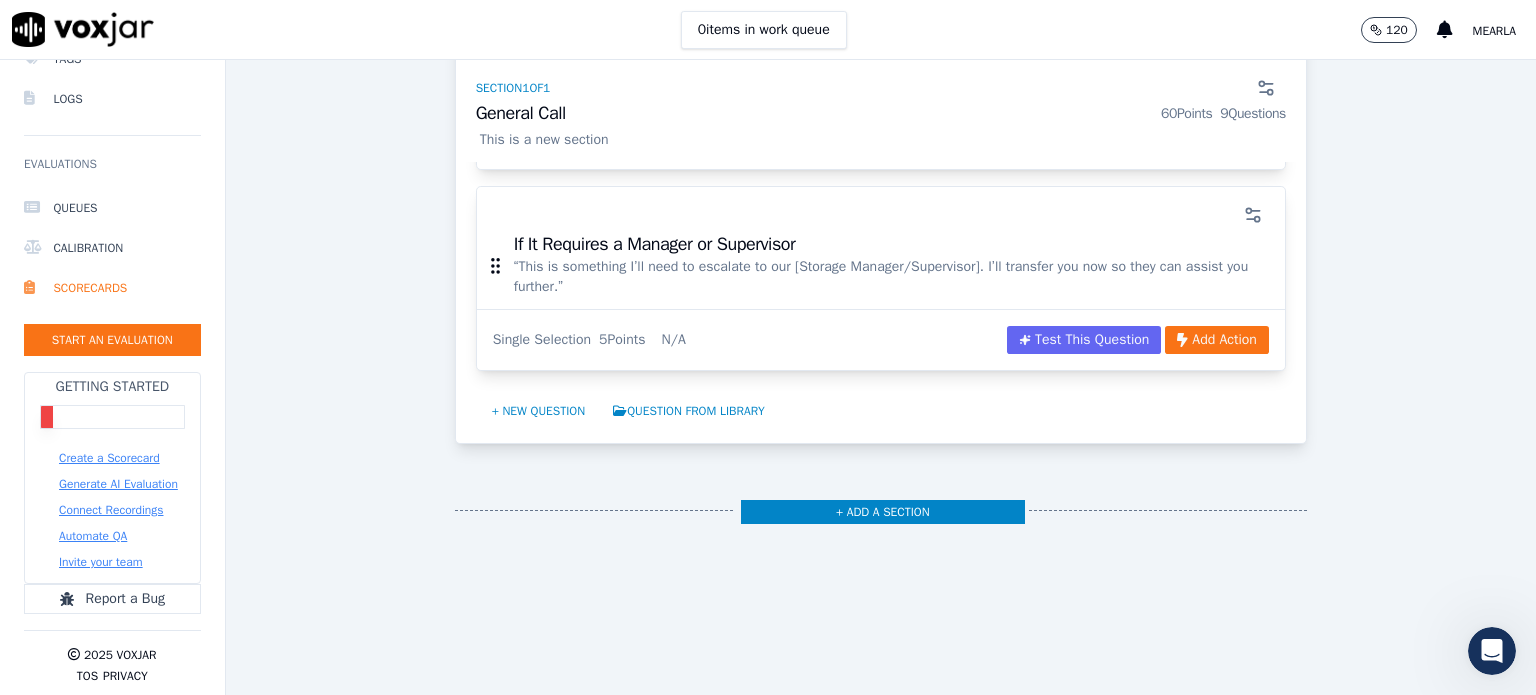 scroll, scrollTop: 1932, scrollLeft: 0, axis: vertical 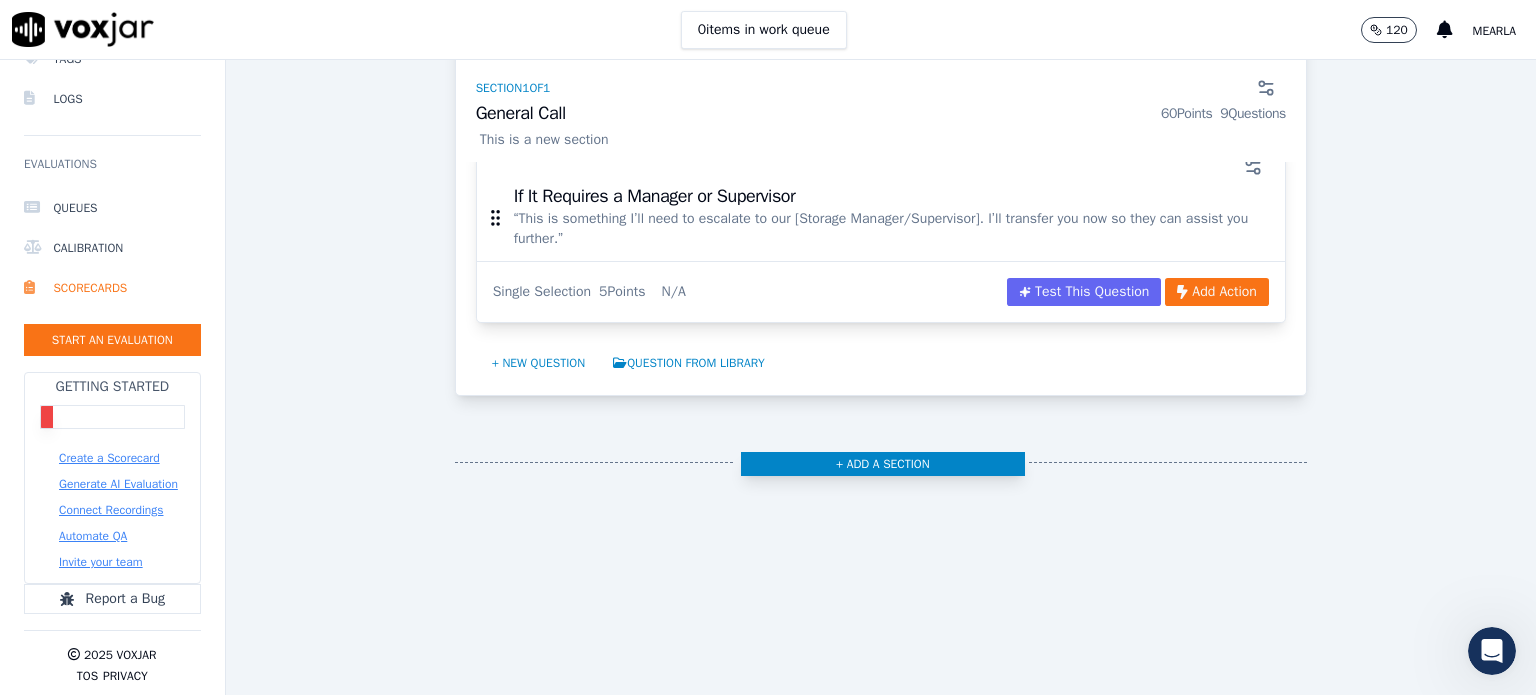 click on "+ Add a section" at bounding box center (883, 464) 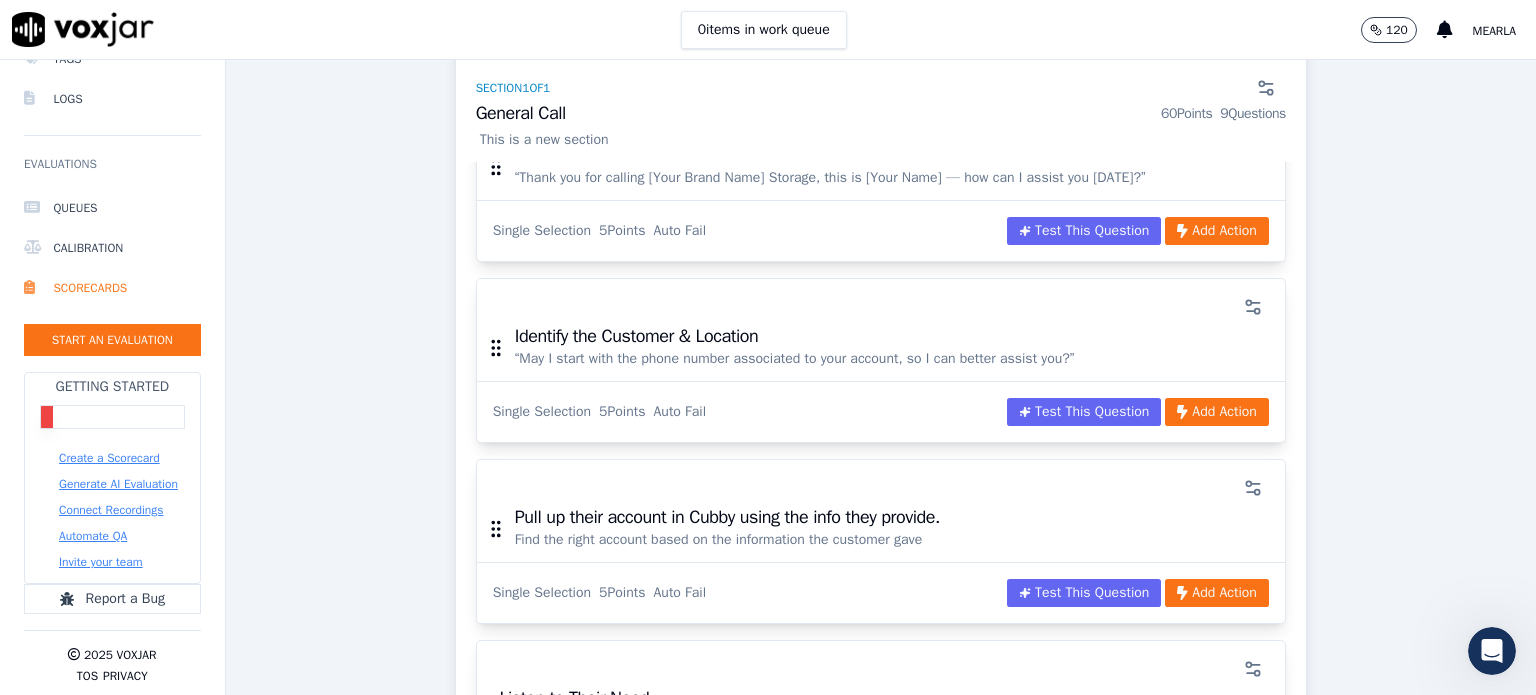 scroll, scrollTop: 0, scrollLeft: 0, axis: both 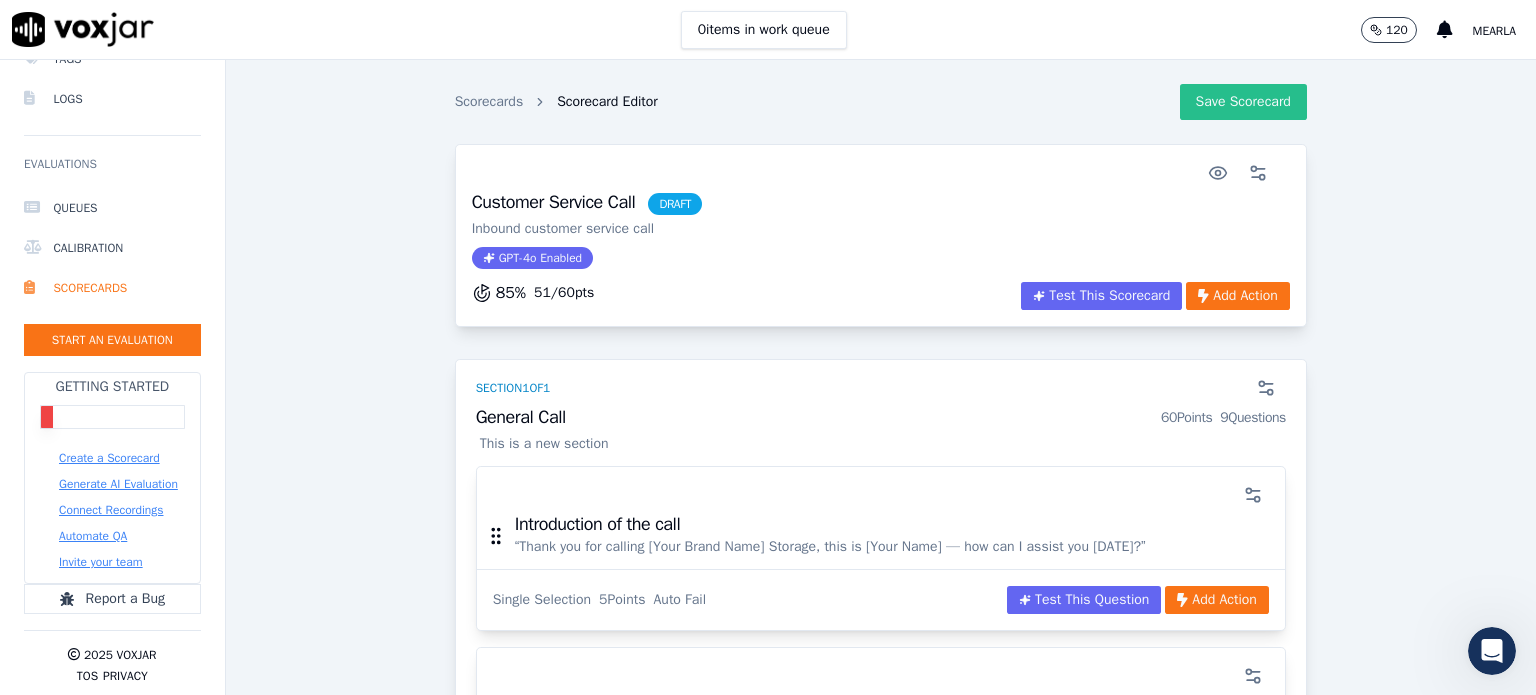 click on "Save Scorecard" at bounding box center [1243, 102] 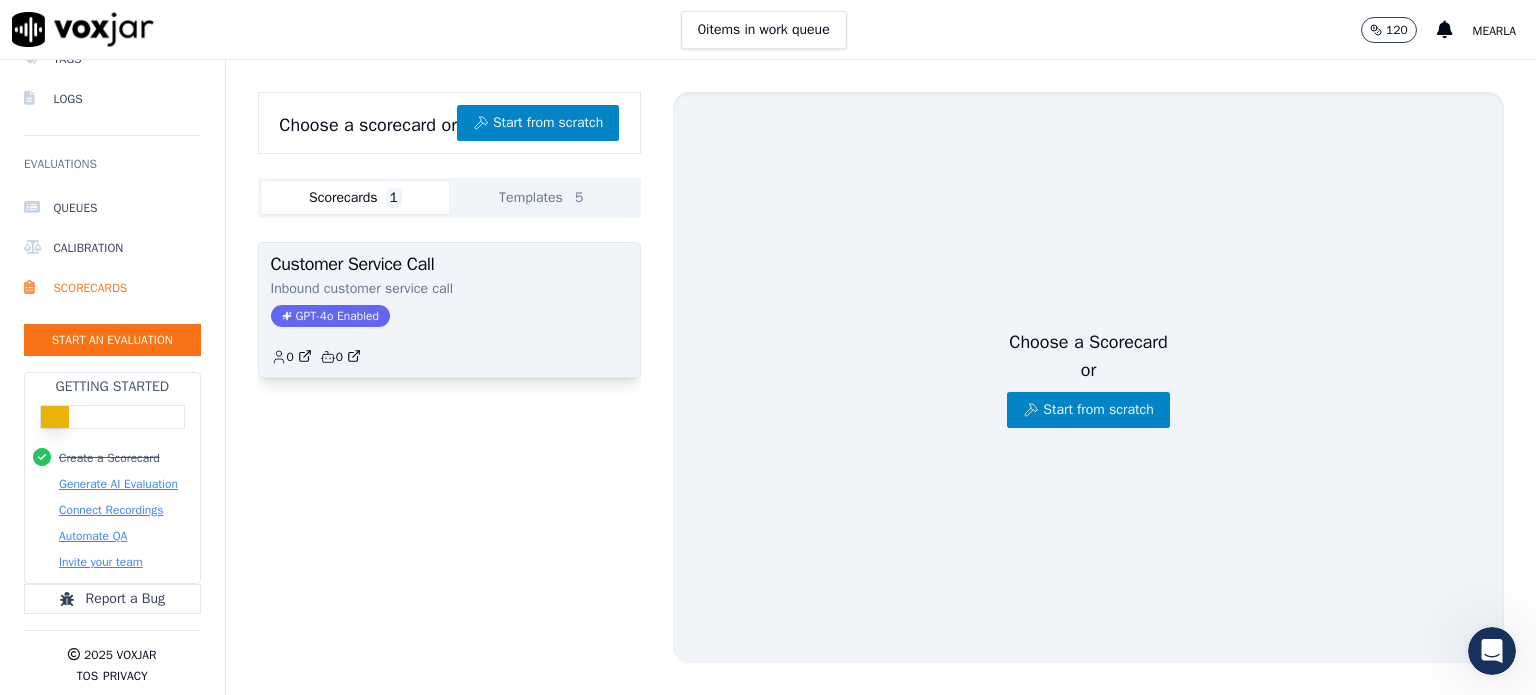 click on "Inbound customer service call" 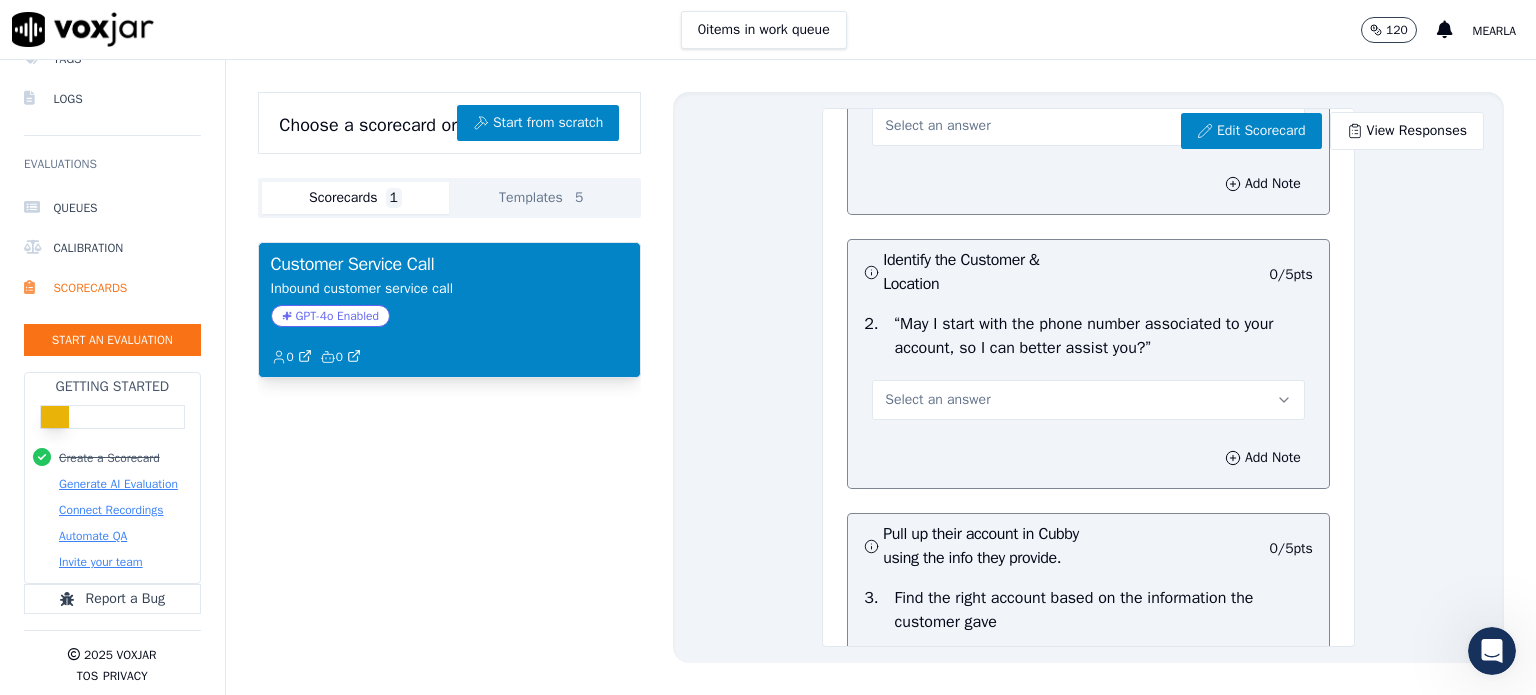 scroll, scrollTop: 0, scrollLeft: 0, axis: both 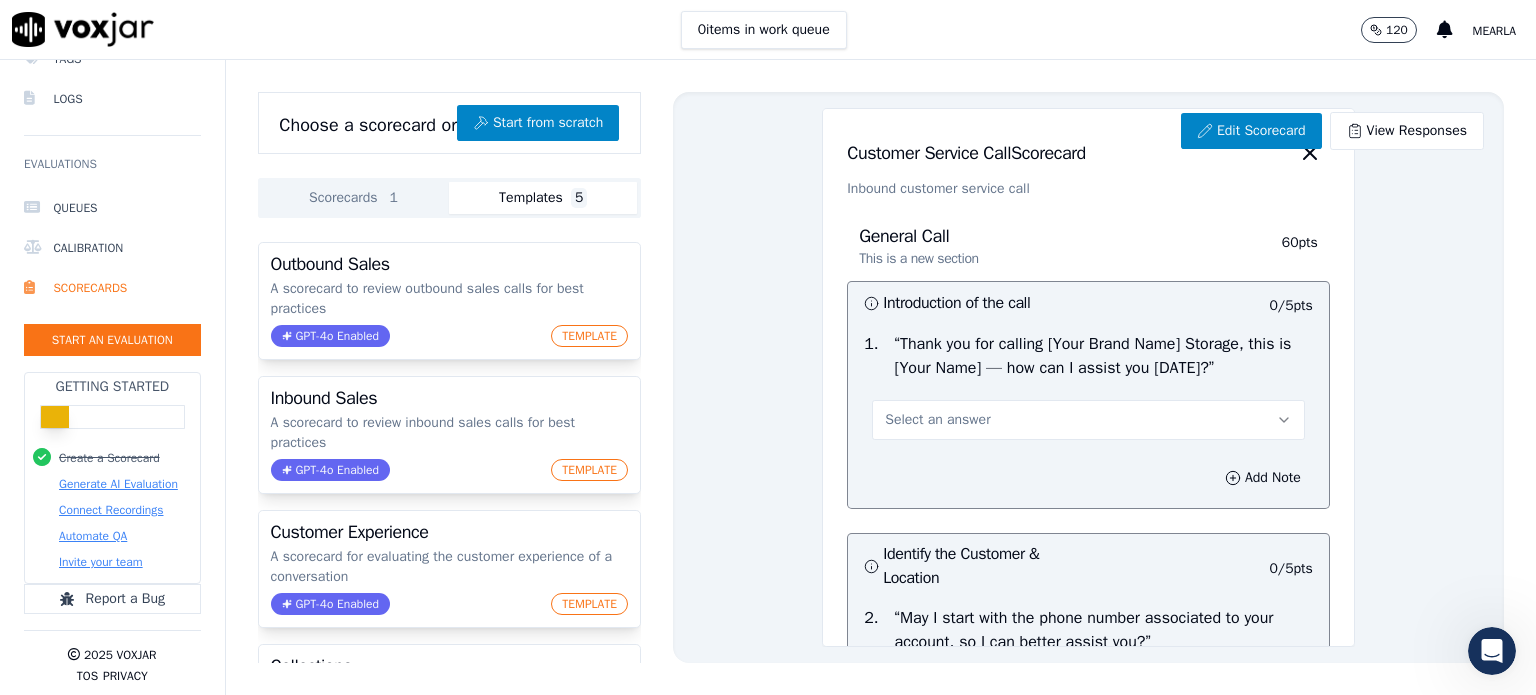 click on "Templates  5" 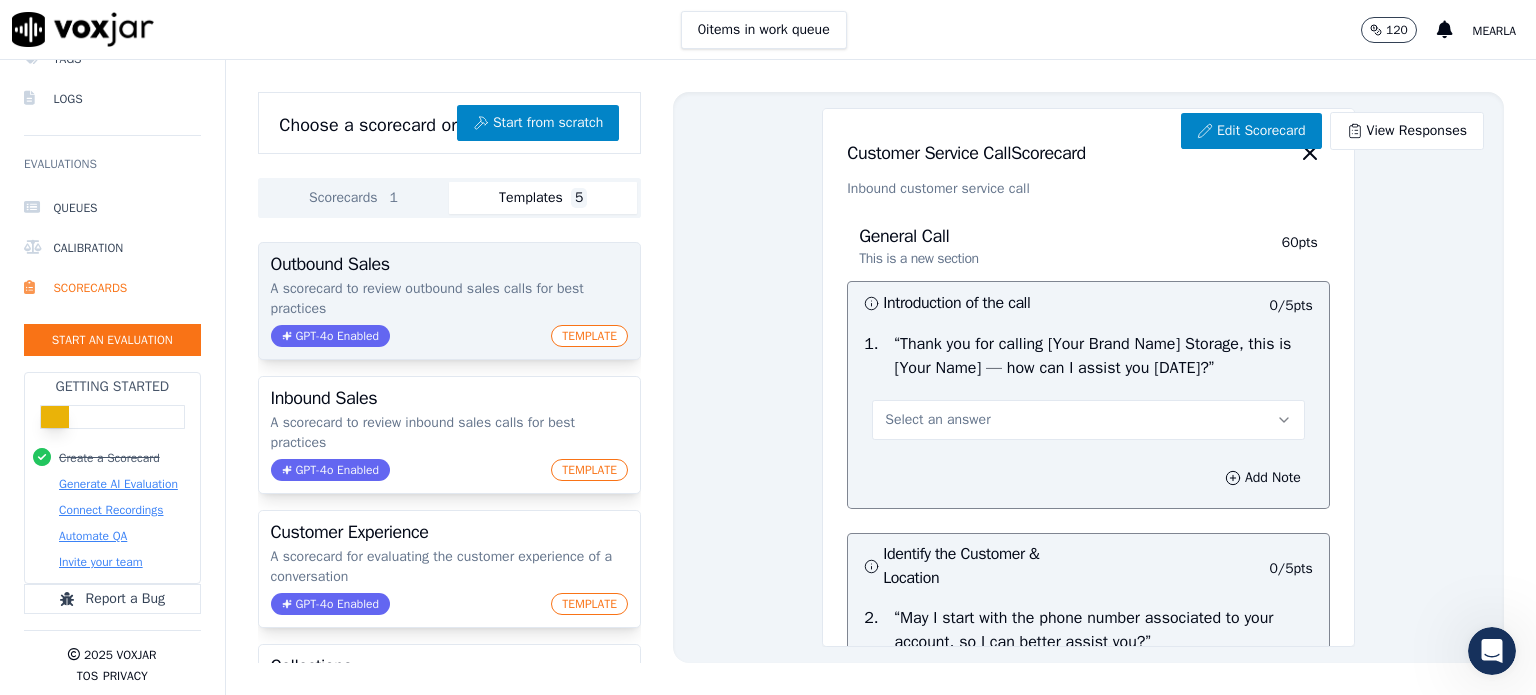 click on "A scorecard to review outbound sales calls for best practices" 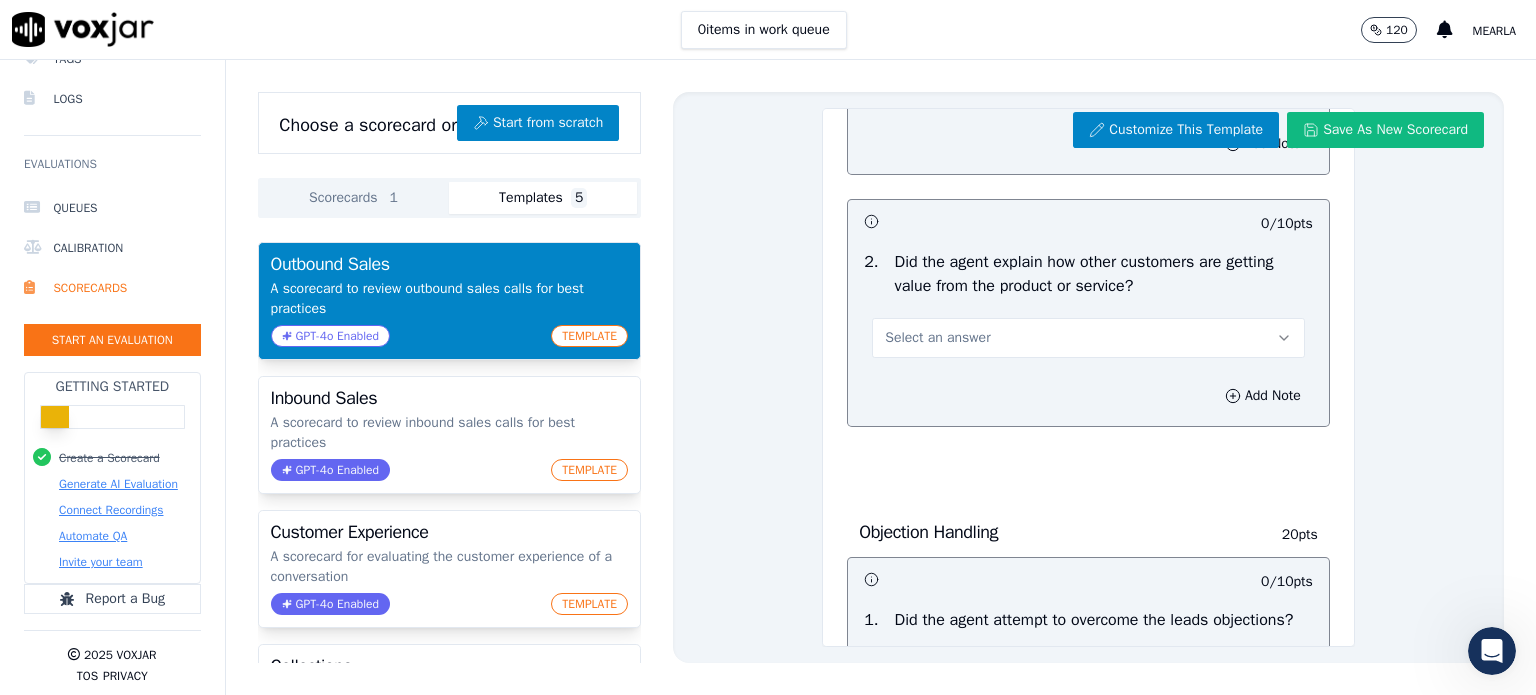 scroll, scrollTop: 1136, scrollLeft: 0, axis: vertical 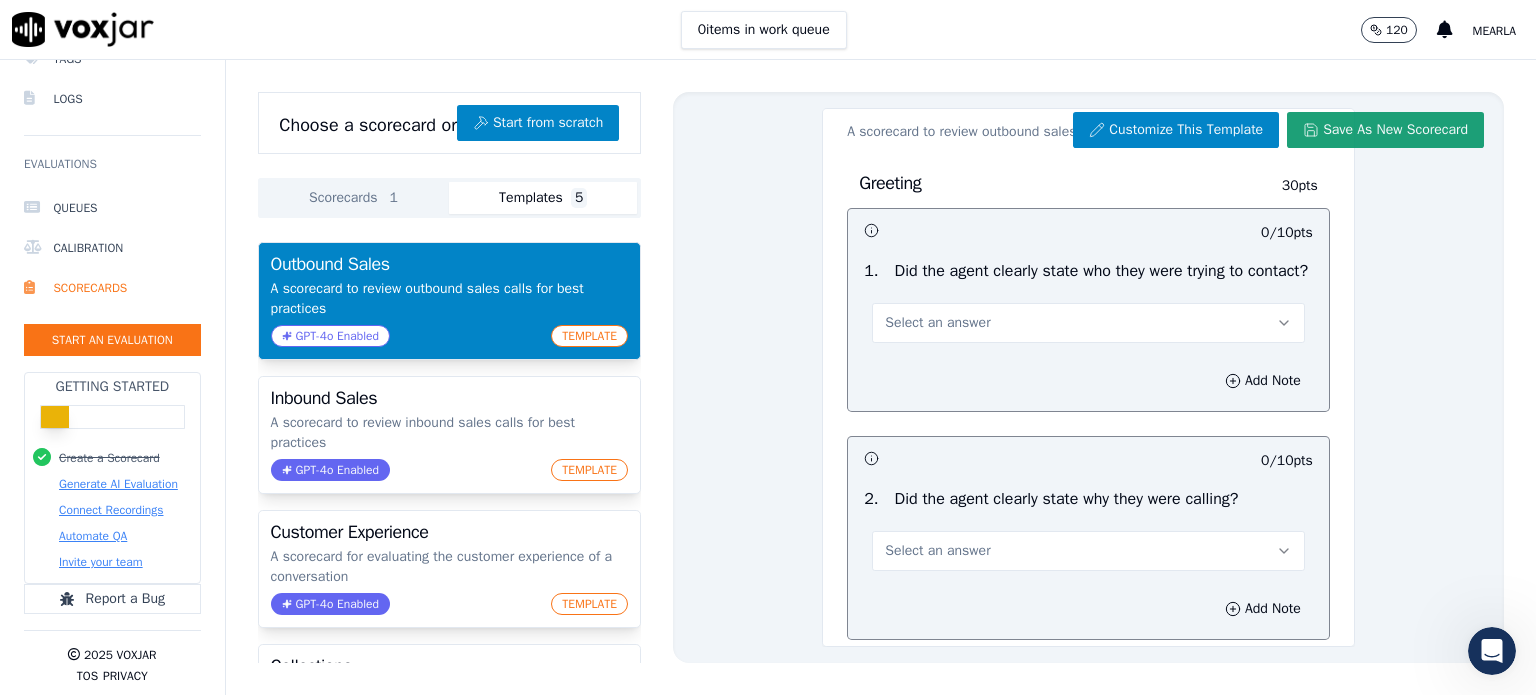 click on "Save As New Scorecard" 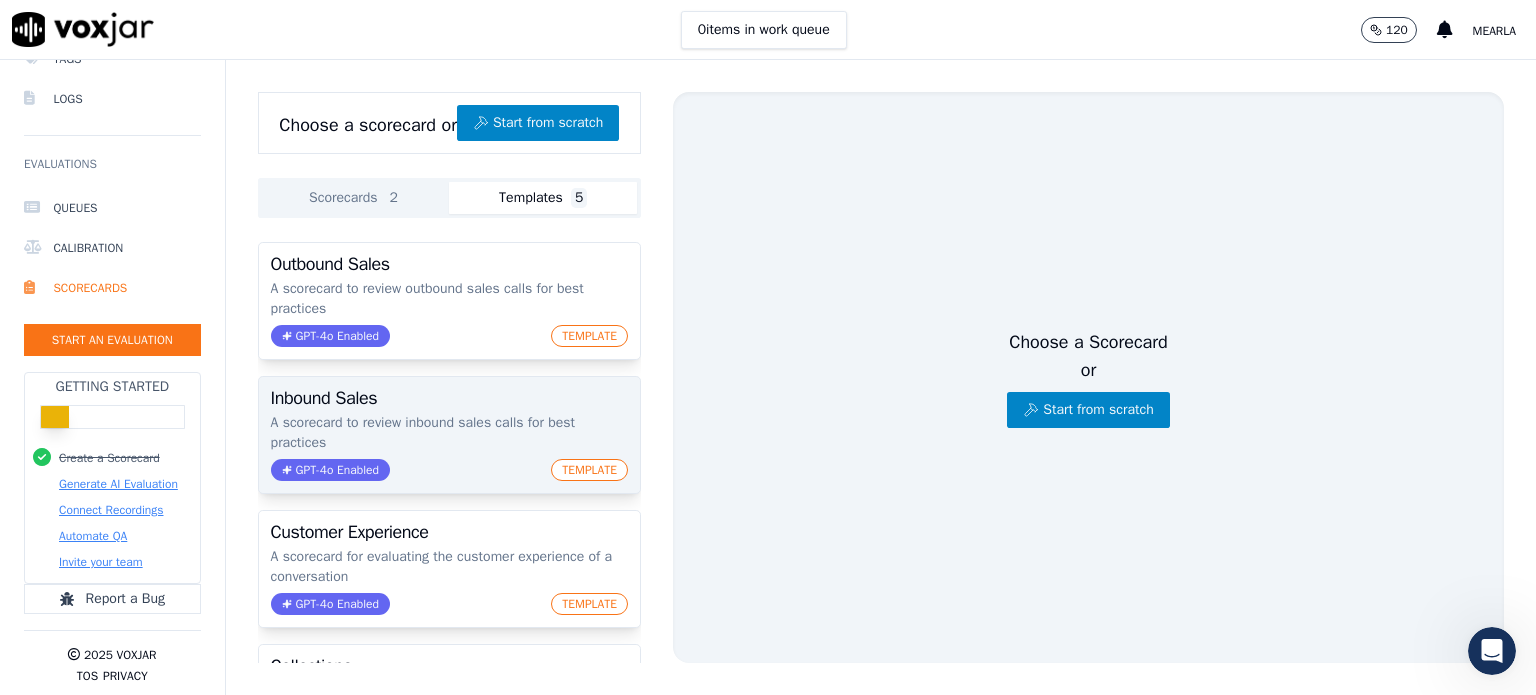 click on "A scorecard to review inbound sales calls for best practices" 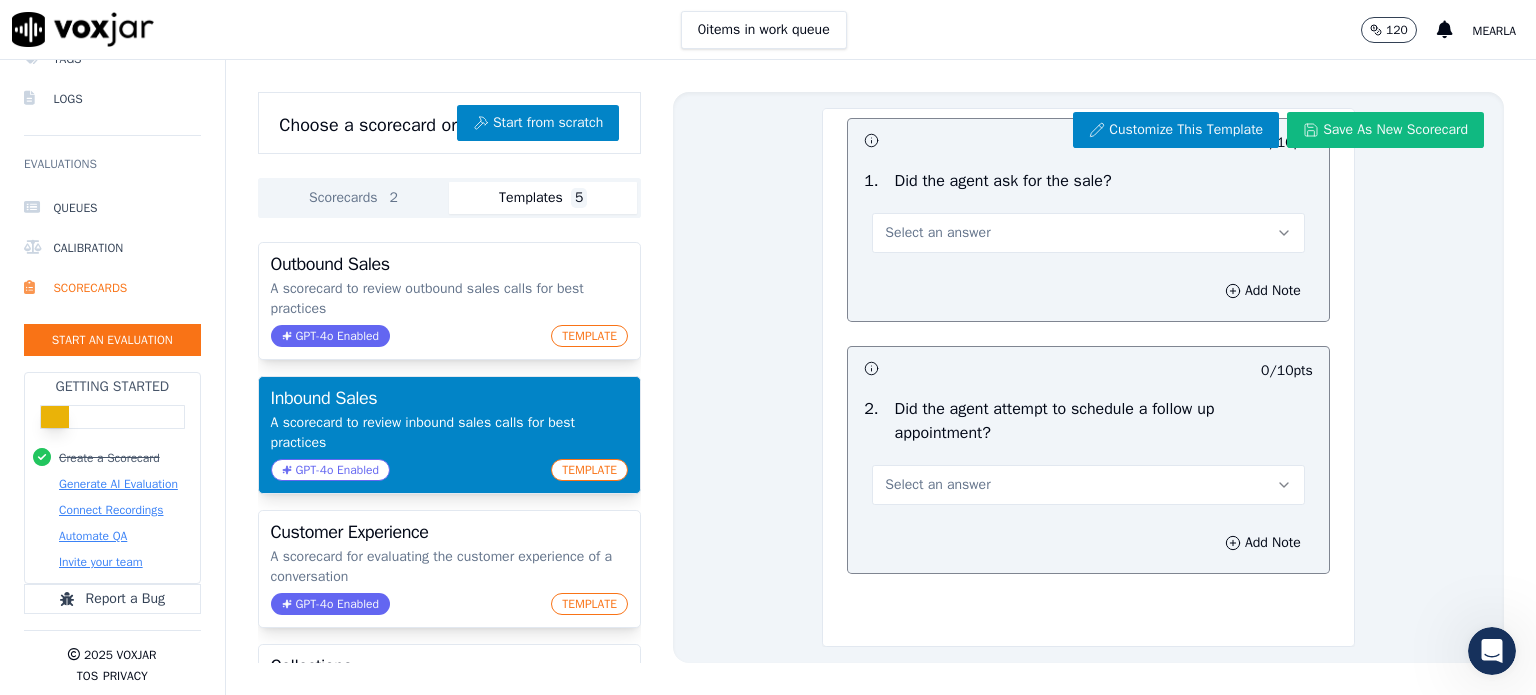 scroll, scrollTop: 2261, scrollLeft: 0, axis: vertical 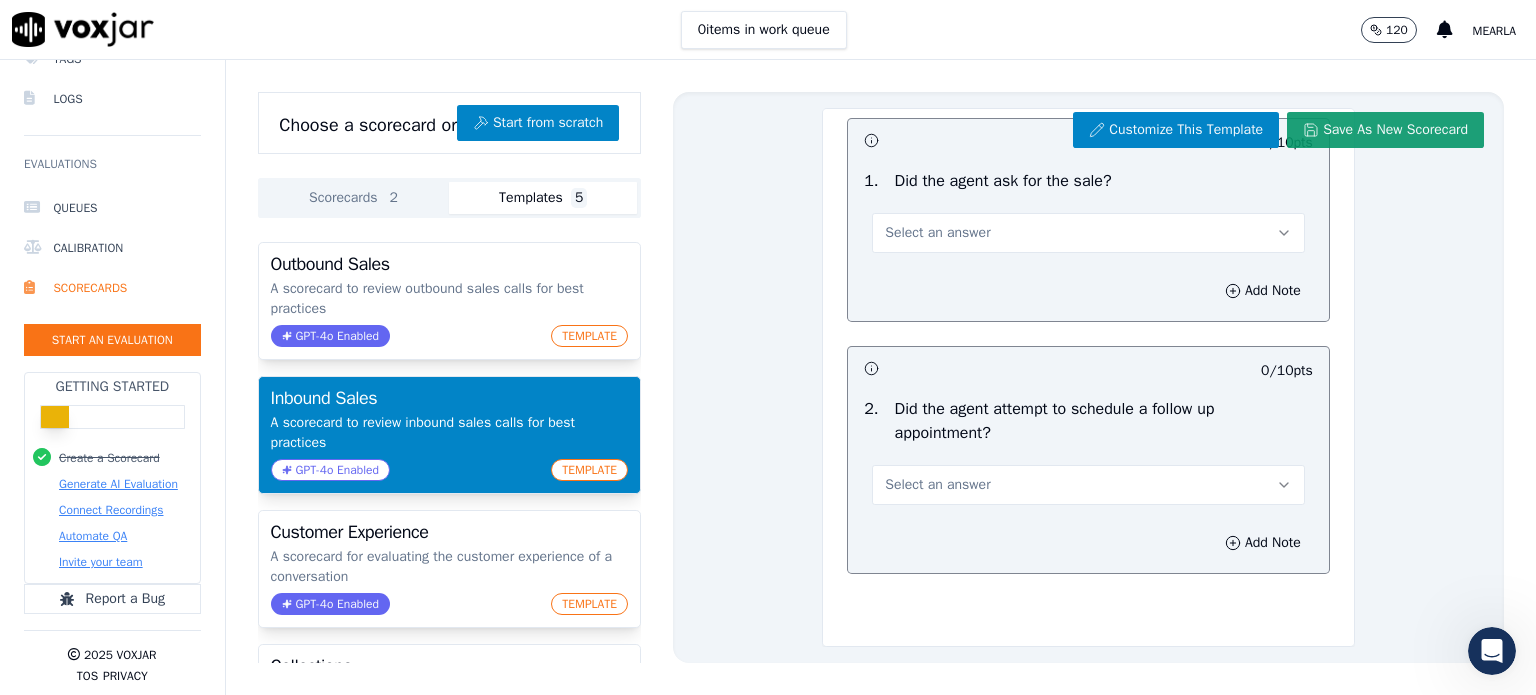 click on "Save As New Scorecard" 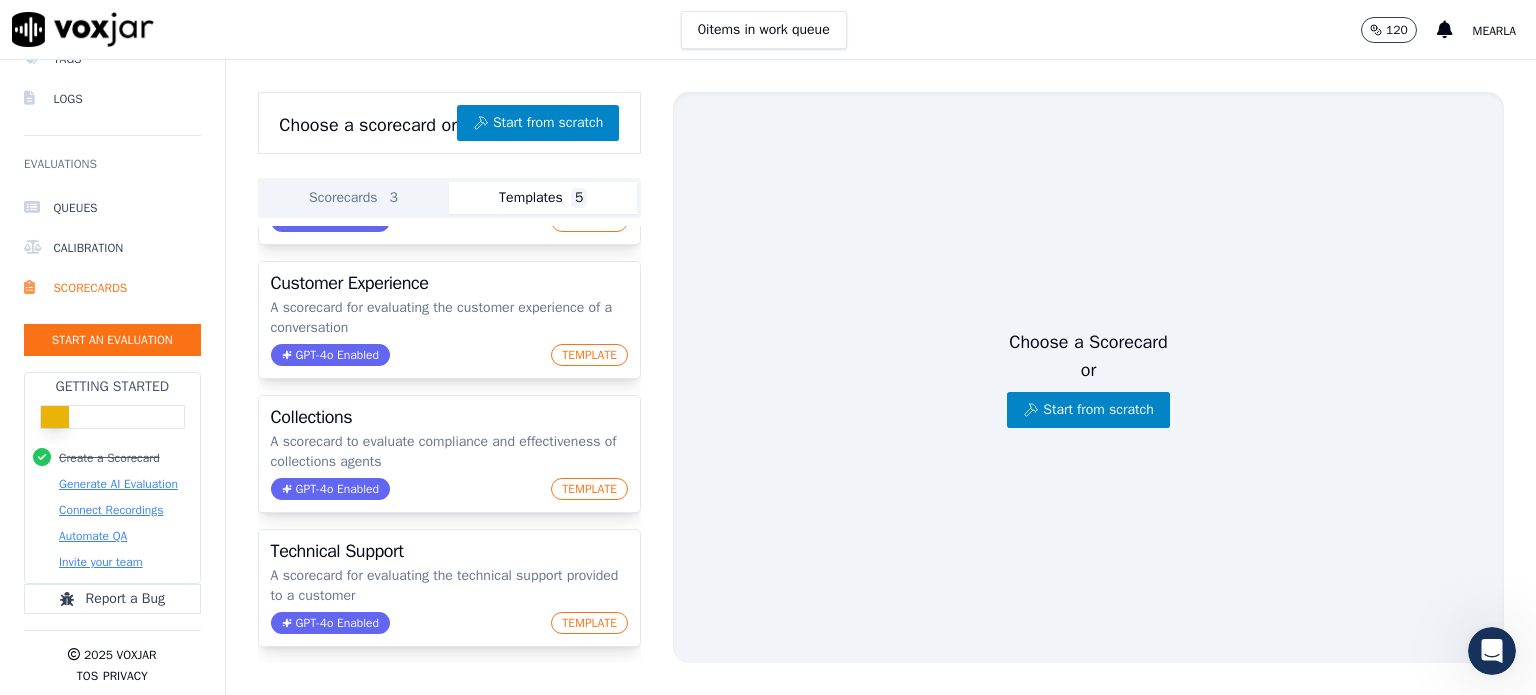 scroll, scrollTop: 317, scrollLeft: 0, axis: vertical 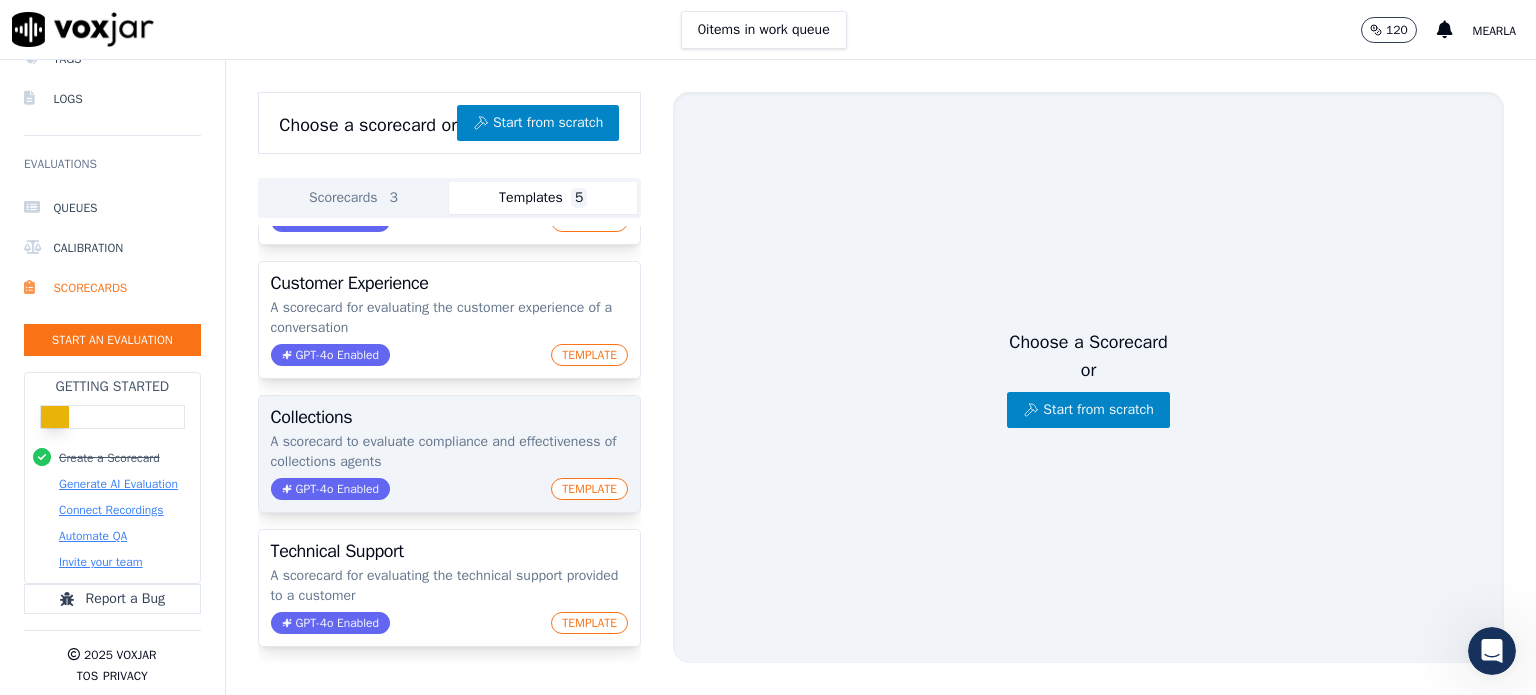 click on "A scorecard to evaluate compliance and effectiveness of collections agents" 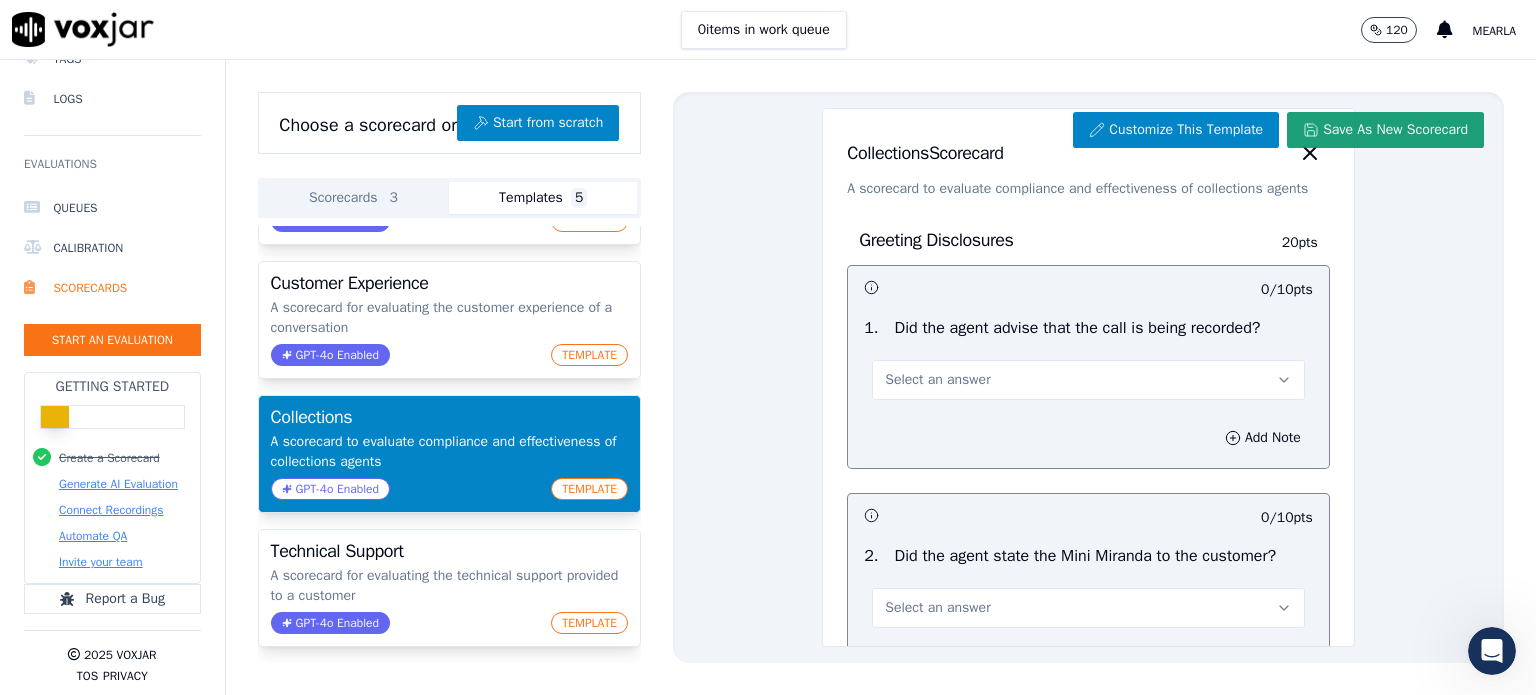 click on "Save As New Scorecard" 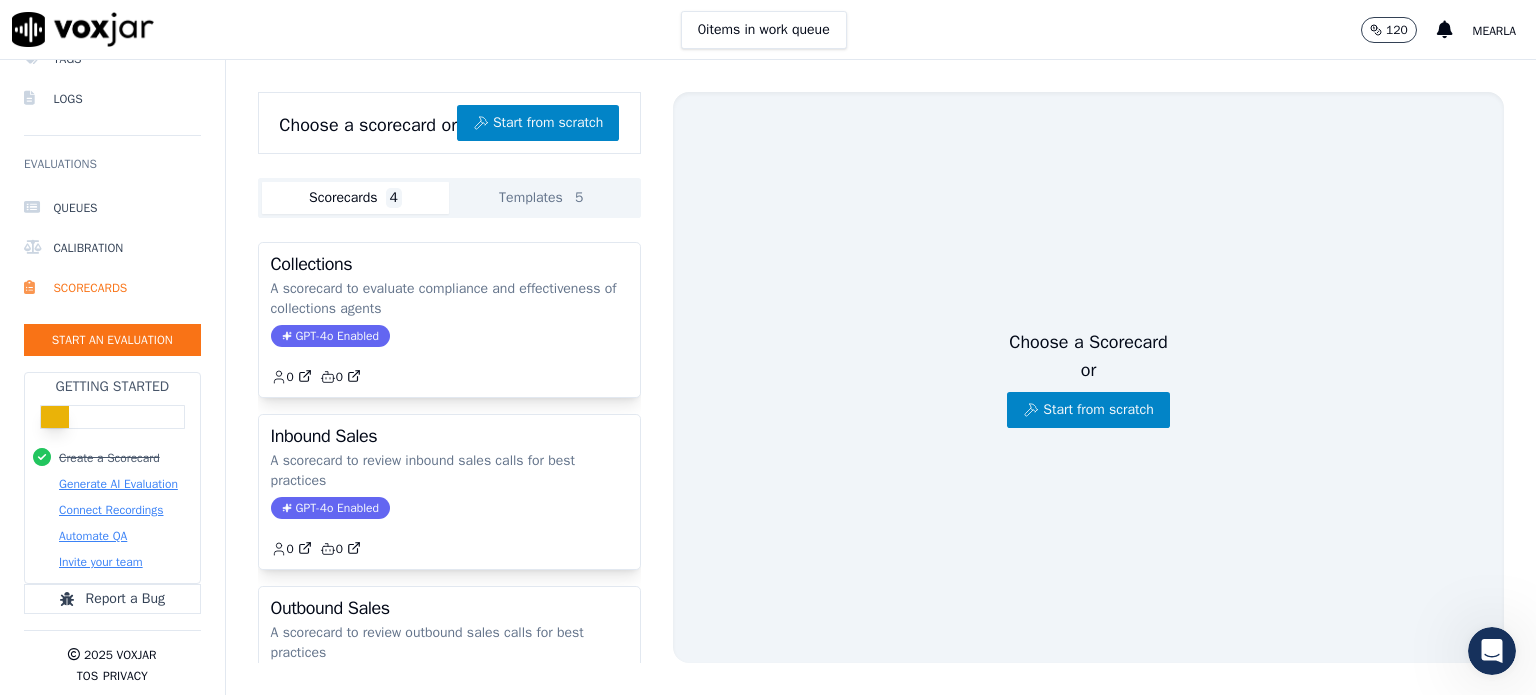 click on "Scorecards  4" at bounding box center [356, 198] 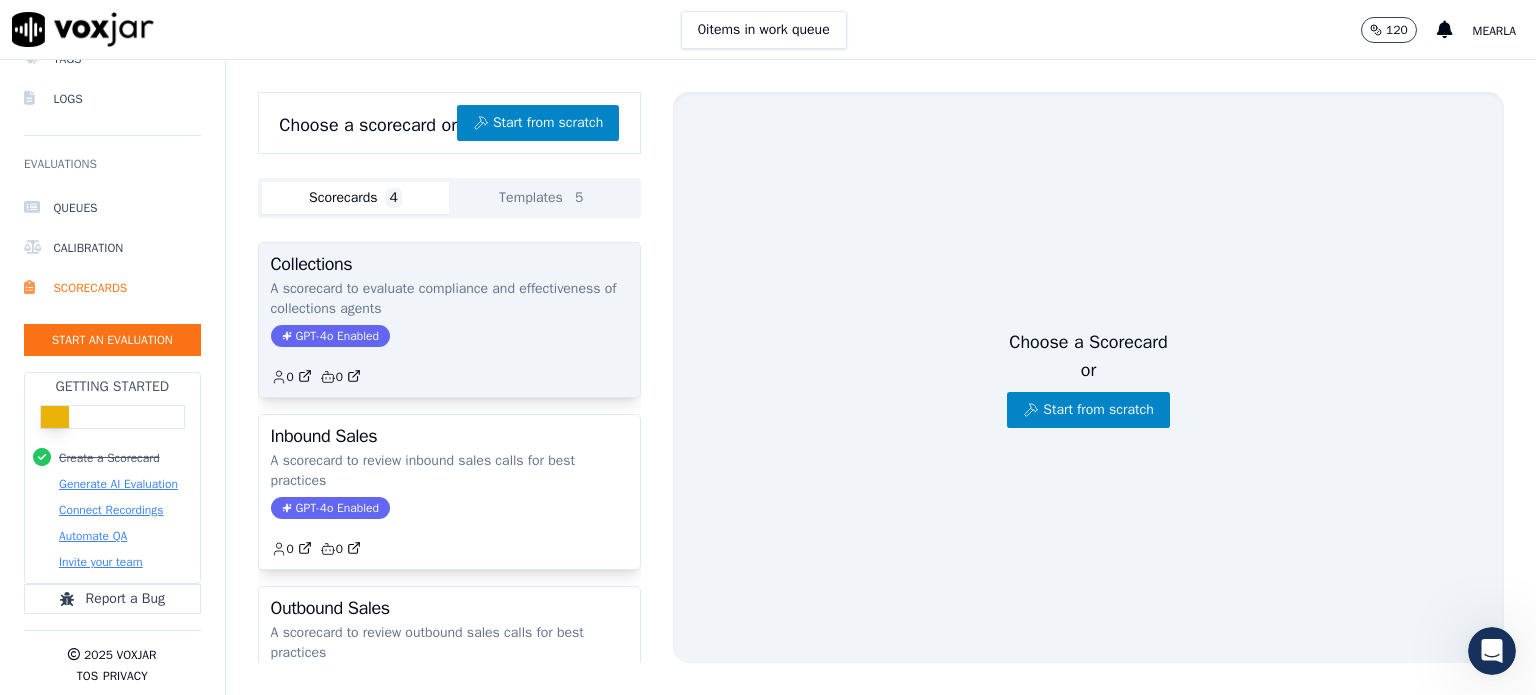 click on "GPT-4o Enabled" 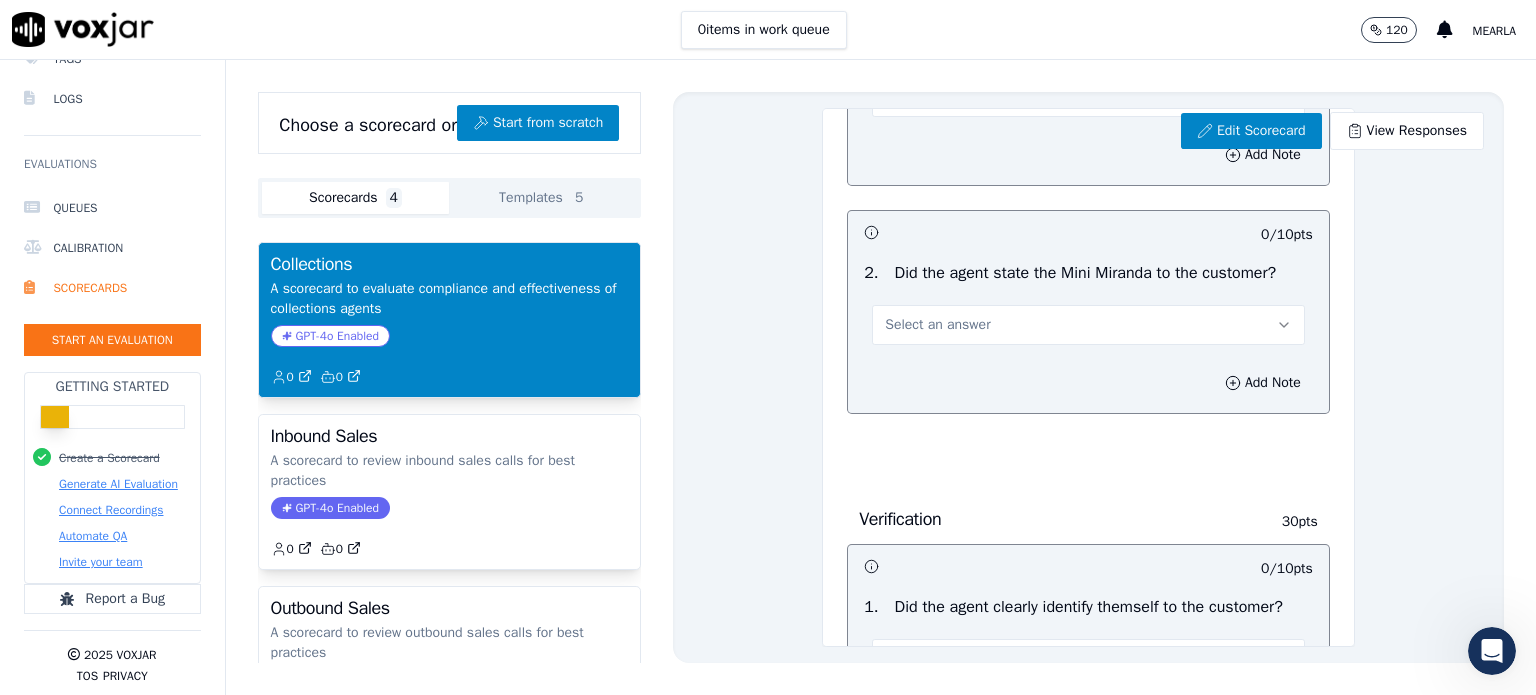 scroll, scrollTop: 289, scrollLeft: 0, axis: vertical 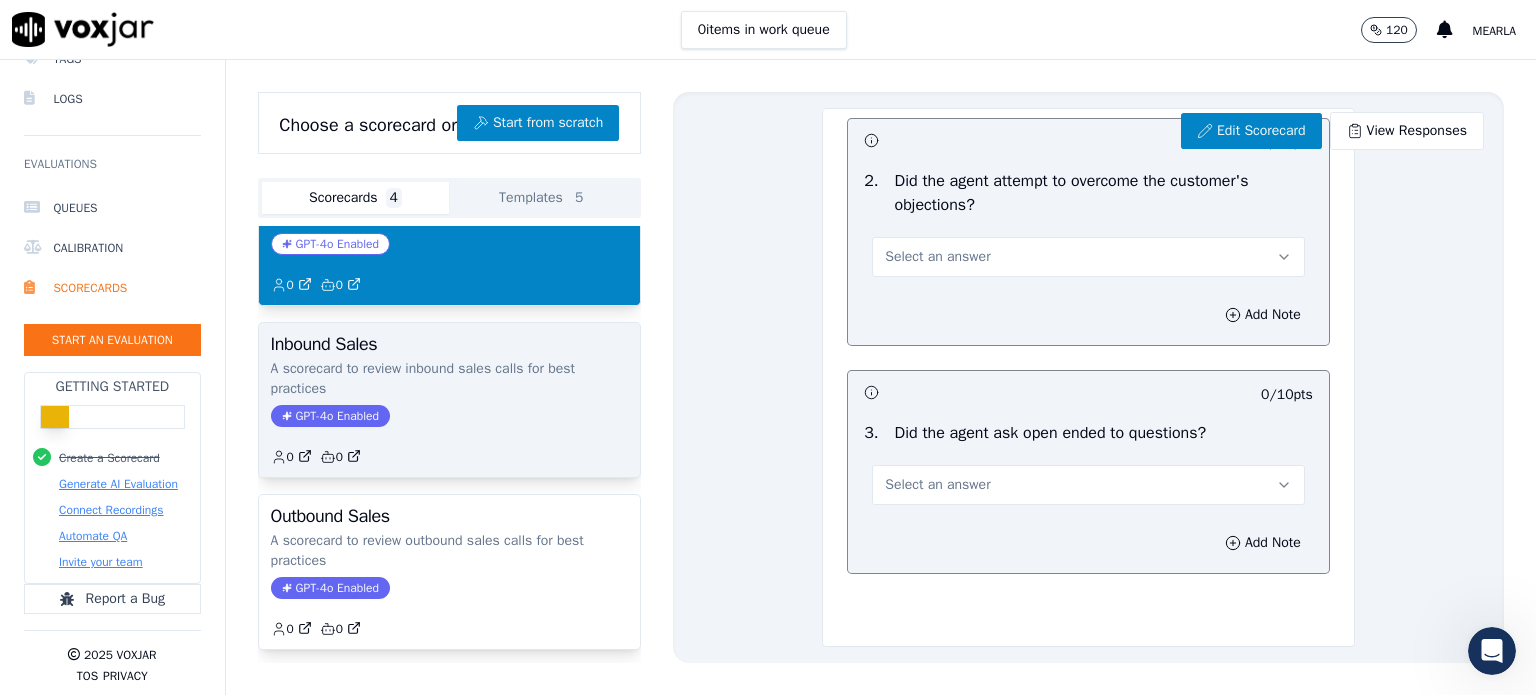 click on "GPT-4o Enabled" 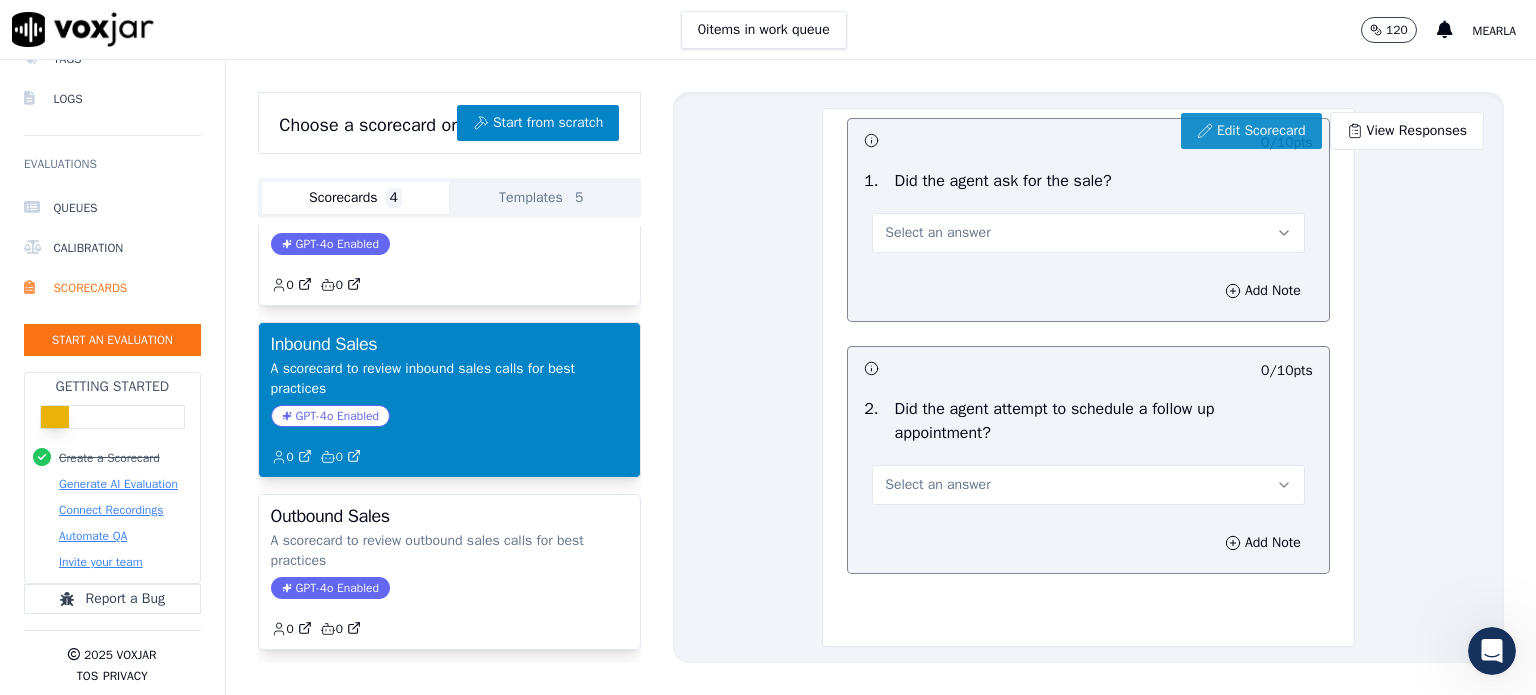 click on "Edit Scorecard" at bounding box center (1251, 131) 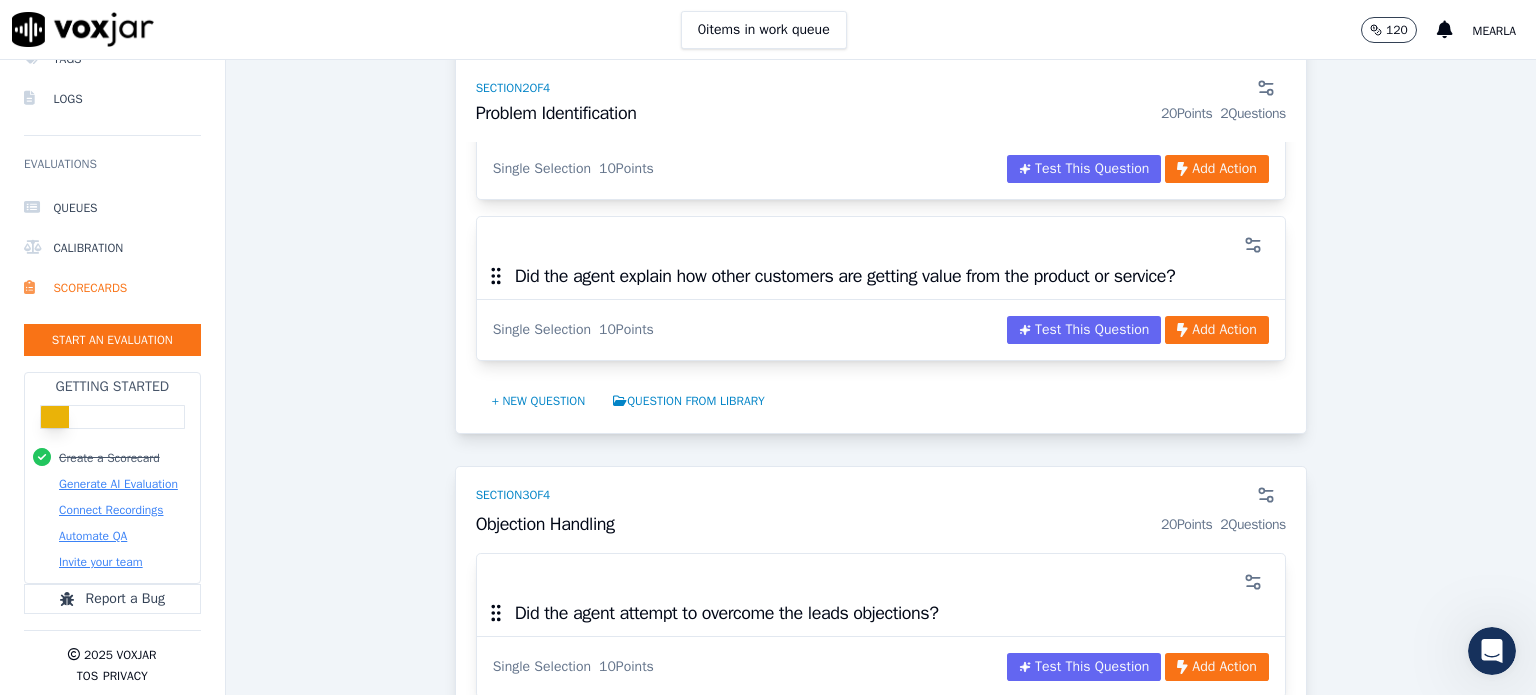 scroll, scrollTop: 1110, scrollLeft: 0, axis: vertical 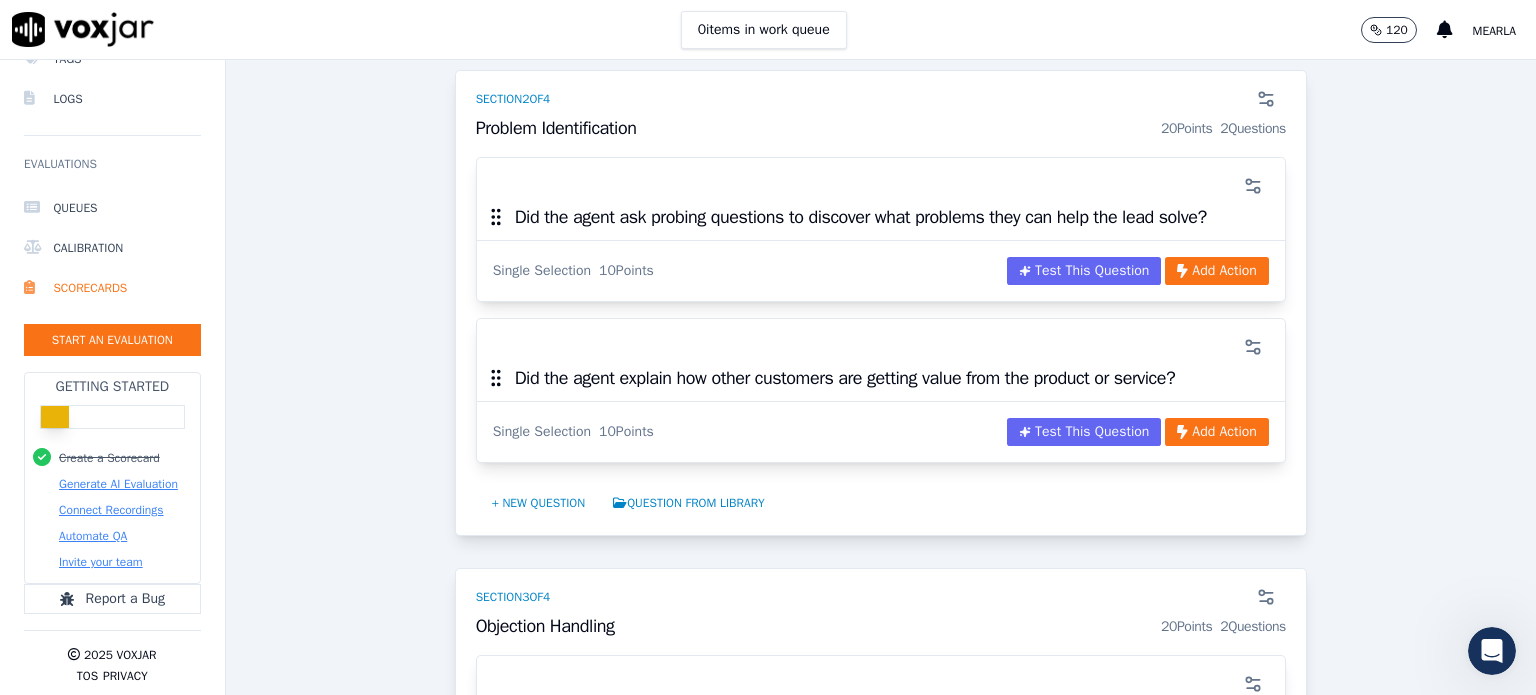 click on "Inbound Sales   ACTIVE   A scorecard to review inbound sales calls for best practices     GPT-4o Enabled     75 %
67.5 / 90  pts
Test This Scorecard
Add Action     Section  1  of  4       Greeting   30  Points   3  Questions             Did the agent identify themself and the company at the start of the call?       Single Selection   10  Points
Test This Question
Add Action           Did the agent identify why the customer was calling?     E.g.  How can I help you [DATE]?   Single Selection   10  Points
Test This Question
Add Action           Did the agent affirm their ability to help the customer?     E.g.  I can definitely help you with that.   Single Selection   10  Points
Test This Question
Add Action       + New question    Question from Library Section  2  of  4       Problem Identification   20  Points   2  Questions                   Single Selection   10  Points" at bounding box center (881, 394) 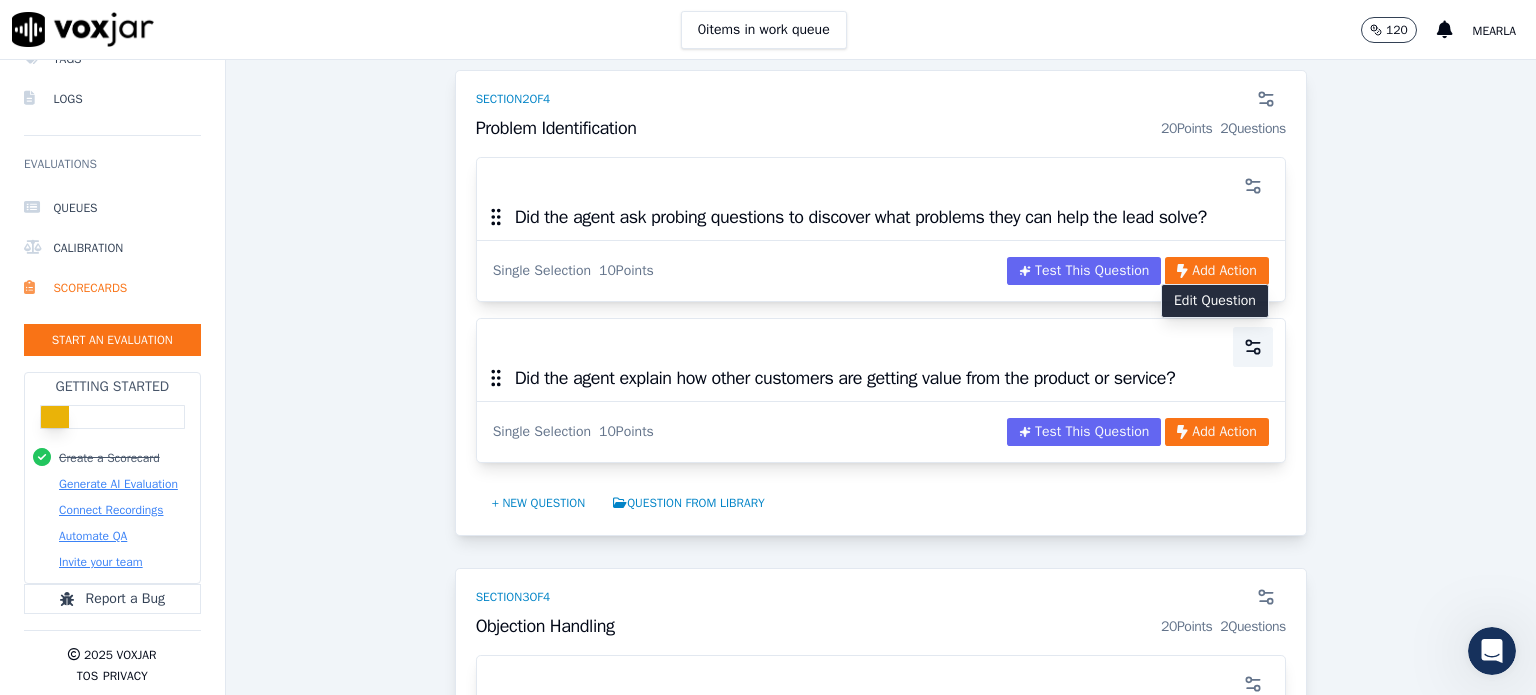 click 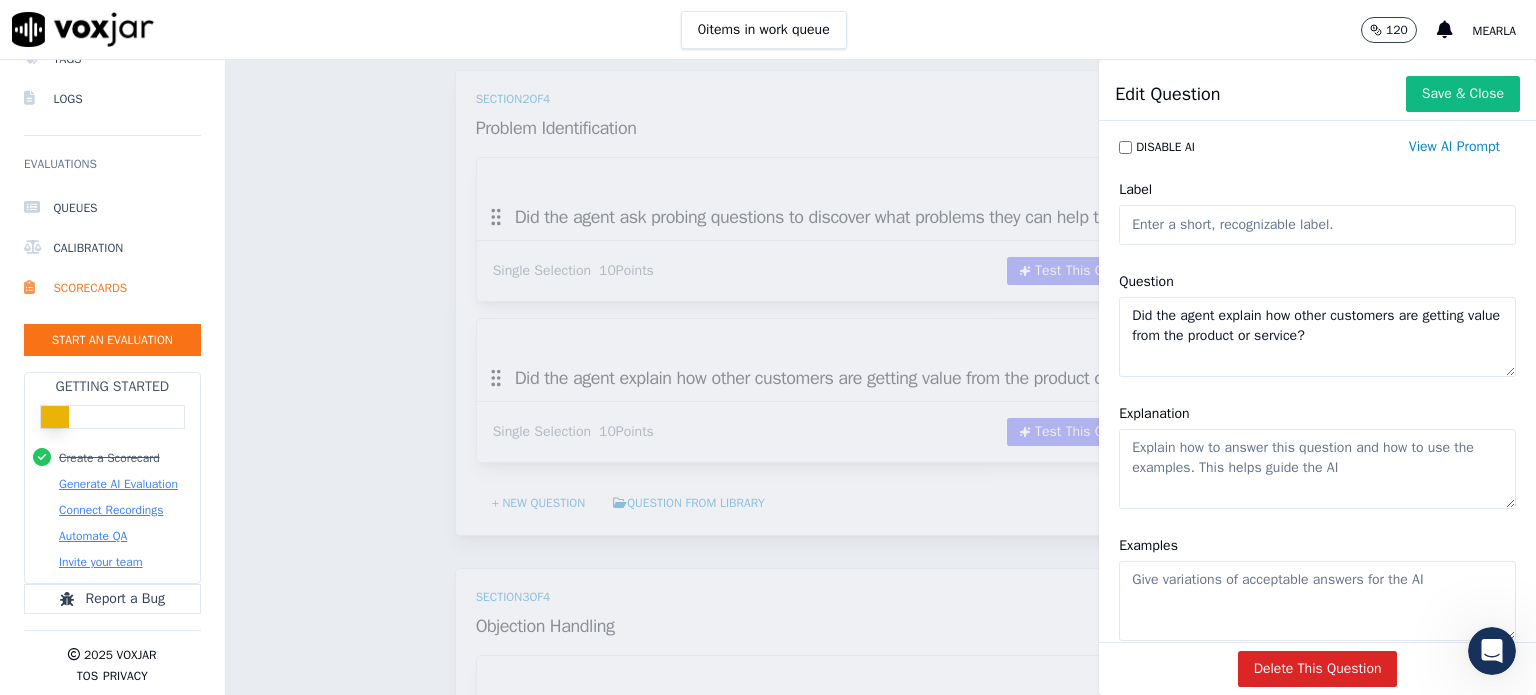 click on "Did the agent explain how other customers are getting value from the product or service?" 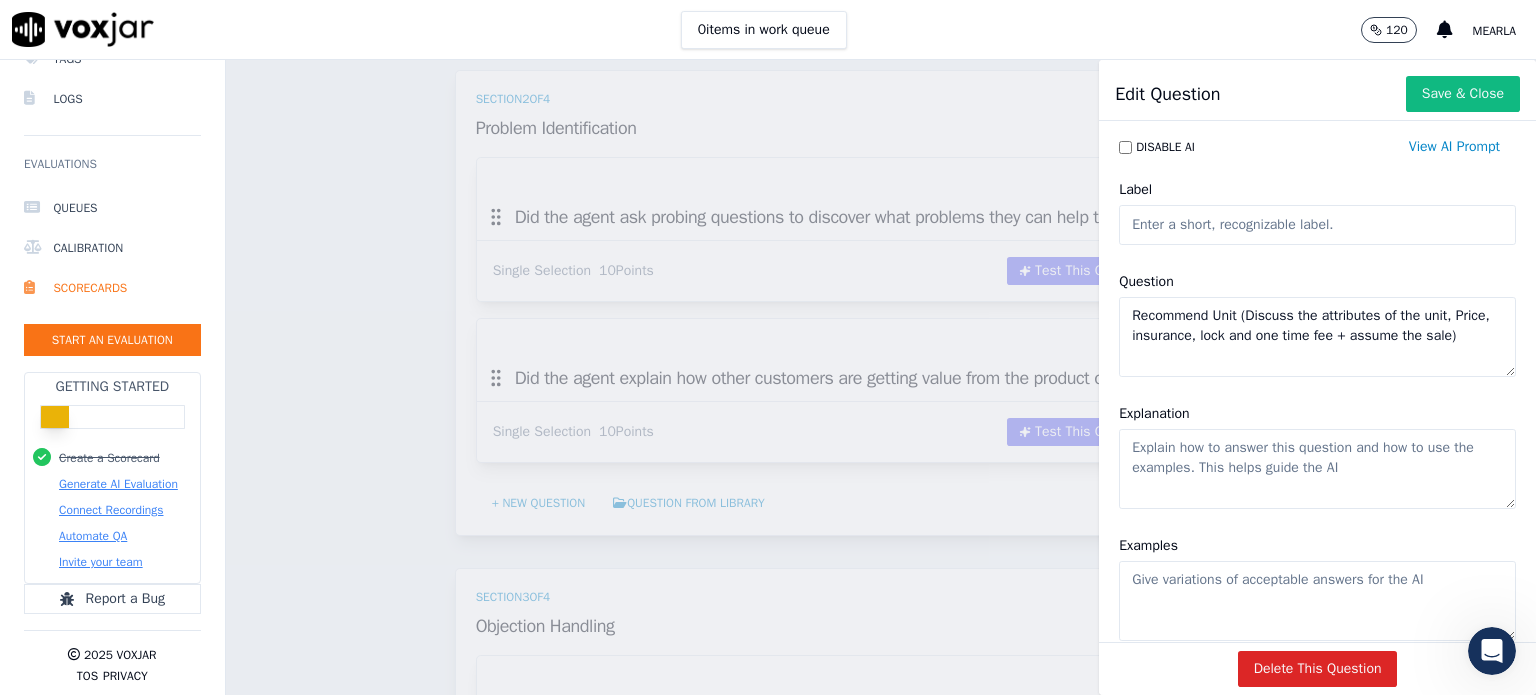 click on "Recommend Unit (Discuss the attributes of the unit, Price, insurance, lock and one time fee + assume the sale)" 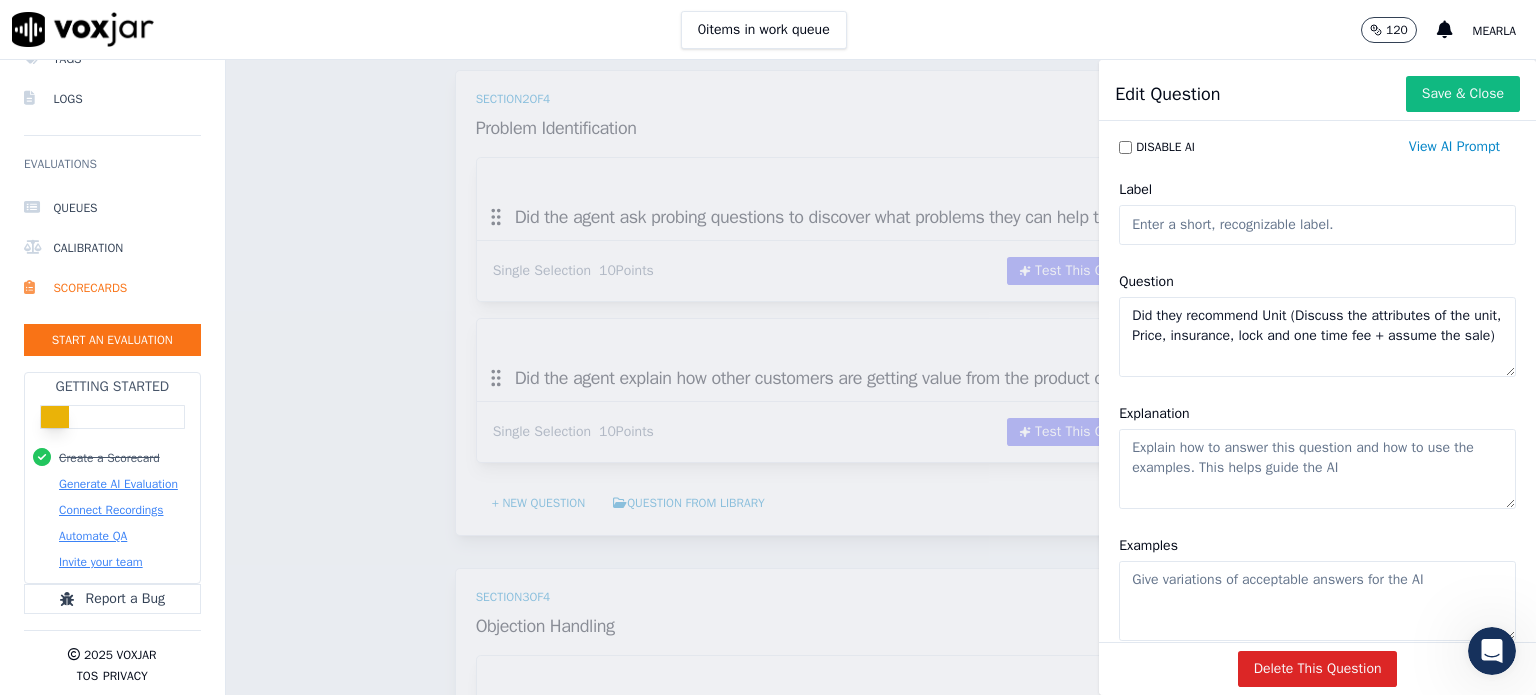 click on "Did they recommend Unit (Discuss the attributes of the unit, Price, insurance, lock and one time fee + assume the sale)" 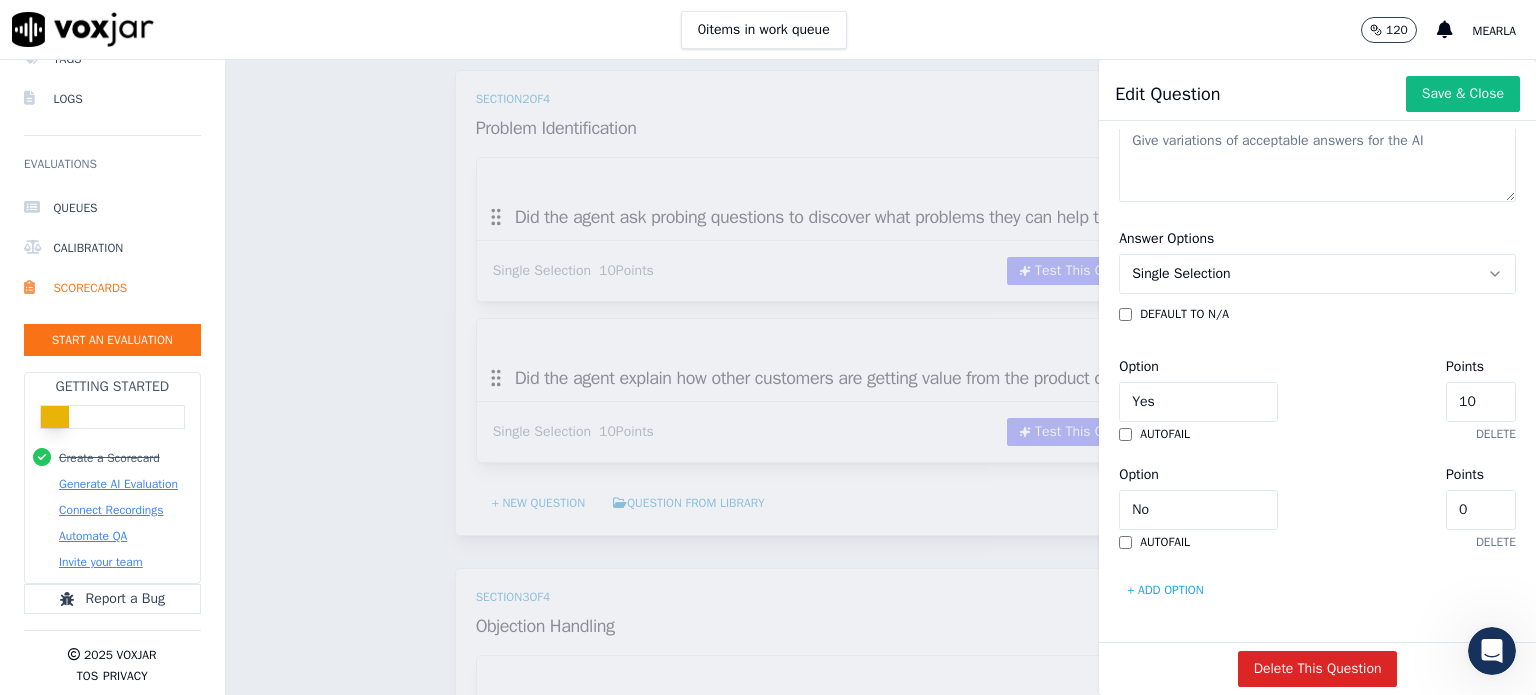 scroll, scrollTop: 499, scrollLeft: 0, axis: vertical 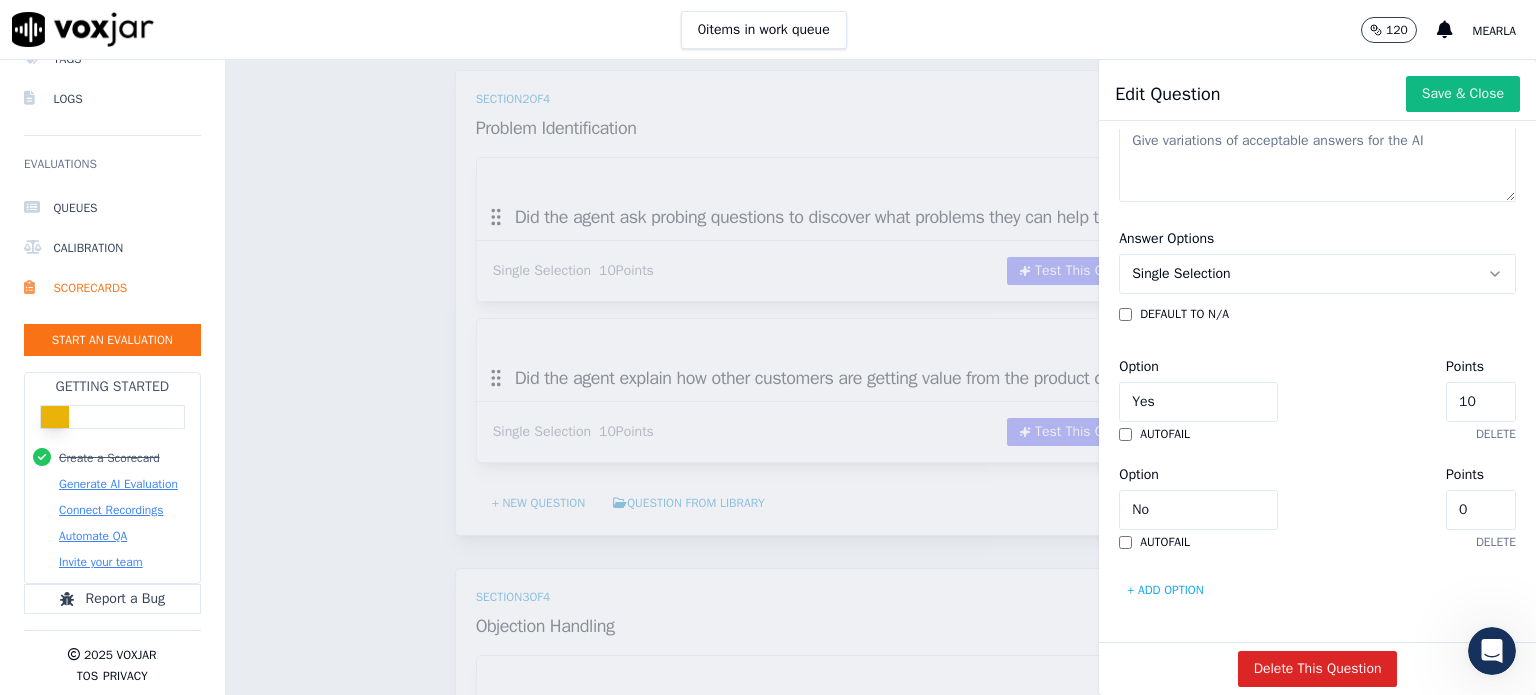type on "Did they recommend Unit (Discuss the attributes of the unit, Price, insurance, lock and one time fee + assume the sale)" 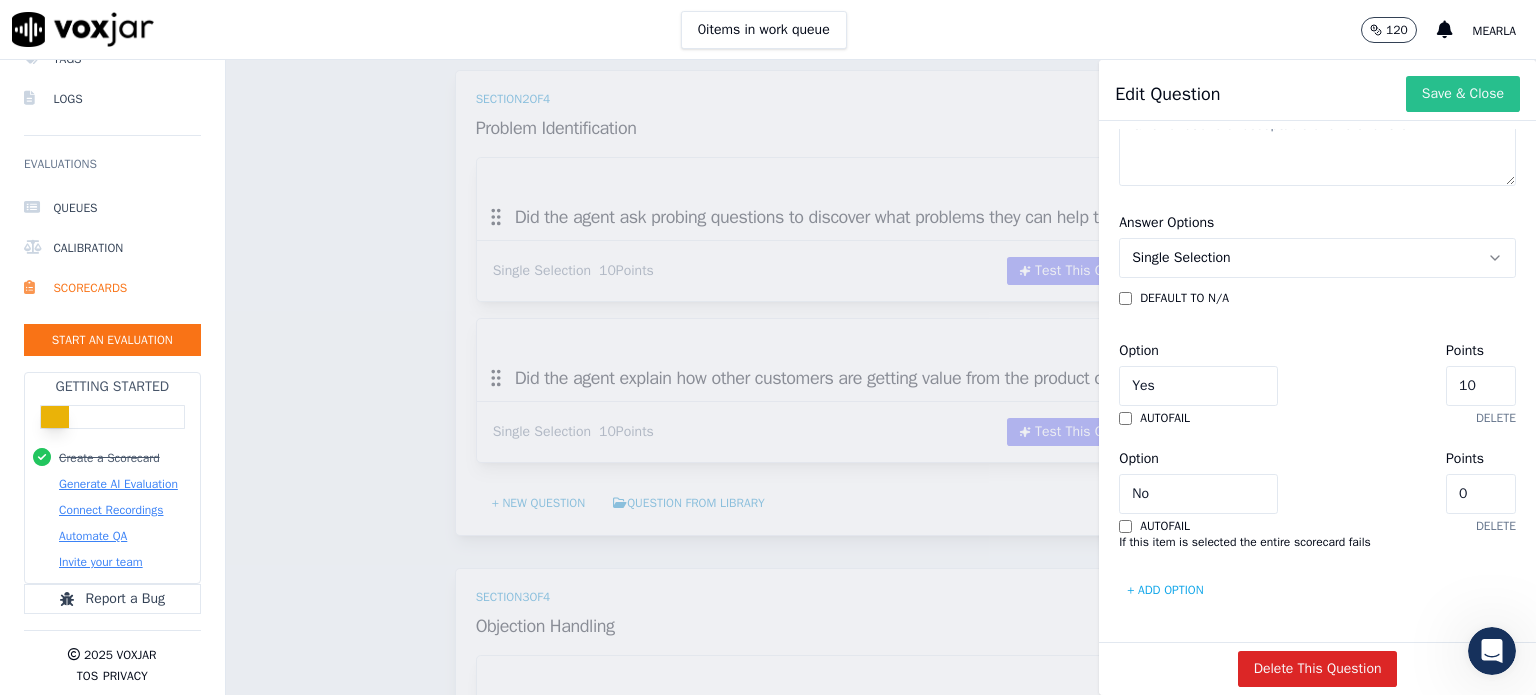 click on "Save & Close" at bounding box center [1463, 94] 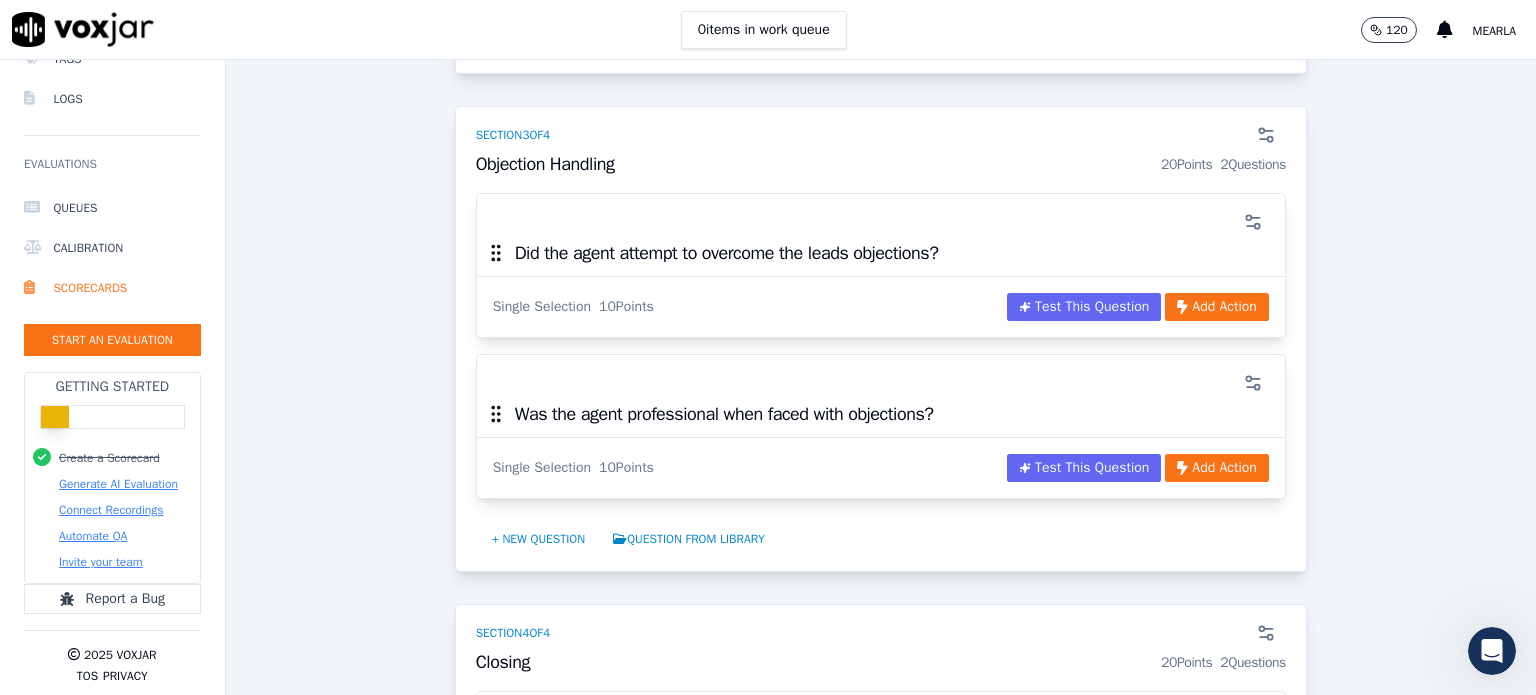 scroll, scrollTop: 1468, scrollLeft: 0, axis: vertical 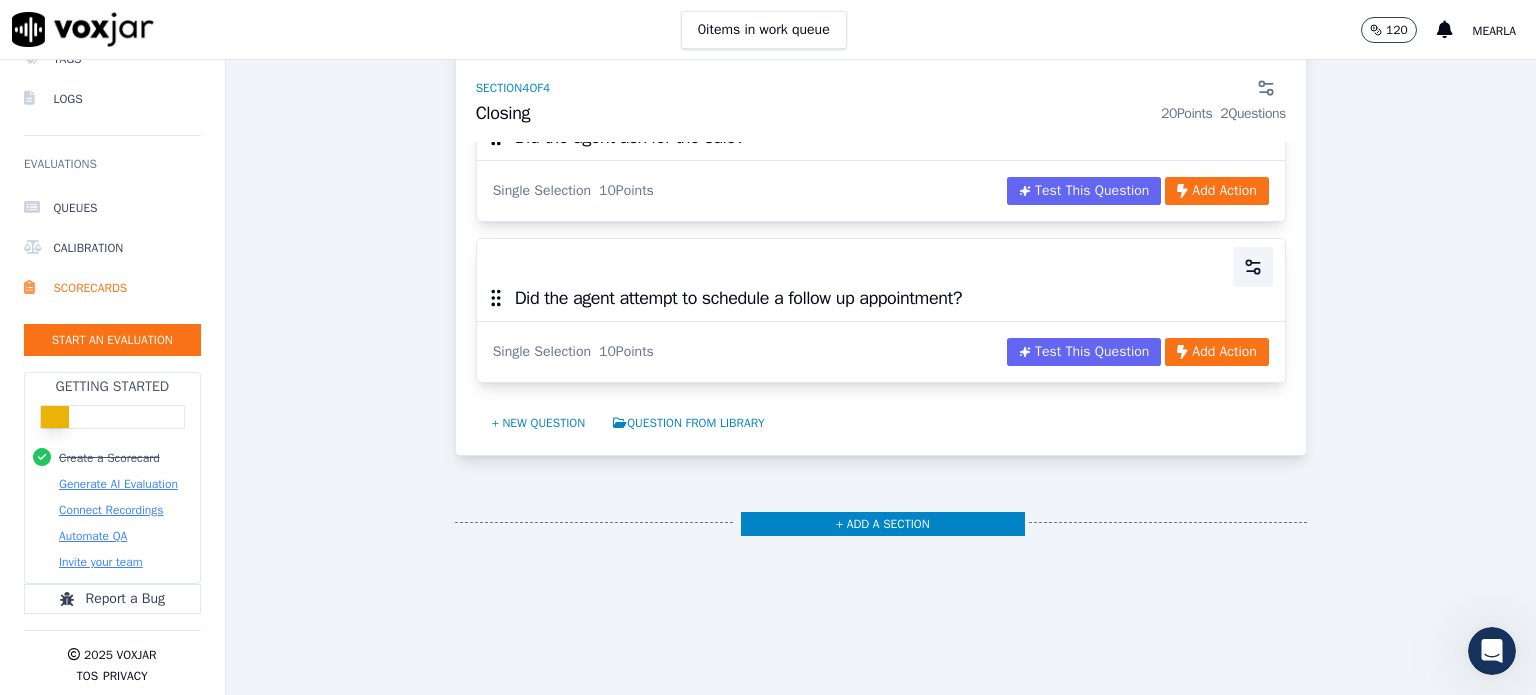 click 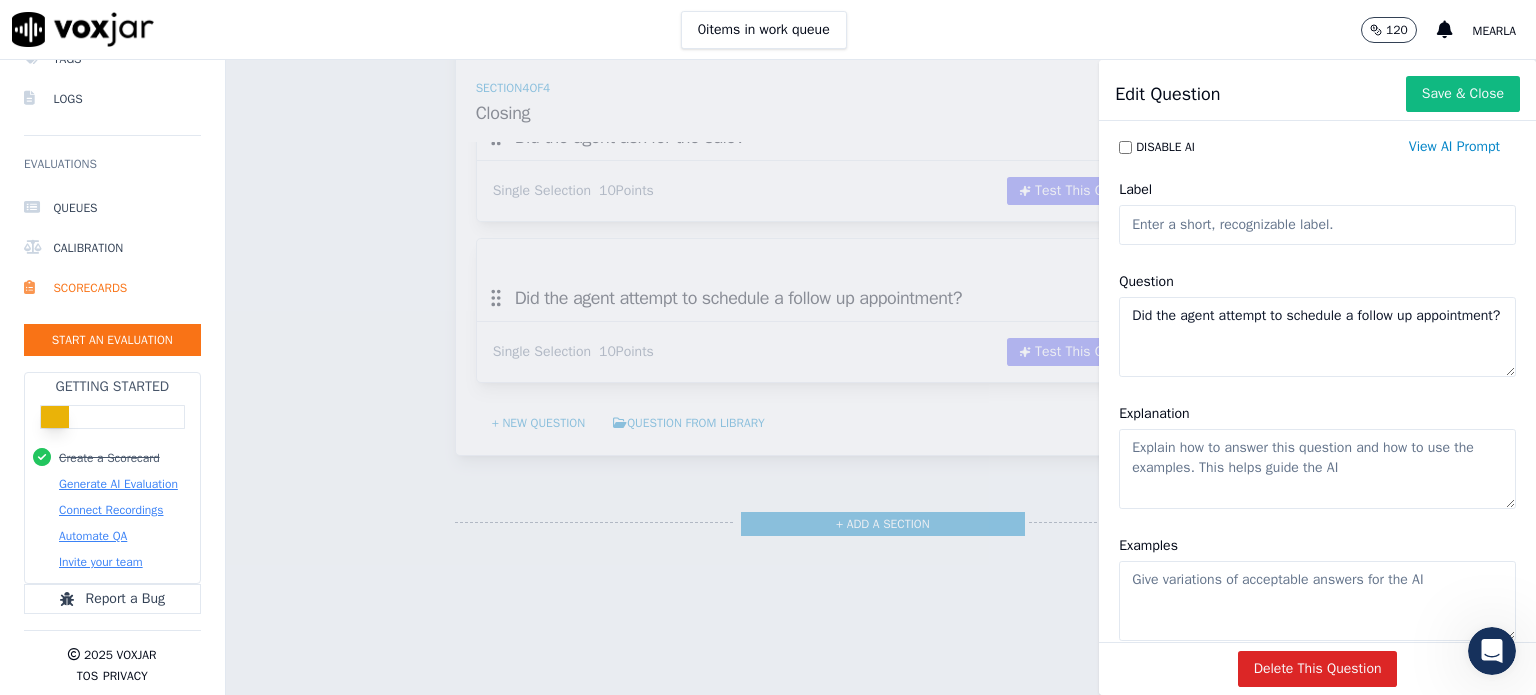 click on "Did the agent attempt to schedule a follow up appointment?" 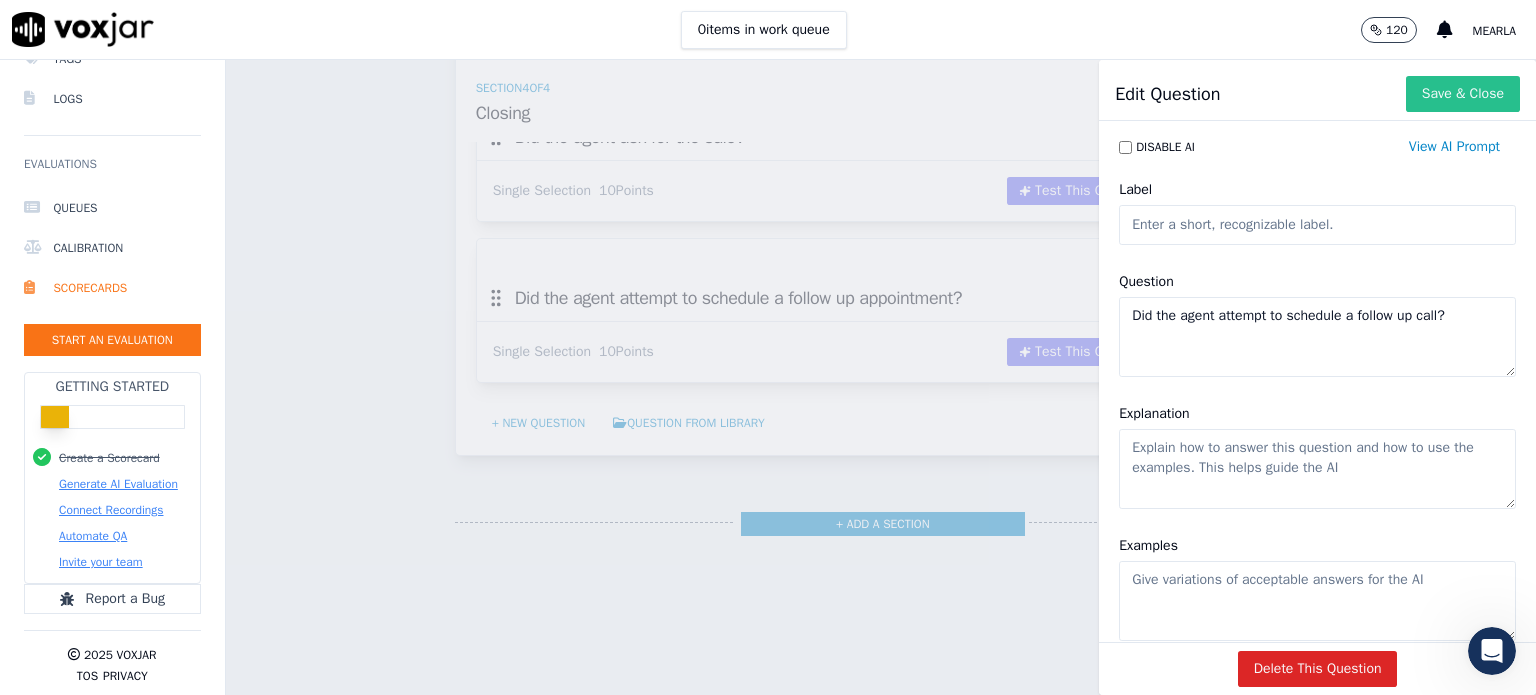 type on "Did the agent attempt to schedule a follow up call?" 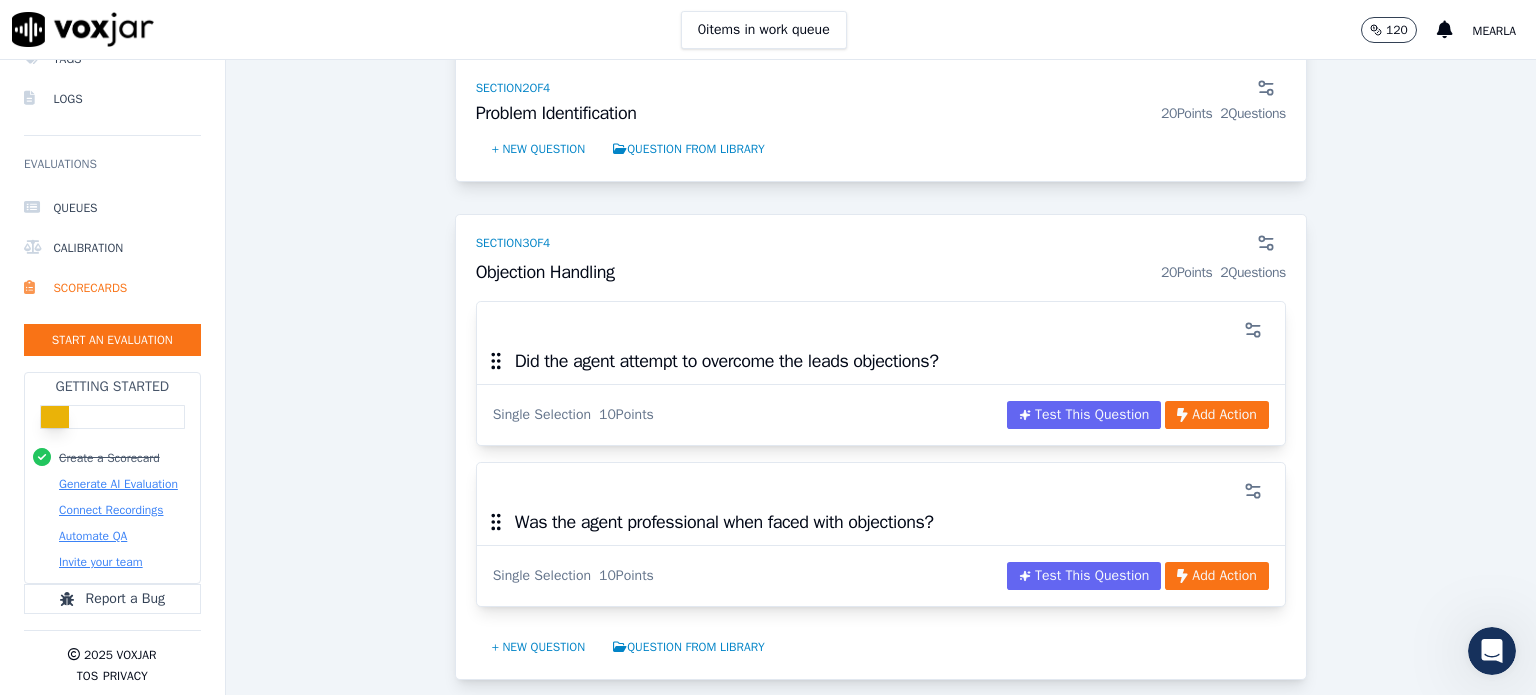 scroll, scrollTop: 1344, scrollLeft: 0, axis: vertical 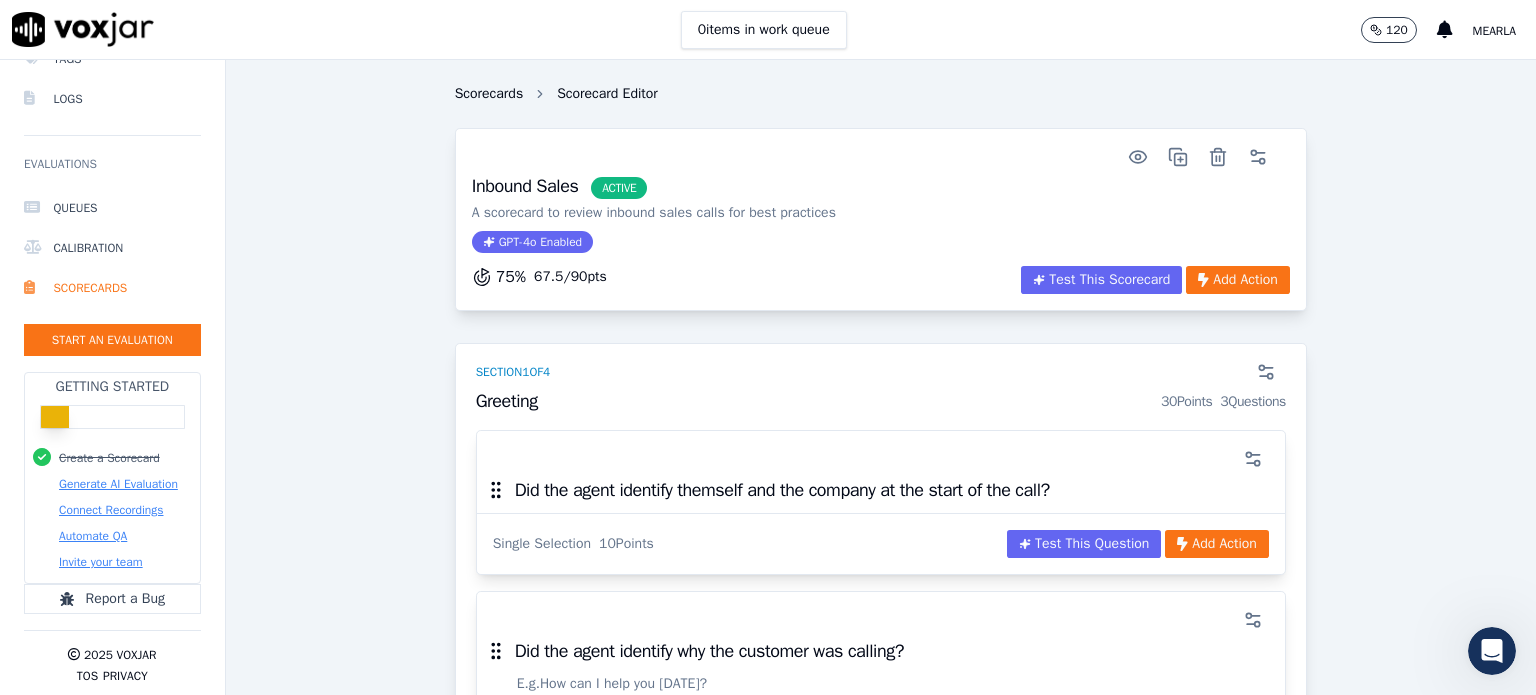 click on "Scorecards" at bounding box center (489, 94) 